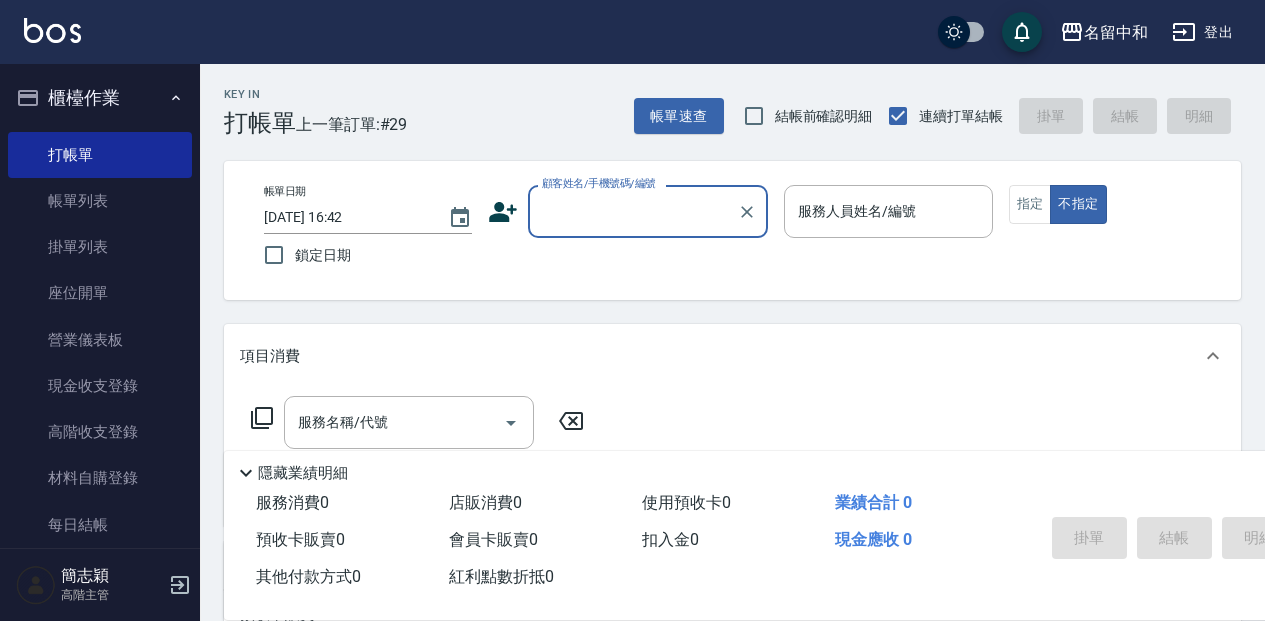 scroll, scrollTop: 0, scrollLeft: 0, axis: both 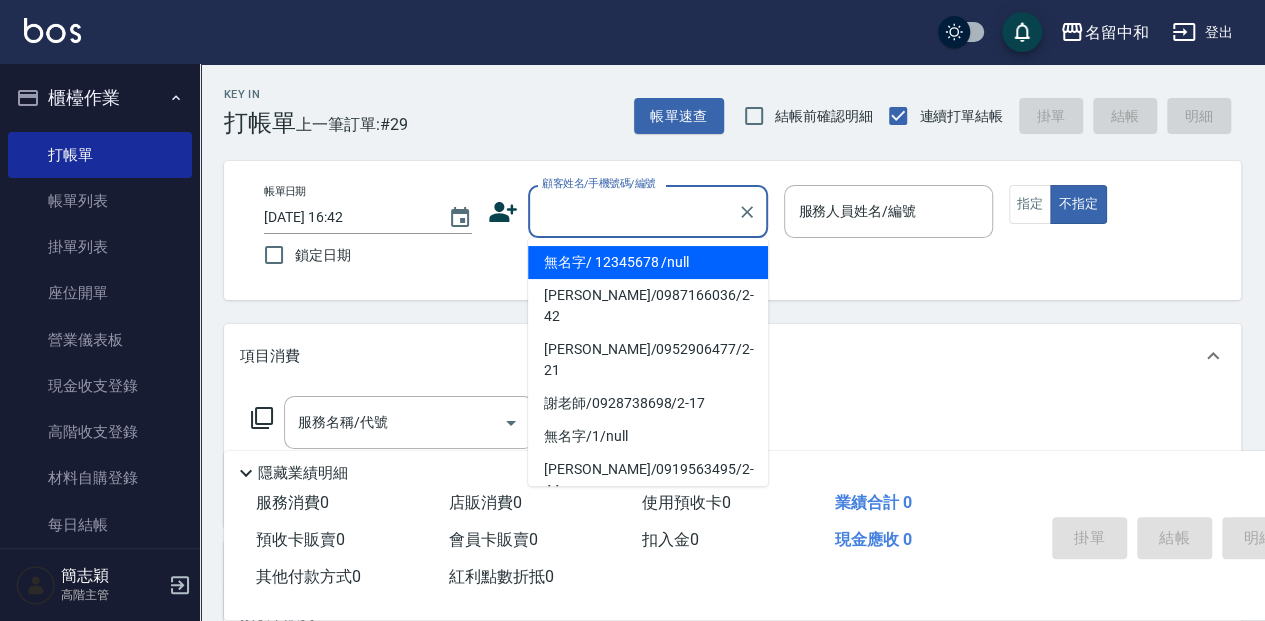 click on "顧客姓名/手機號碼/編號" at bounding box center (633, 211) 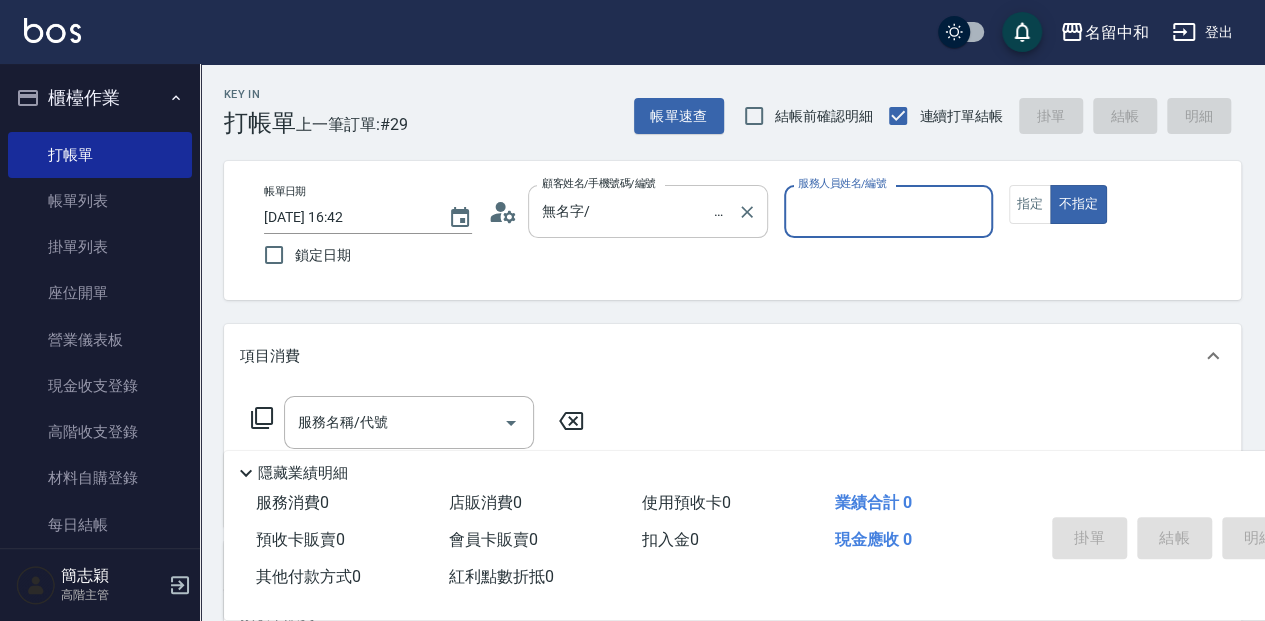 type on "無名字/                                                 12345678                              /null" 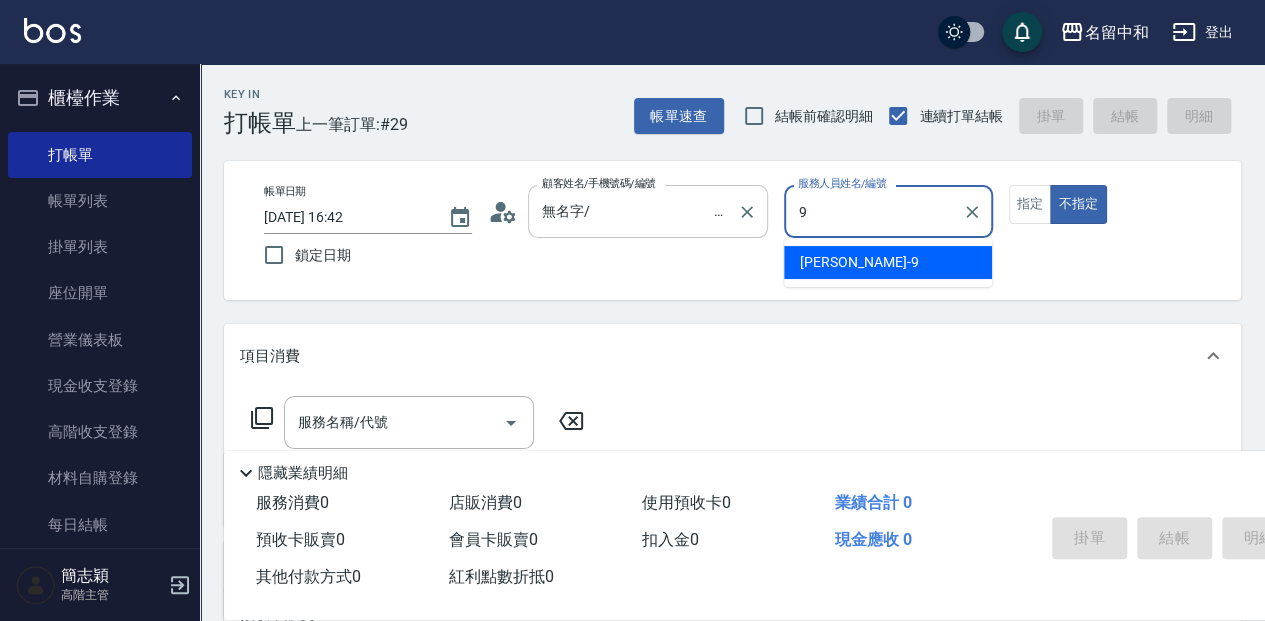 type on "[PERSON_NAME]-9" 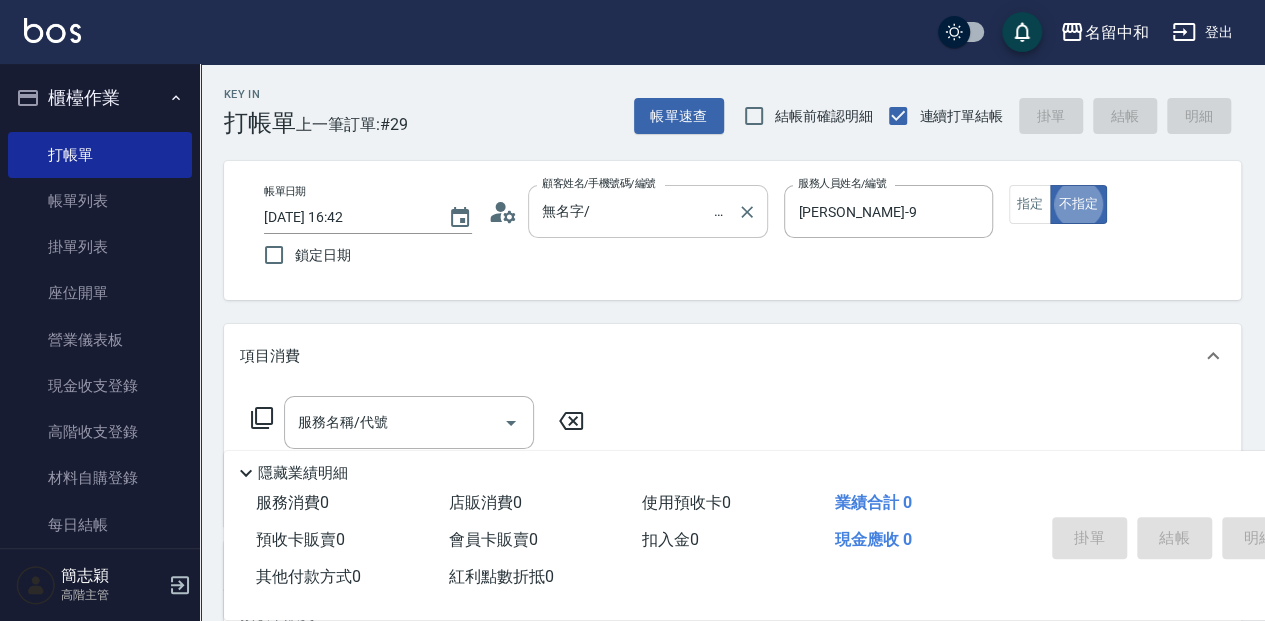 type on "false" 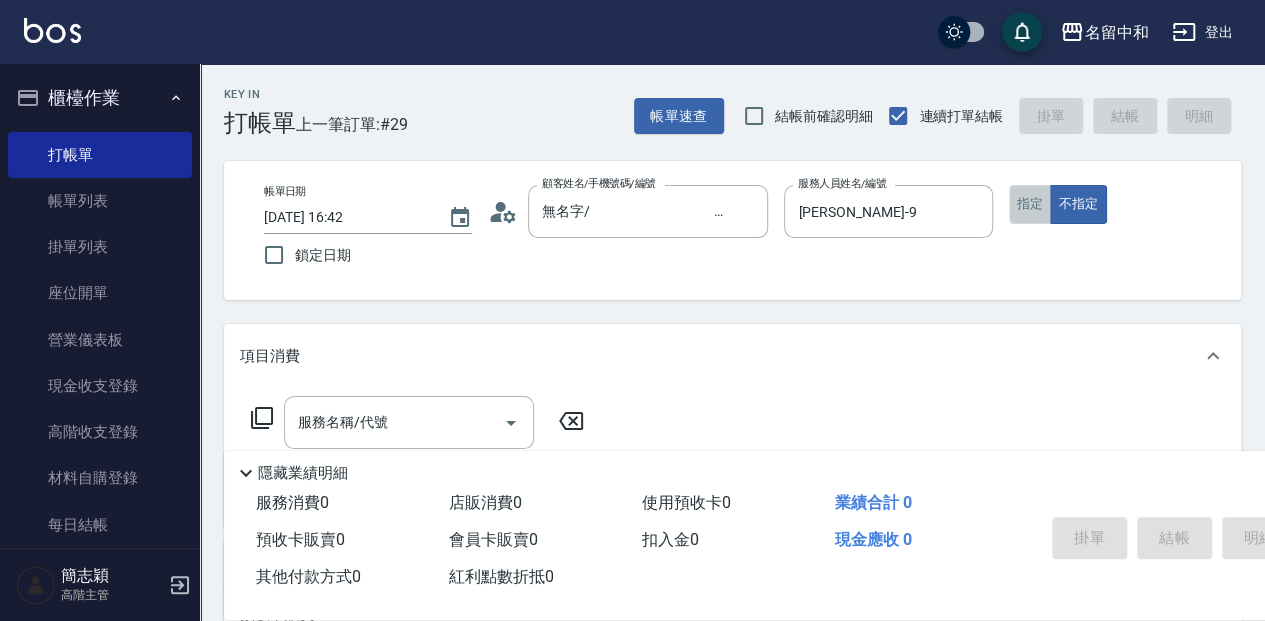 click on "指定" at bounding box center (1030, 204) 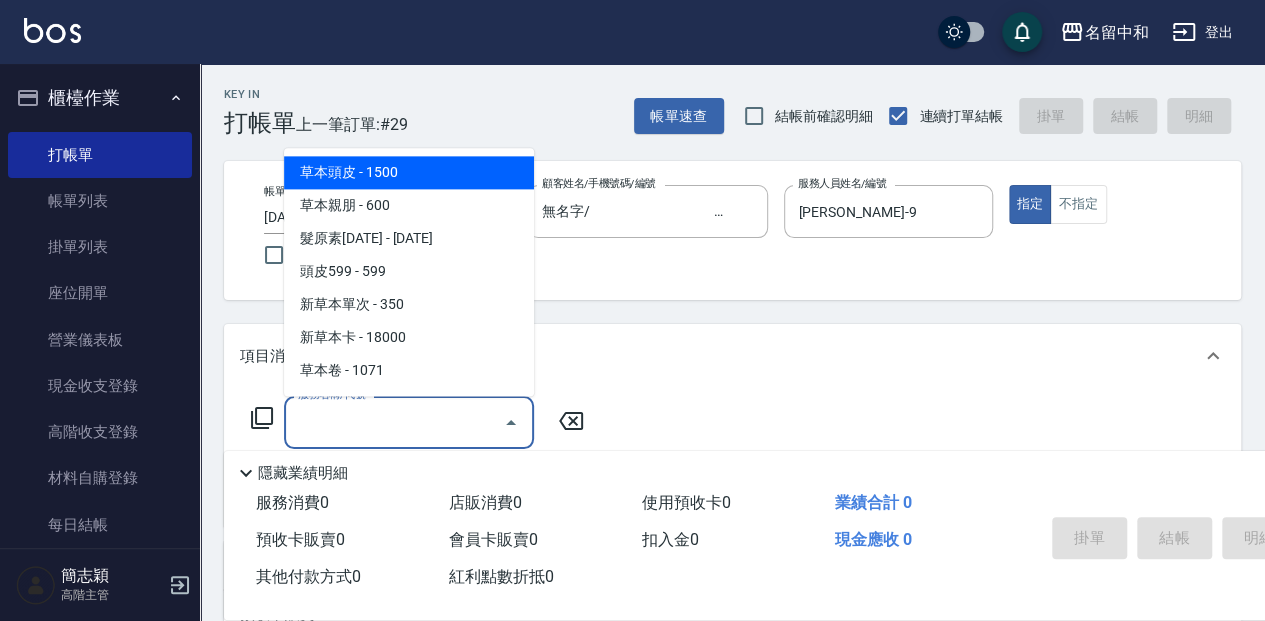 click on "服務名稱/代號" at bounding box center [394, 422] 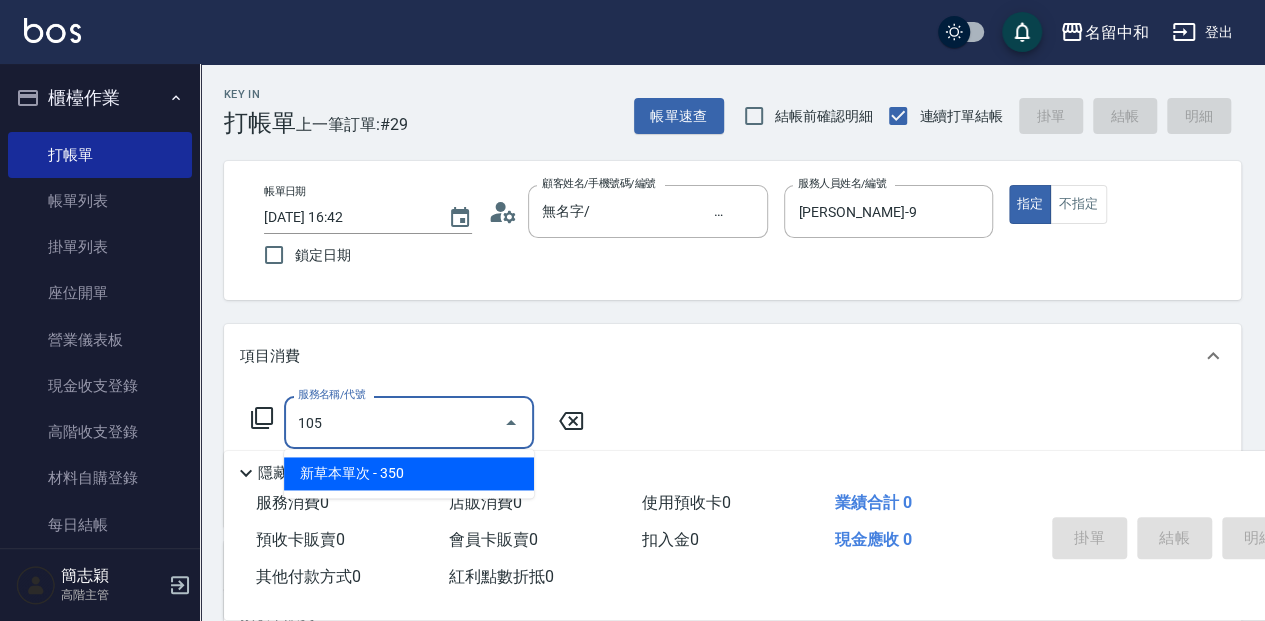 type on "新草本單次(105)" 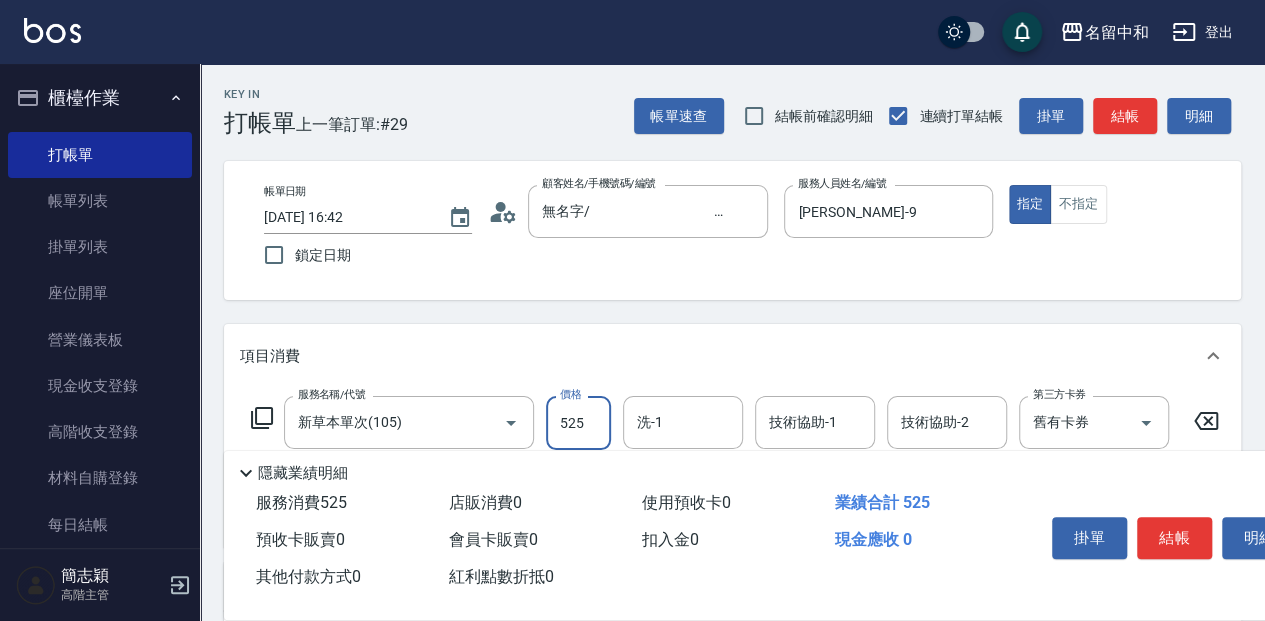 type on "525" 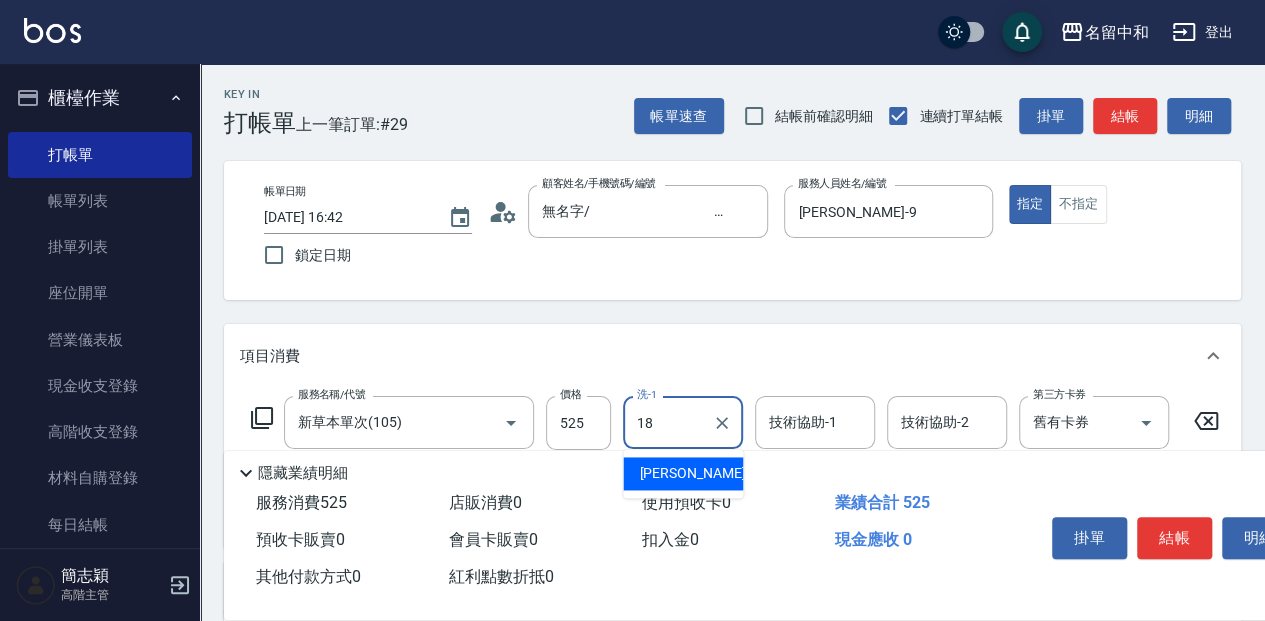 type on "[PERSON_NAME]-18" 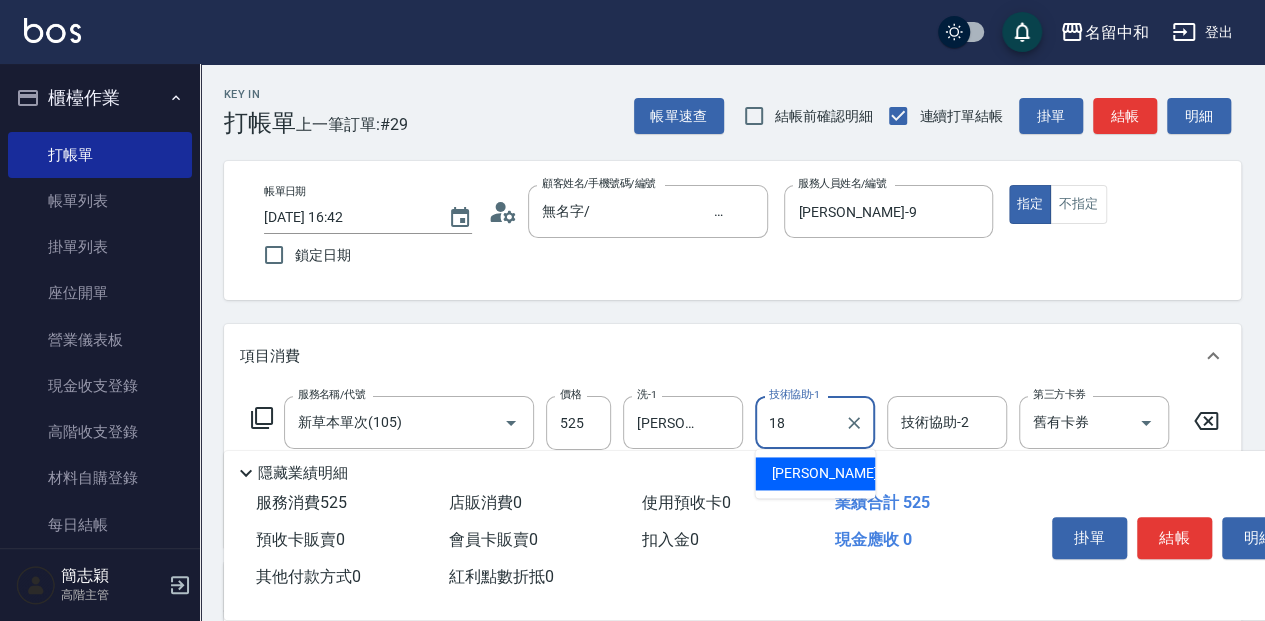 type on "[PERSON_NAME]-18" 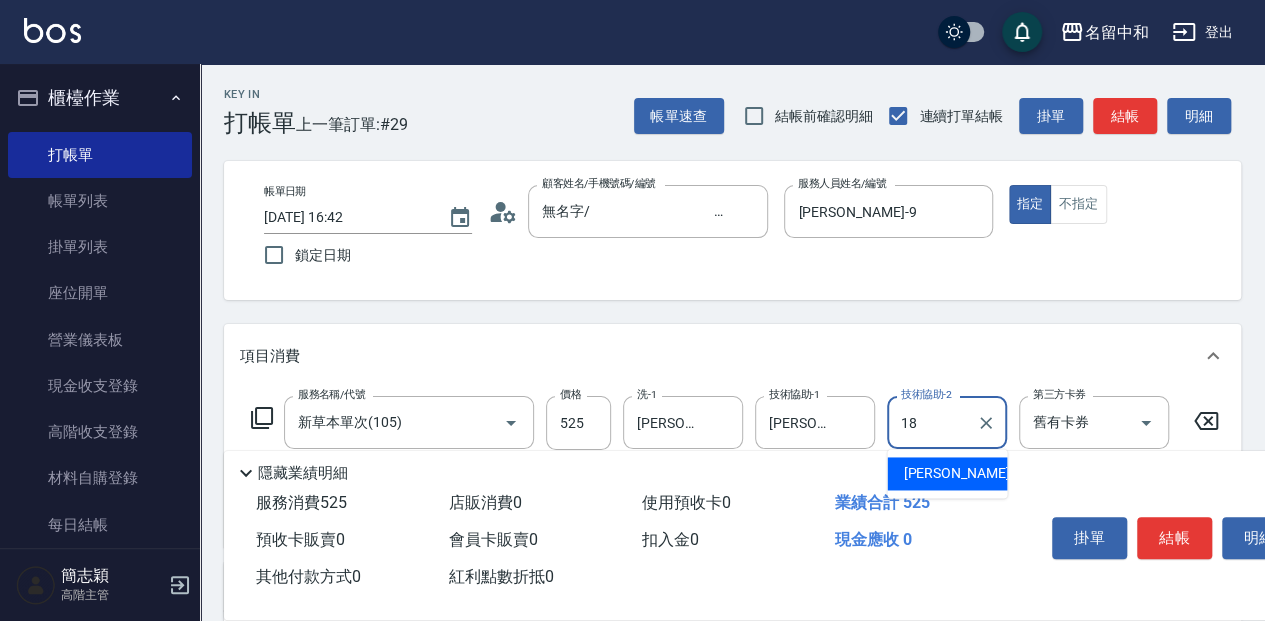 type on "[PERSON_NAME]-18" 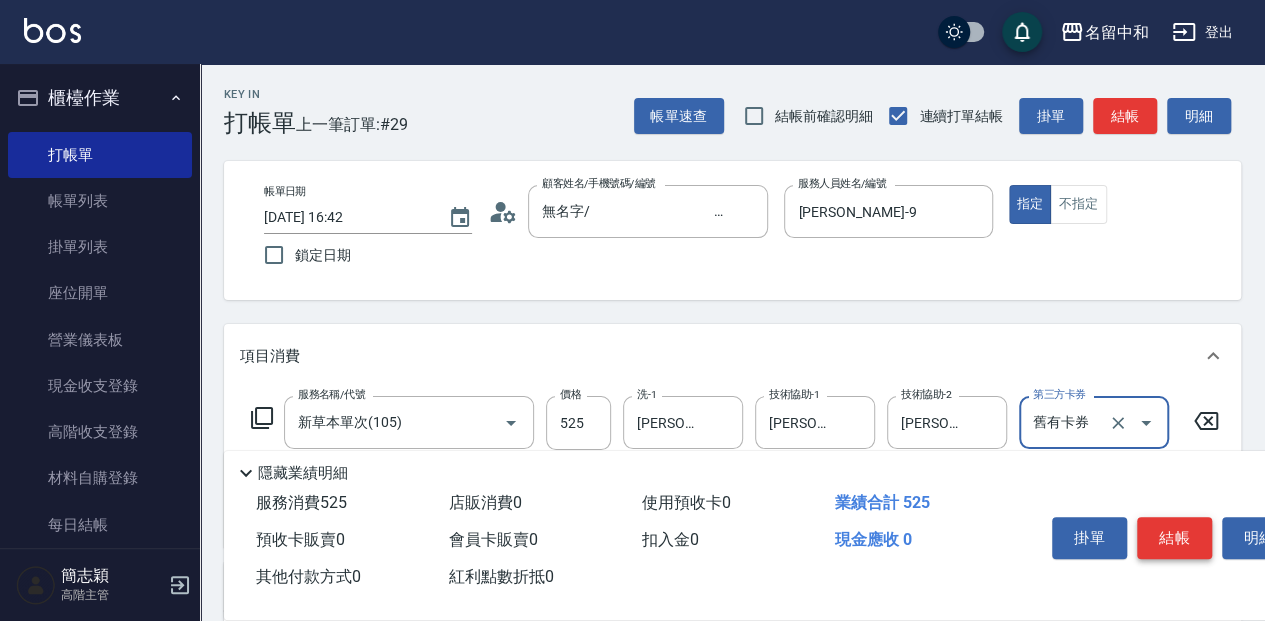 click on "結帳" at bounding box center [1174, 538] 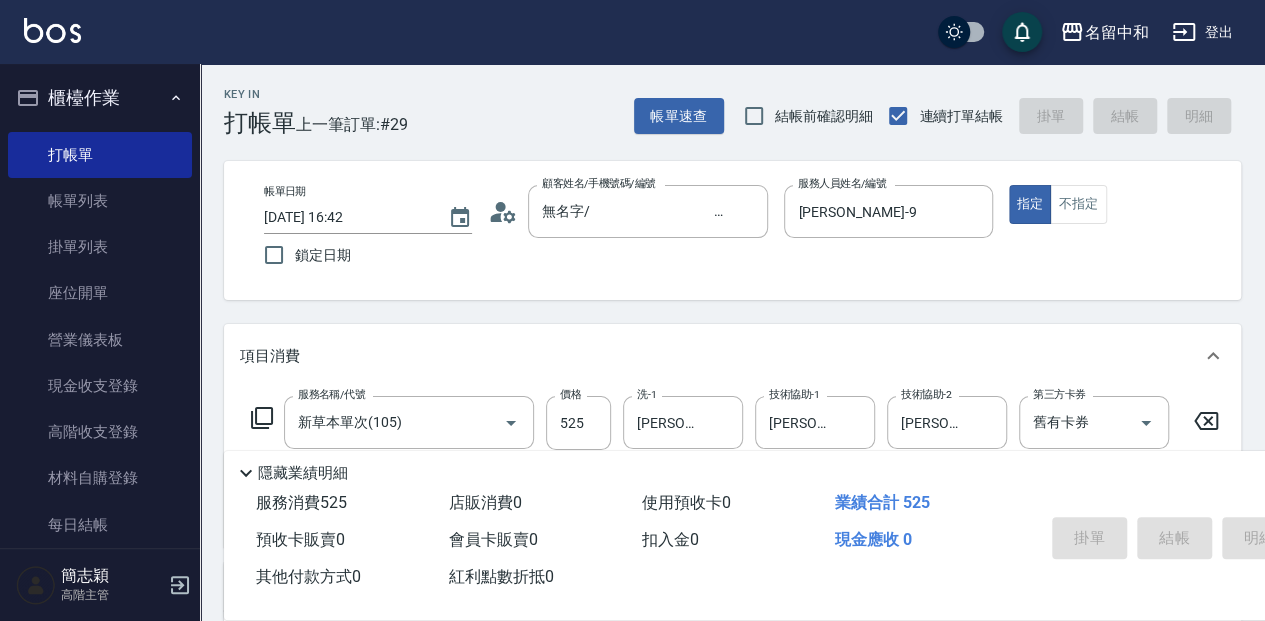 type on "[DATE] 17:49" 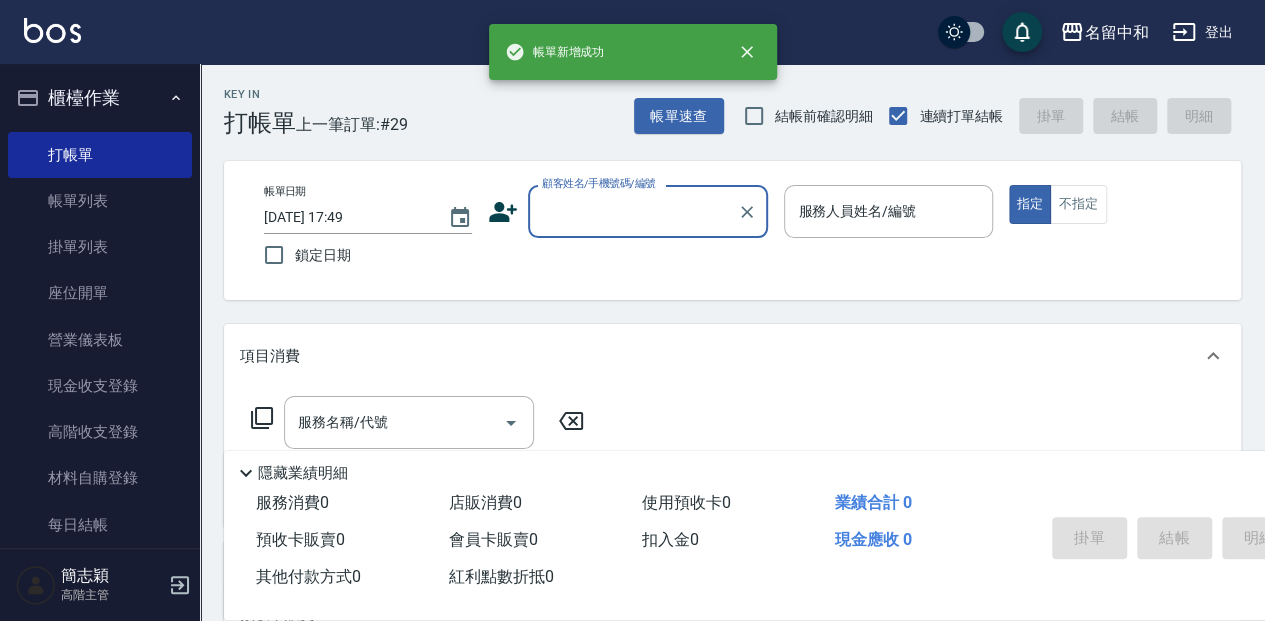 scroll, scrollTop: 0, scrollLeft: 0, axis: both 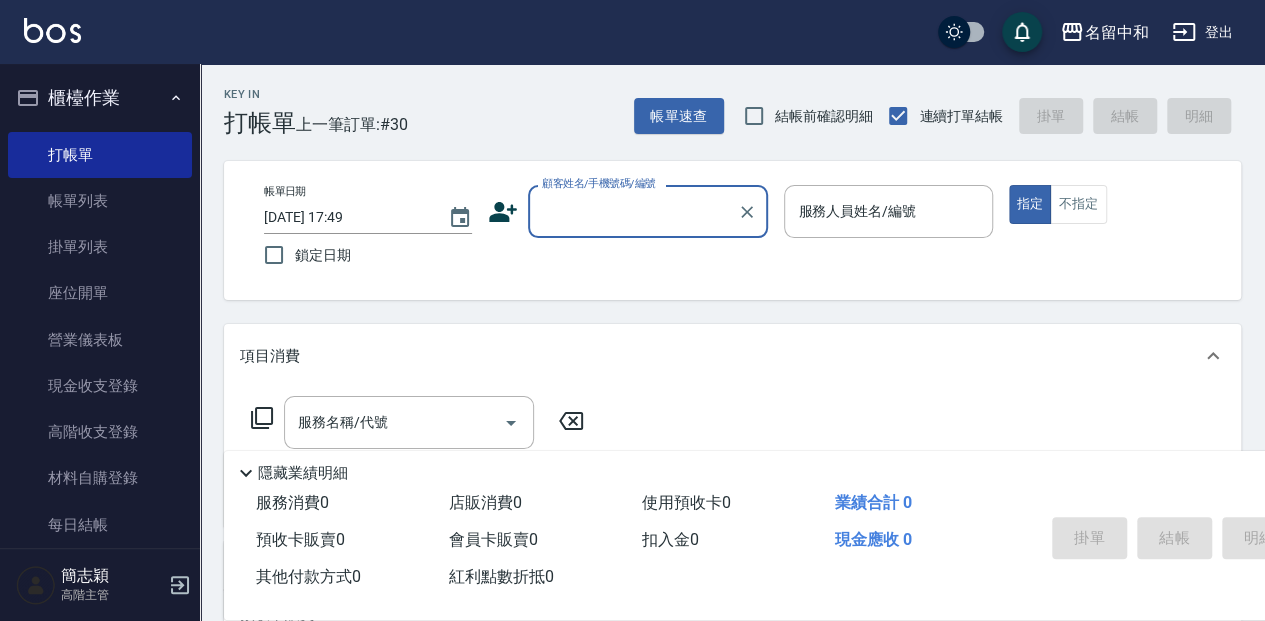 drag, startPoint x: 123, startPoint y: 207, endPoint x: 463, endPoint y: 287, distance: 349.28497 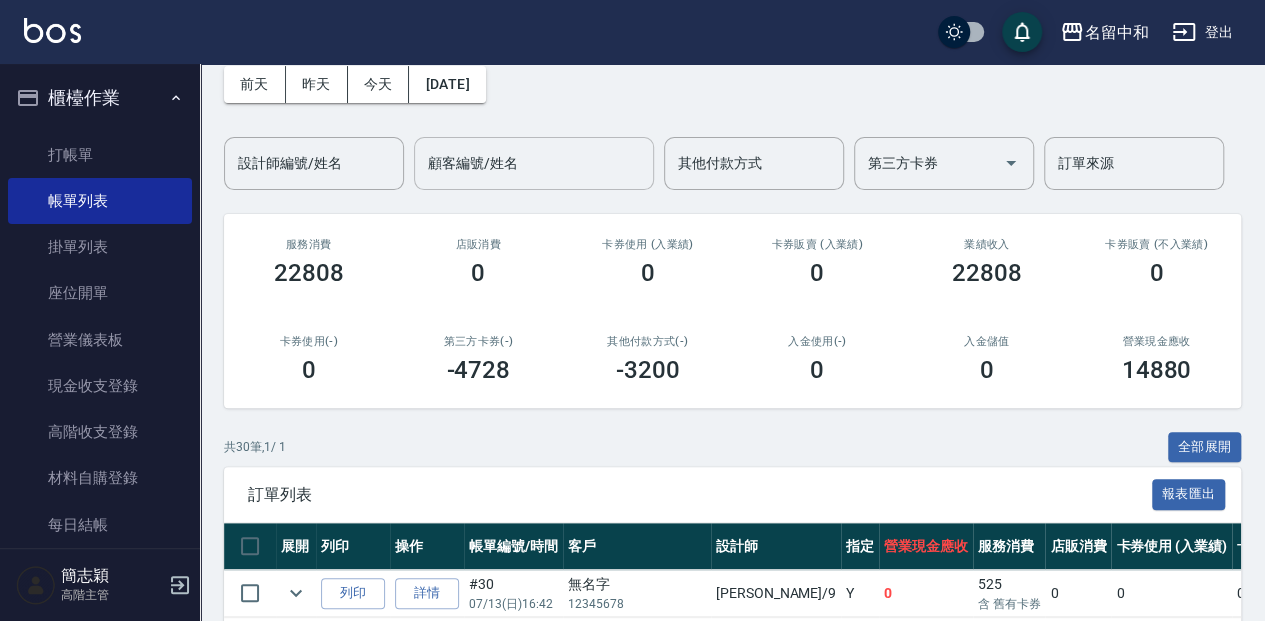 scroll, scrollTop: 66, scrollLeft: 0, axis: vertical 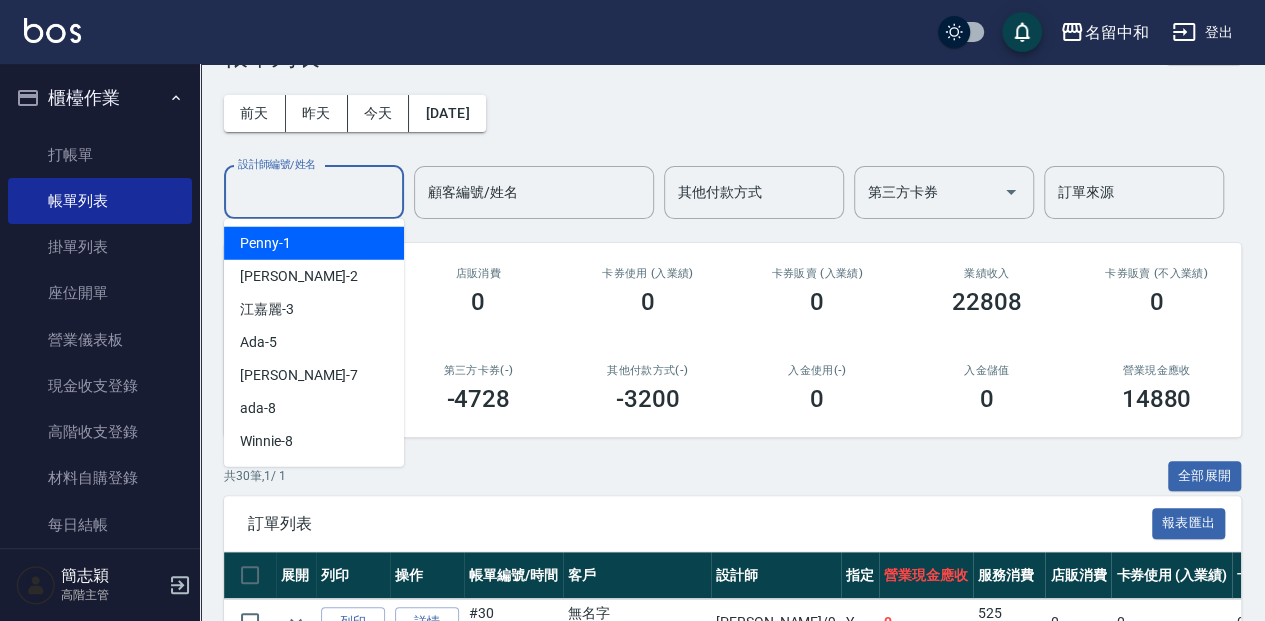 click on "設計師編號/姓名" at bounding box center [314, 192] 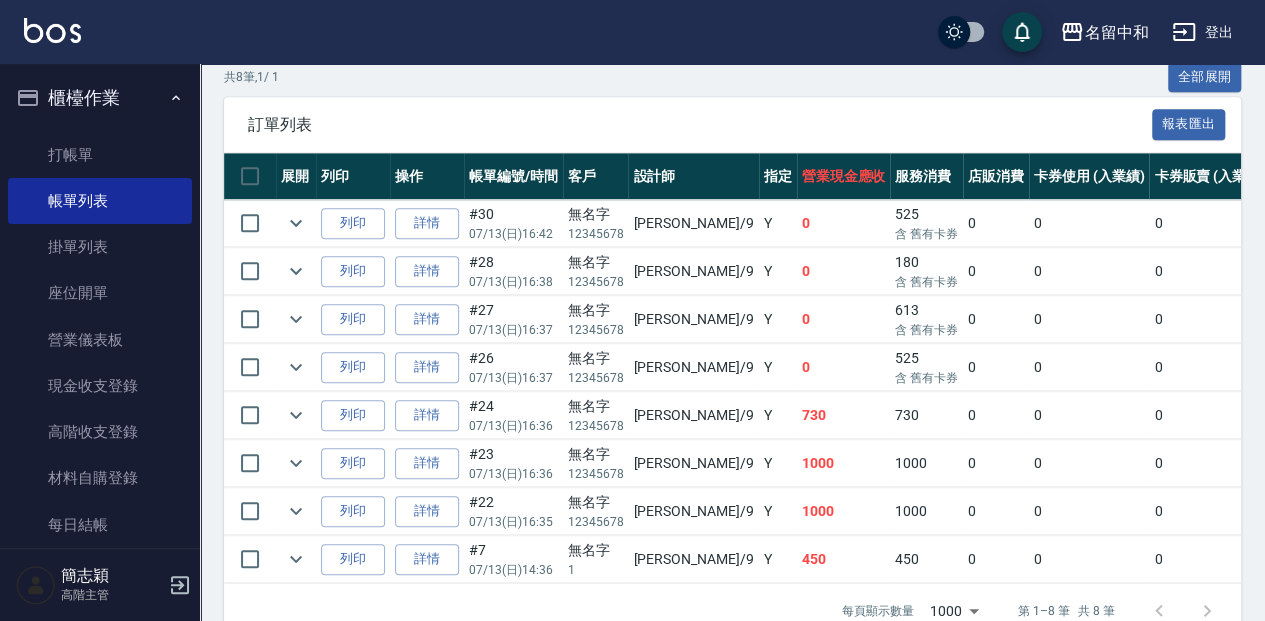 scroll, scrollTop: 510, scrollLeft: 0, axis: vertical 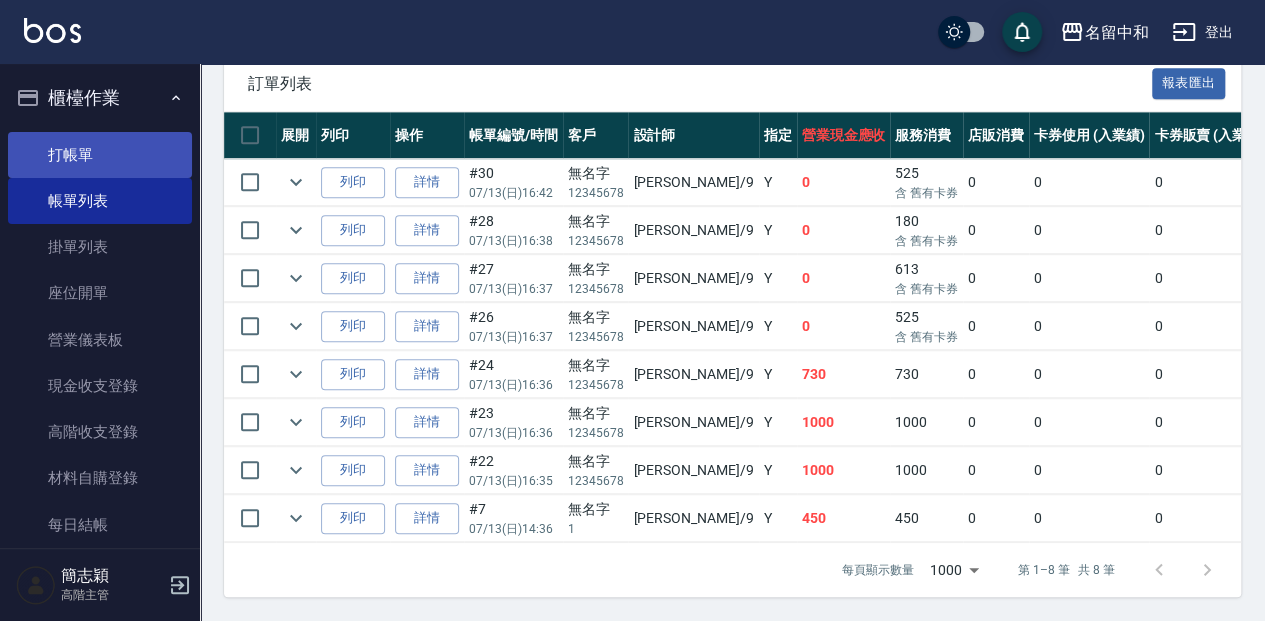 type on "[PERSON_NAME]-9" 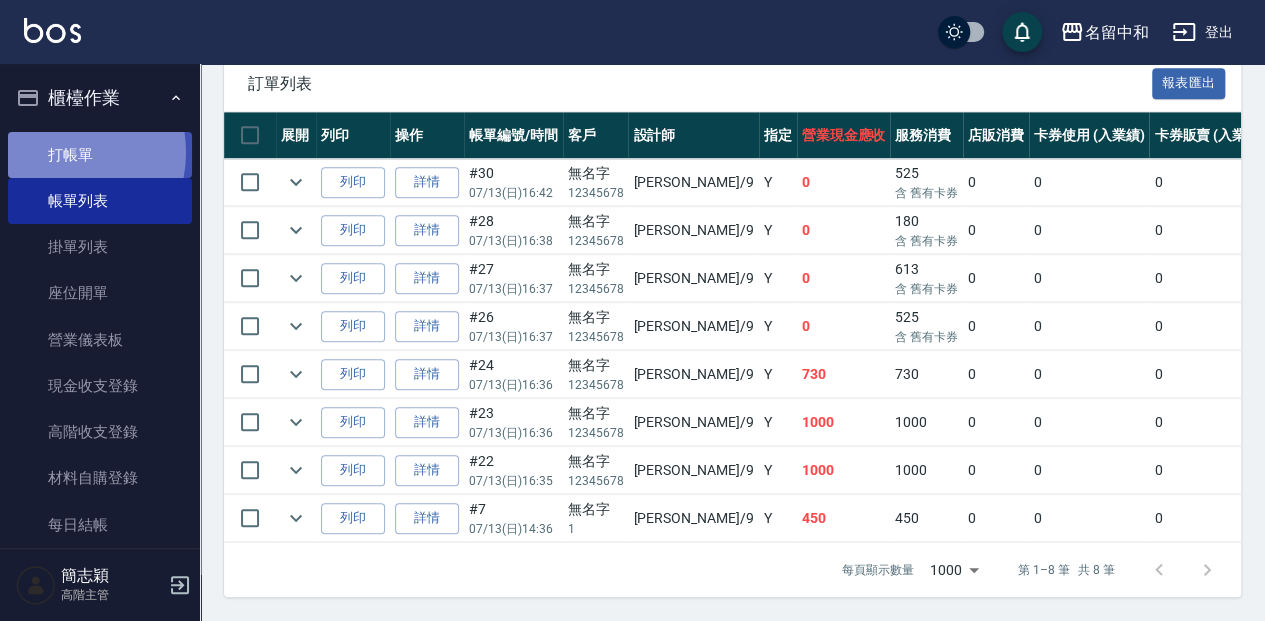 click on "打帳單" at bounding box center (100, 155) 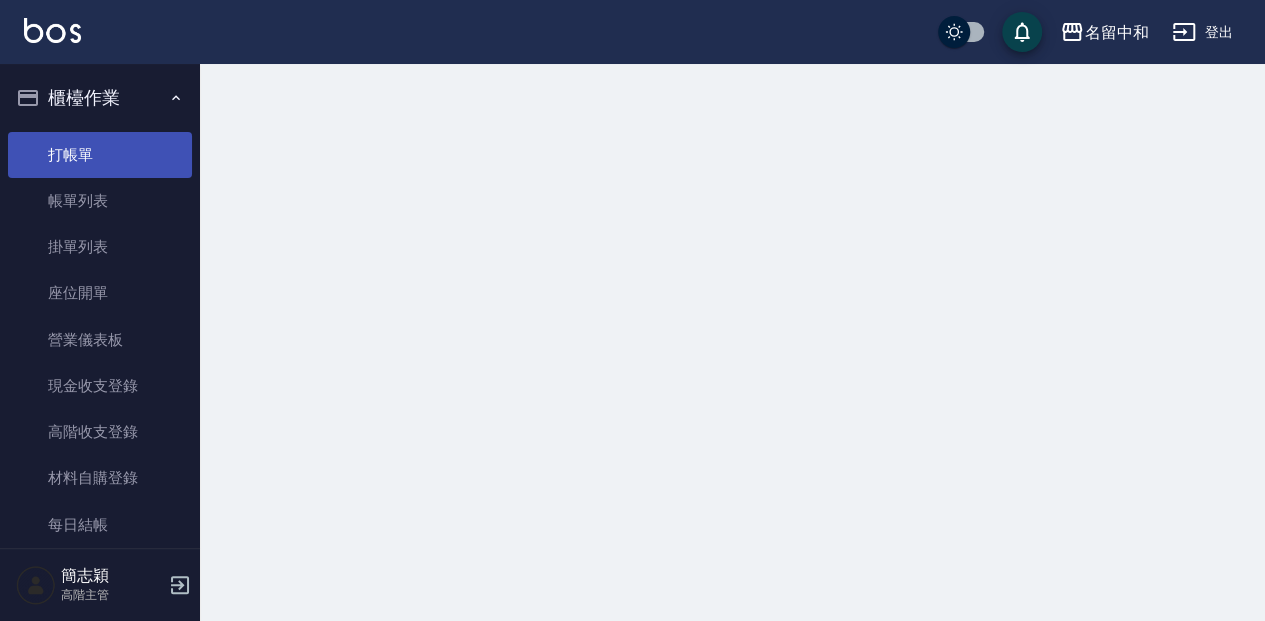 scroll, scrollTop: 0, scrollLeft: 0, axis: both 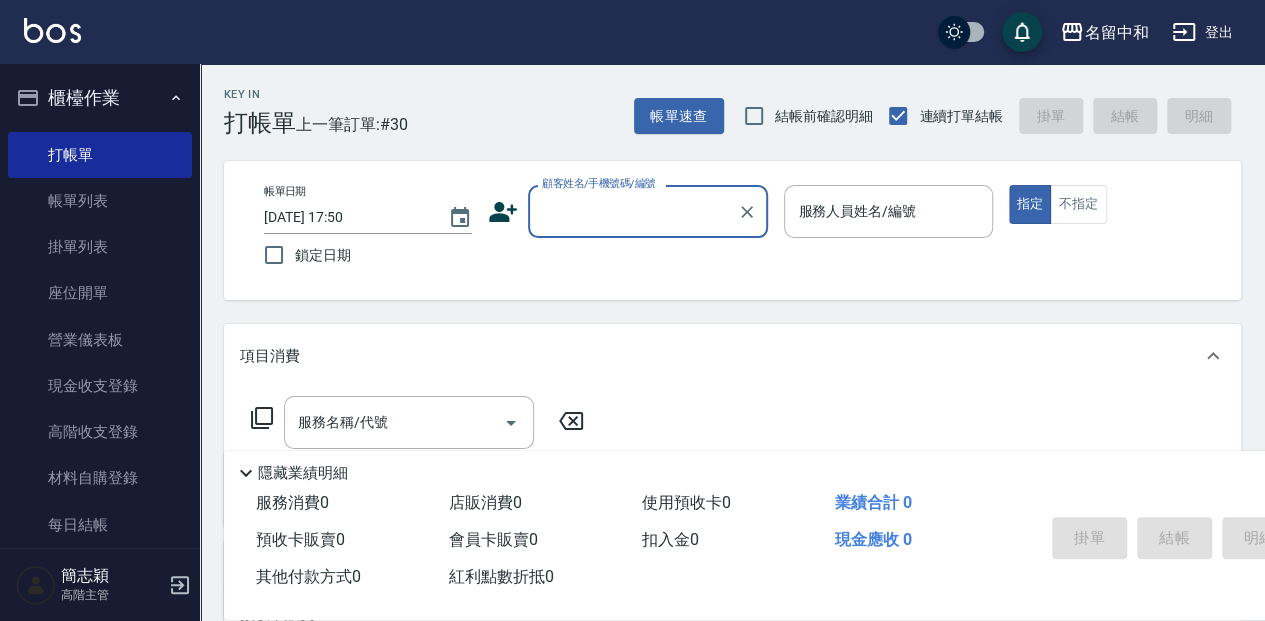 click on "顧客姓名/手機號碼/編號" at bounding box center (633, 211) 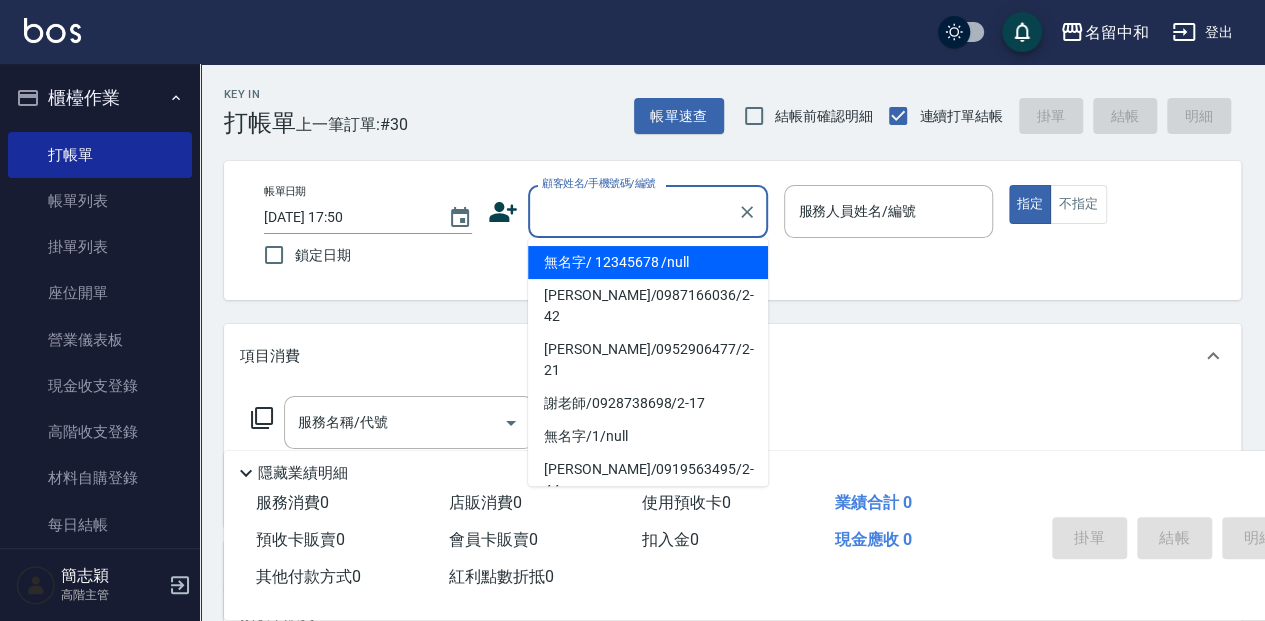drag, startPoint x: 677, startPoint y: 261, endPoint x: 635, endPoint y: 230, distance: 52.201534 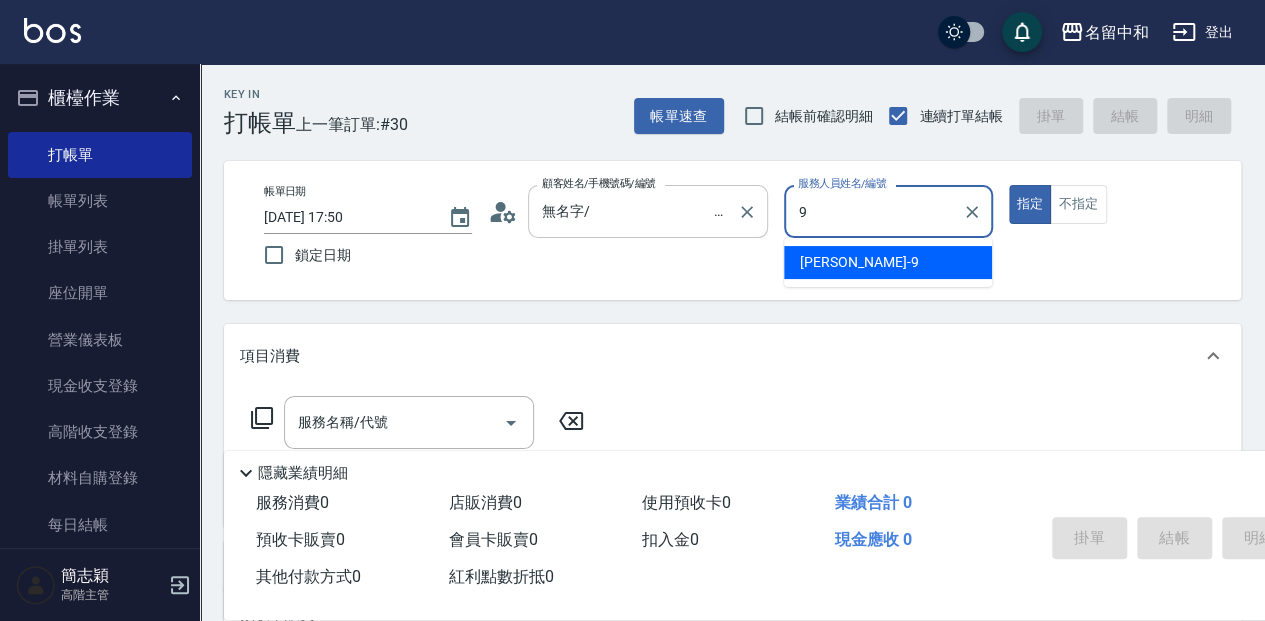 type on "[PERSON_NAME]-9" 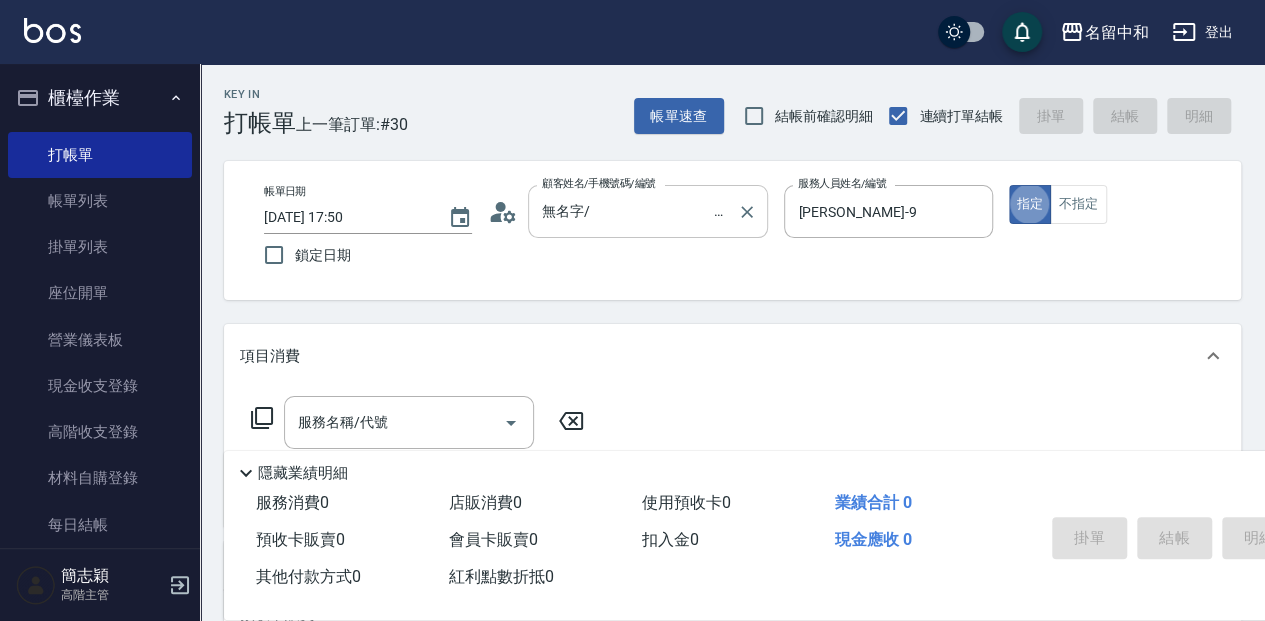 type on "true" 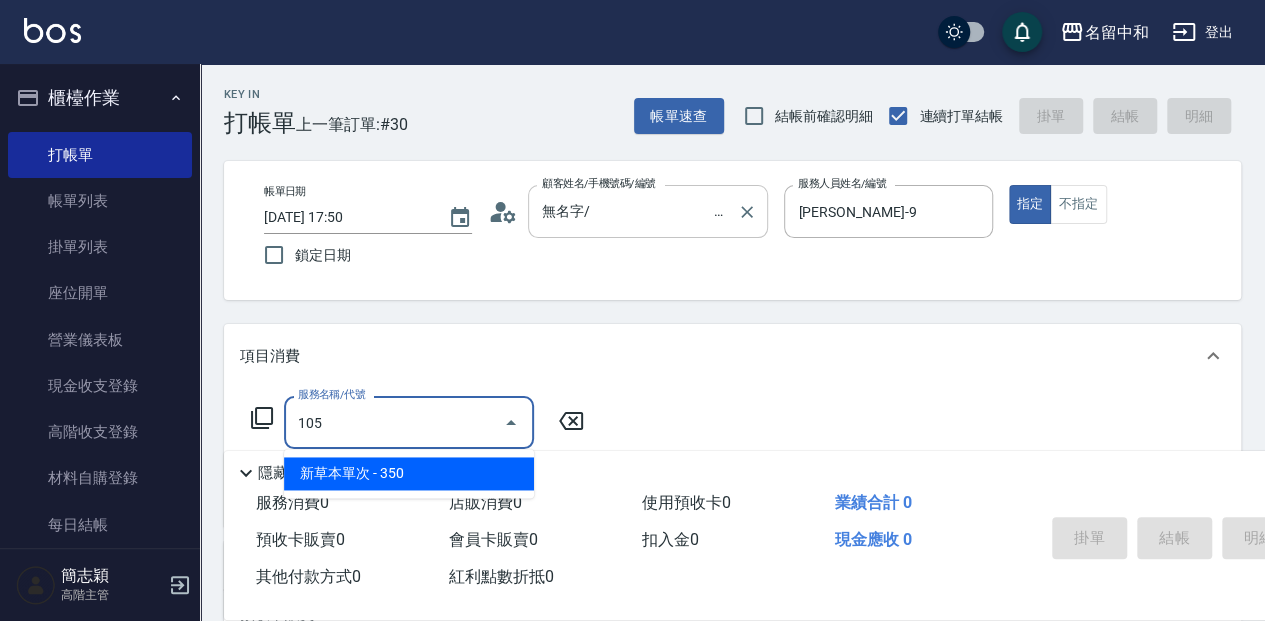 type on "新草本單次(105)" 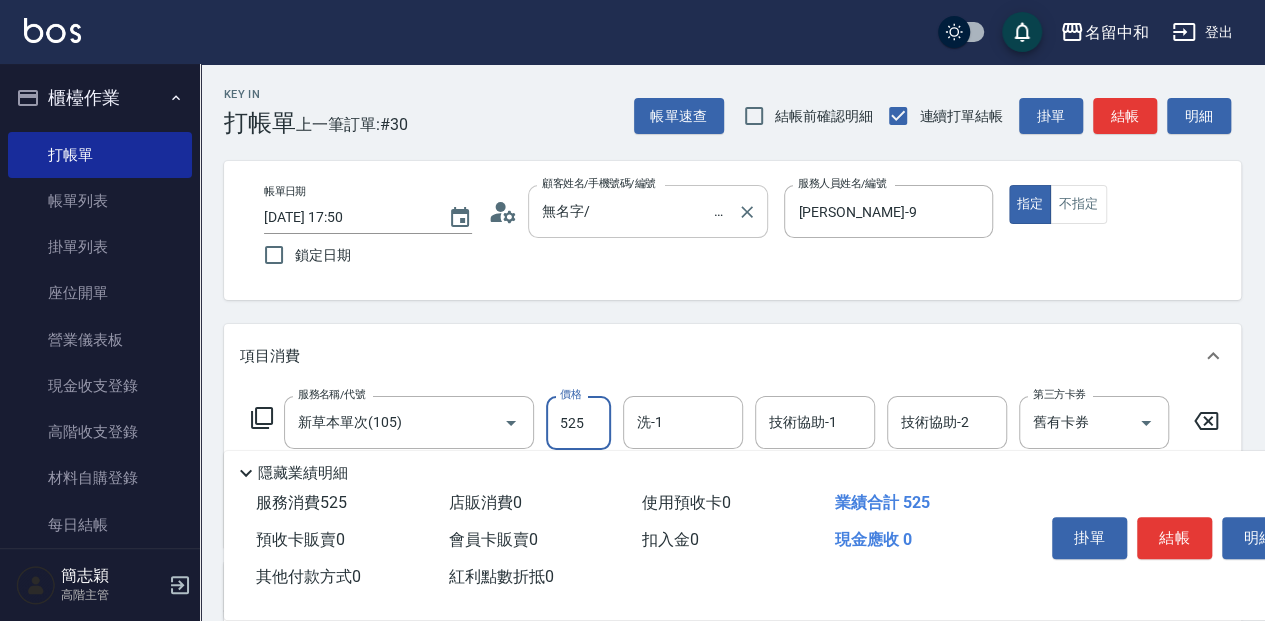 type on "525" 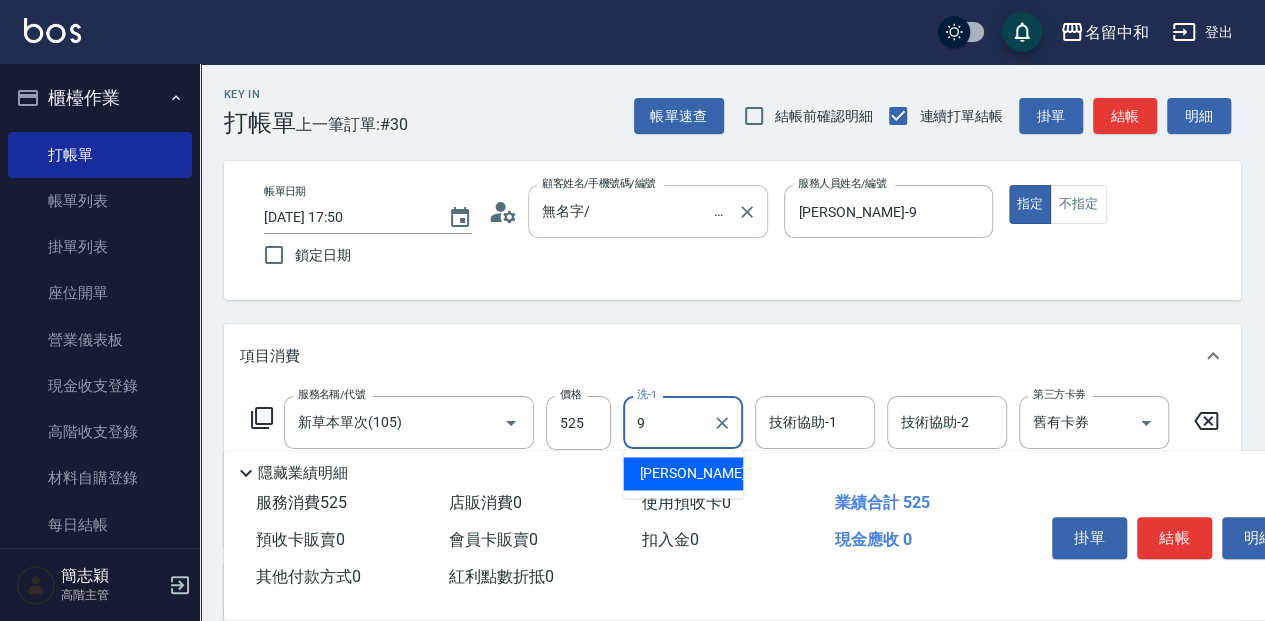 type on "[PERSON_NAME]-9" 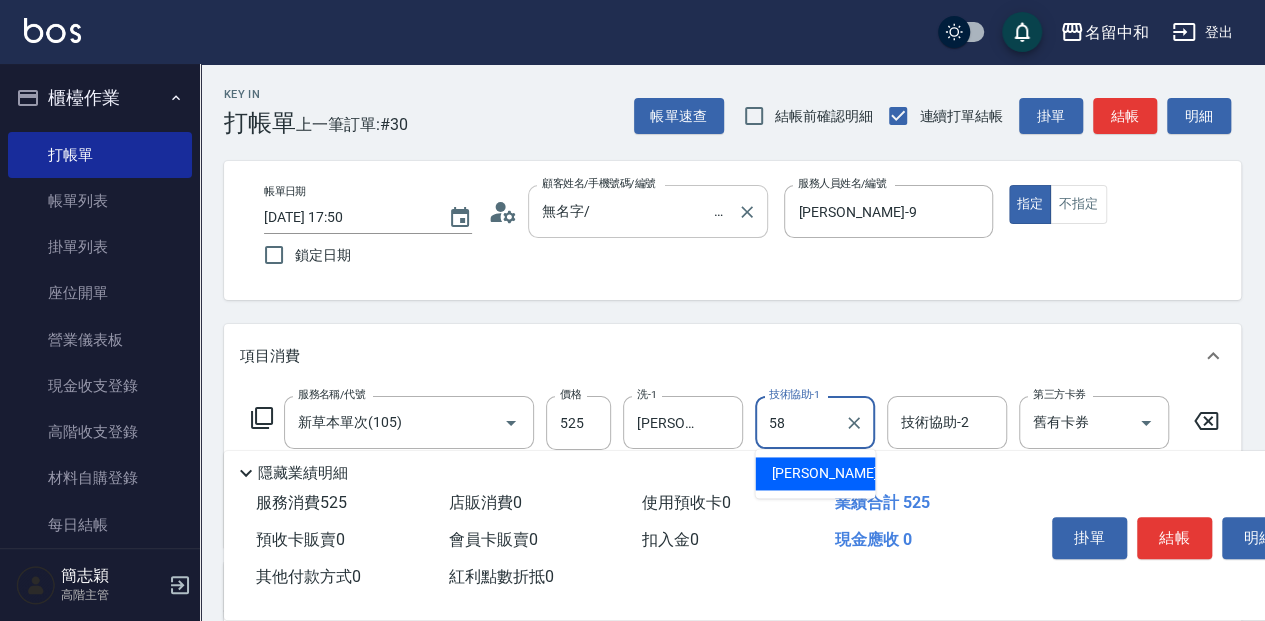 type on "[PERSON_NAME]-58" 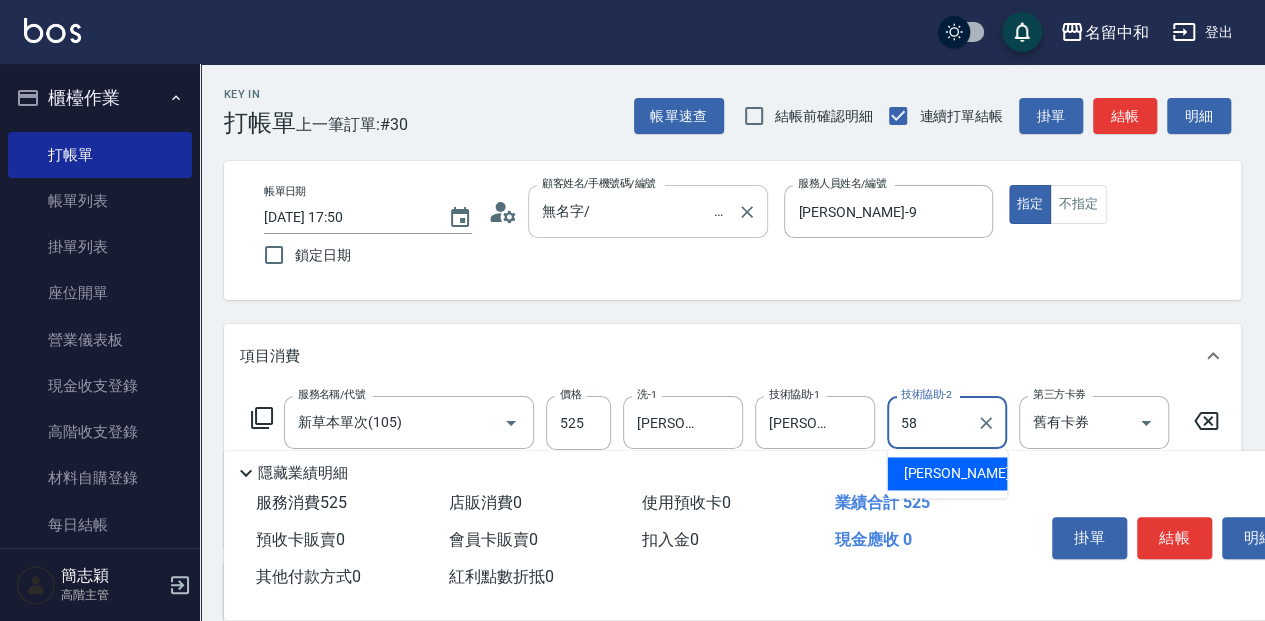 type on "[PERSON_NAME]-58" 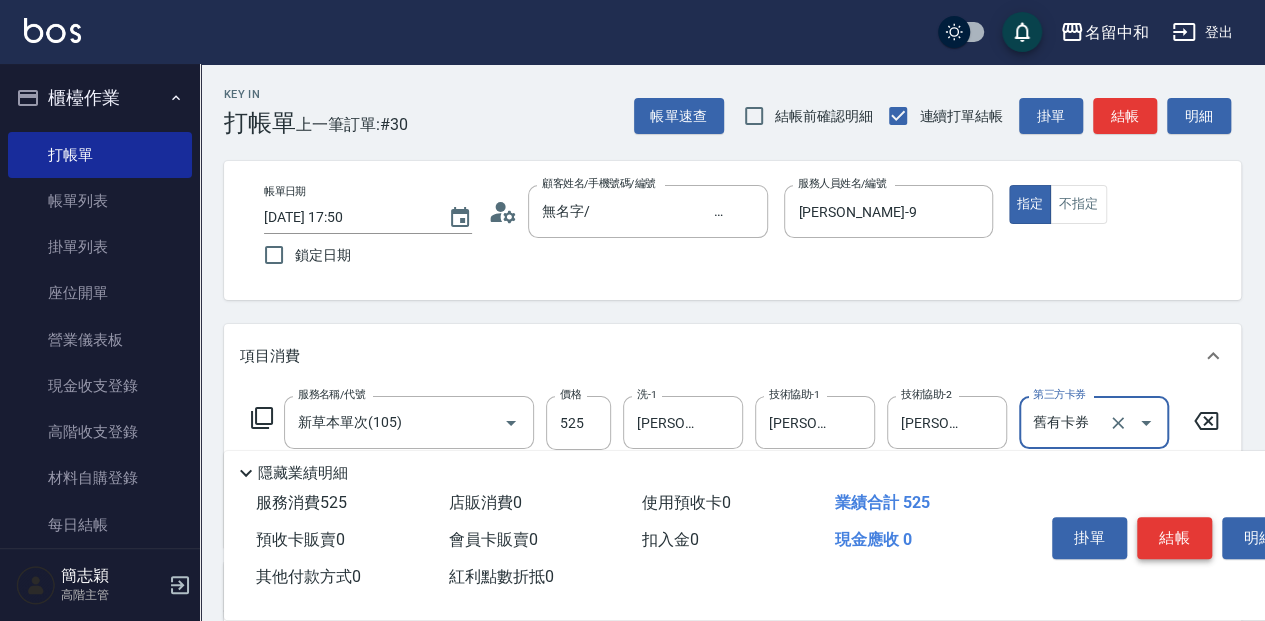 click on "結帳" at bounding box center [1174, 538] 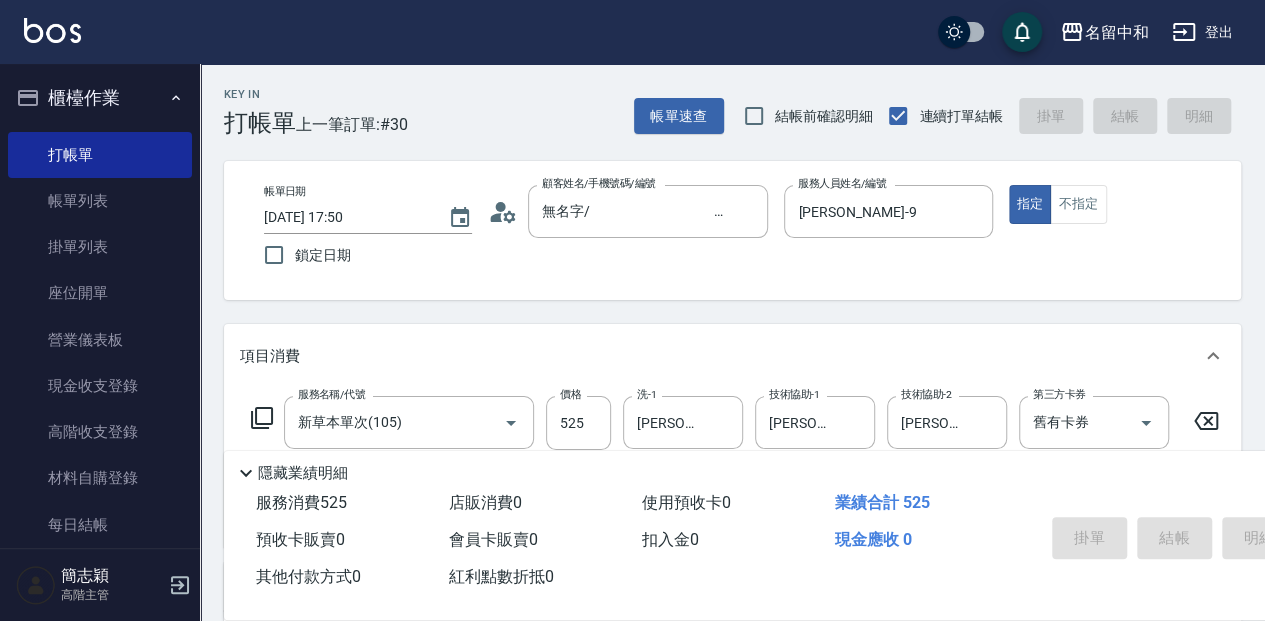 type on "[DATE] 17:51" 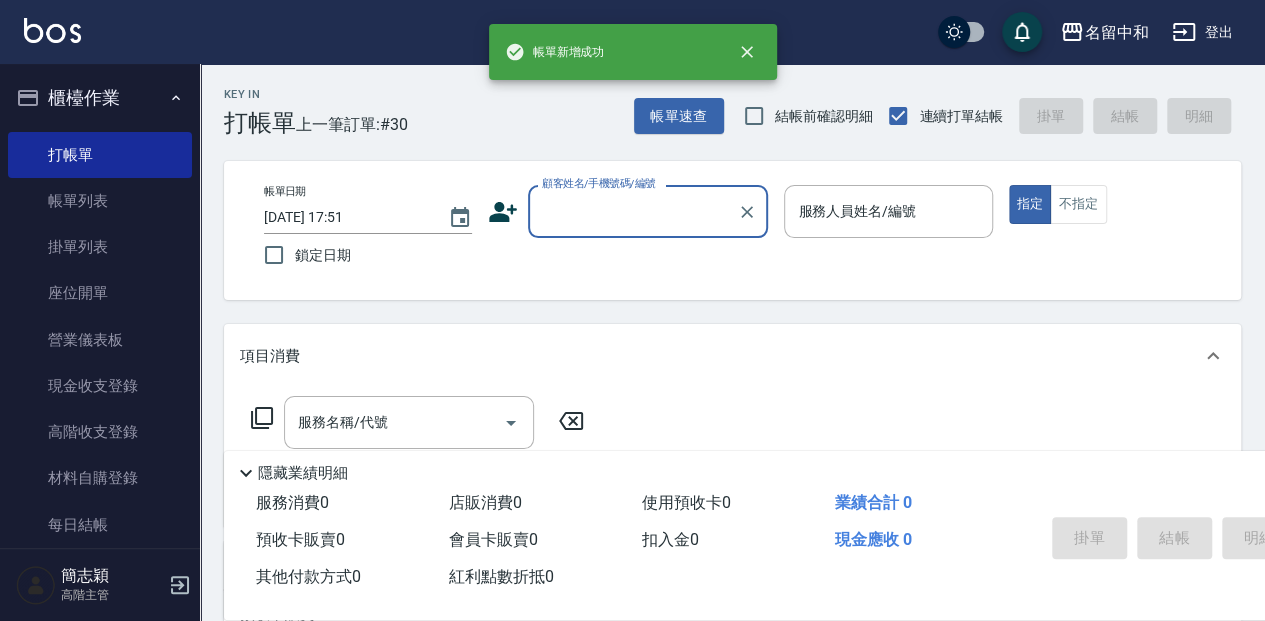 scroll, scrollTop: 0, scrollLeft: 0, axis: both 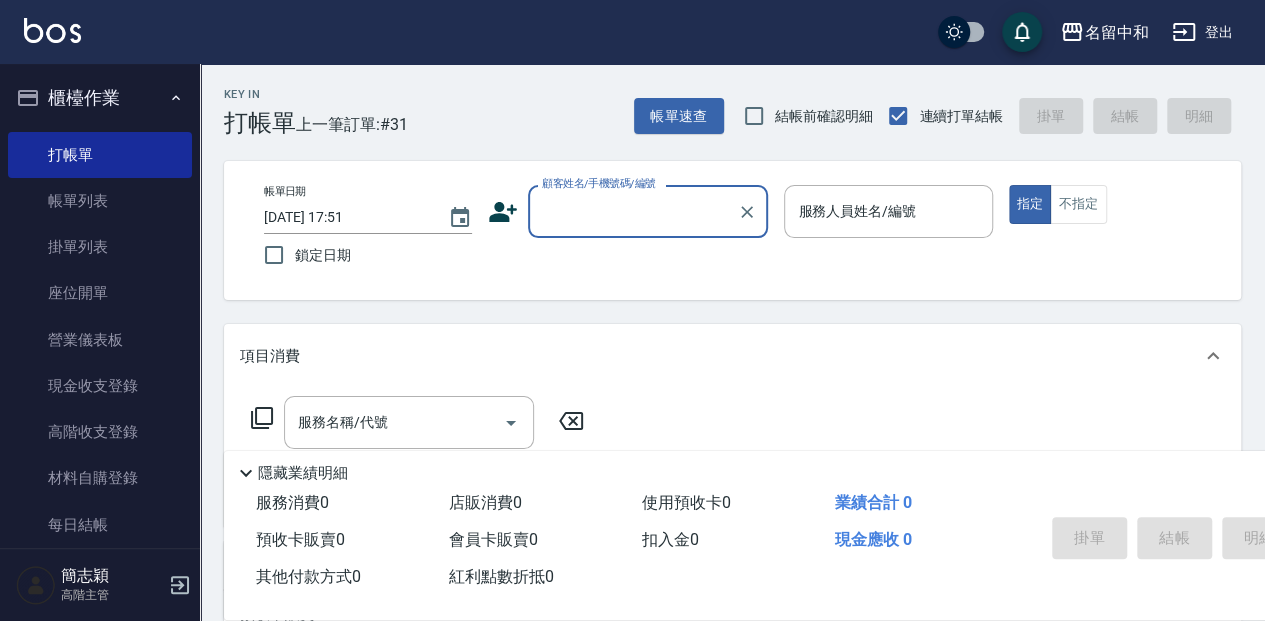 click on "顧客姓名/手機號碼/編號" at bounding box center (633, 211) 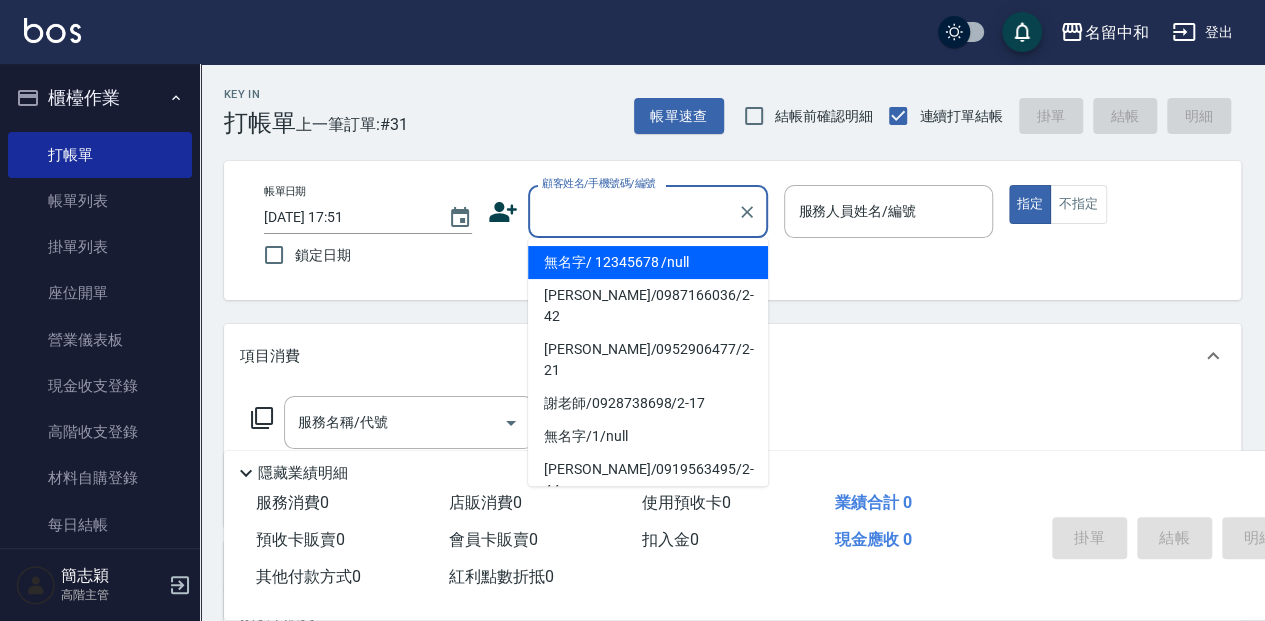 click on "無名字/                                                 12345678                              /null" at bounding box center [648, 262] 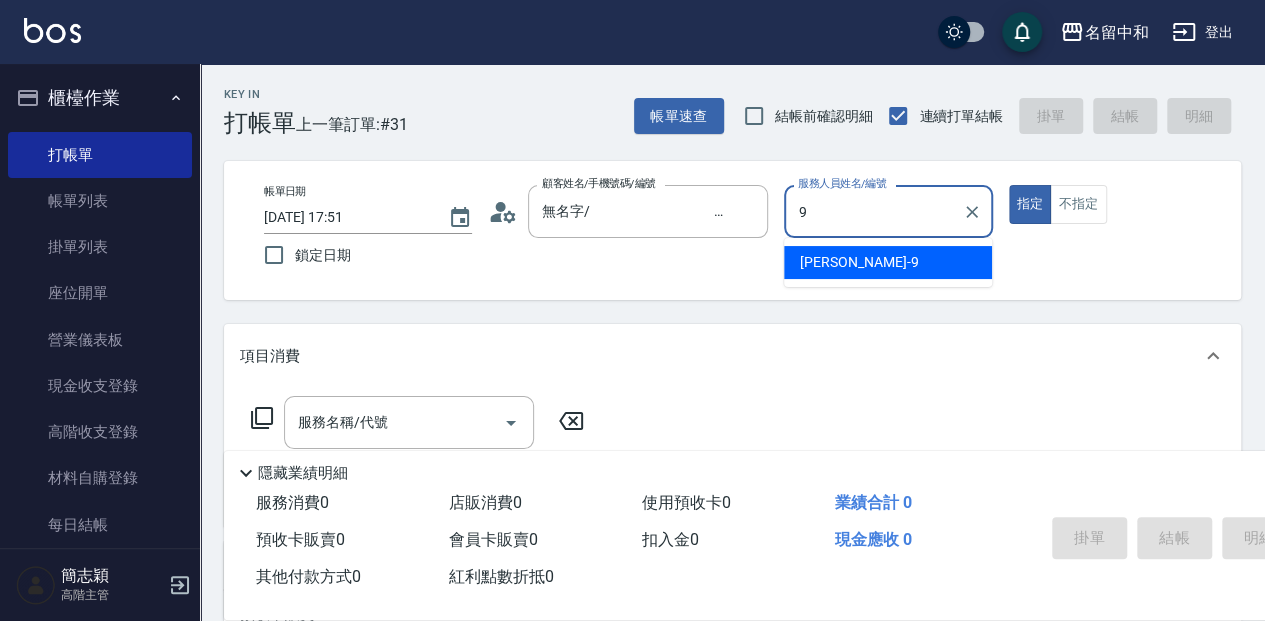 type on "[PERSON_NAME]-9" 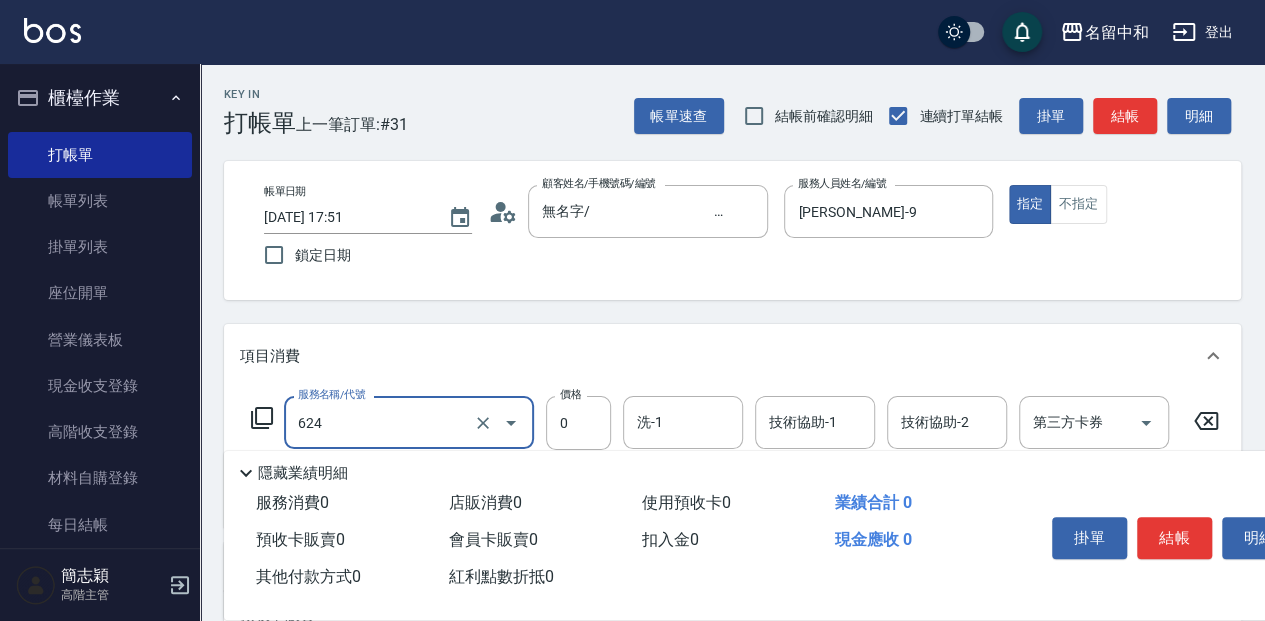 type on "醫學單次0(624)" 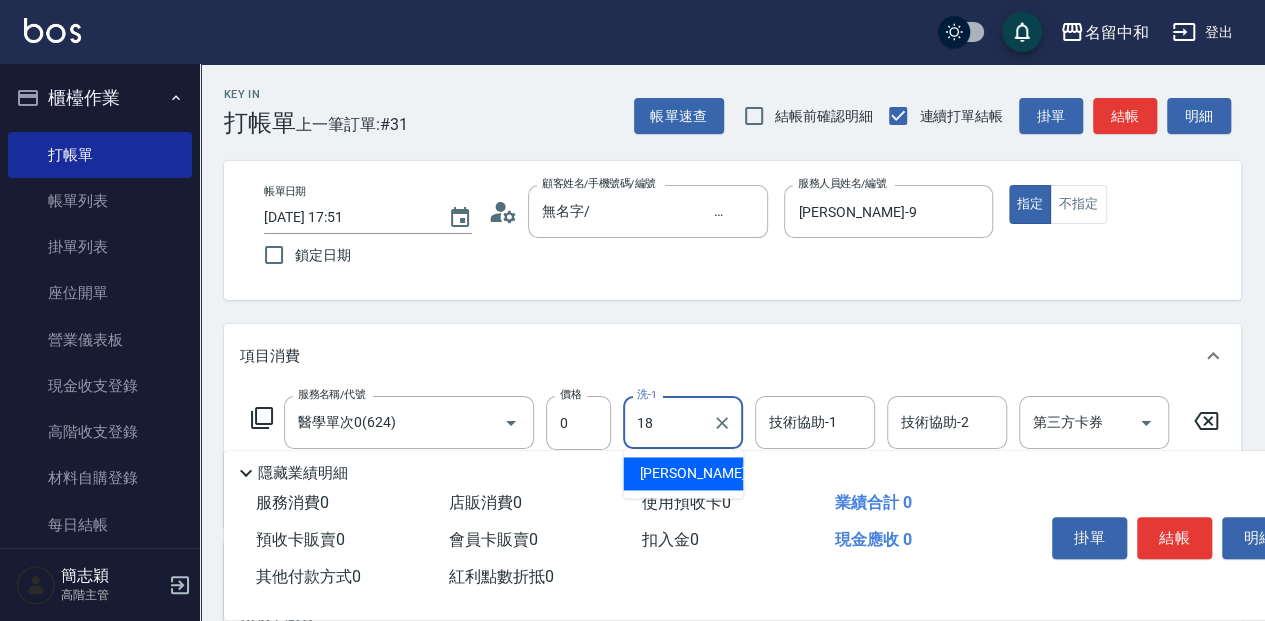 type on "[PERSON_NAME]-18" 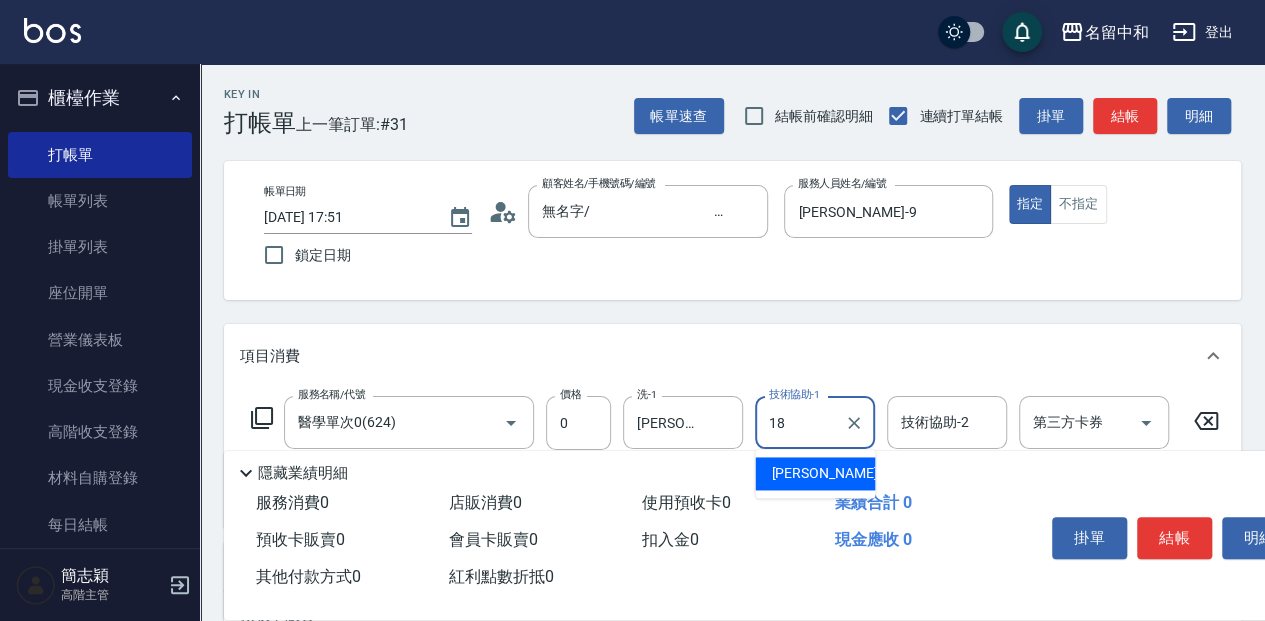 type on "[PERSON_NAME]-18" 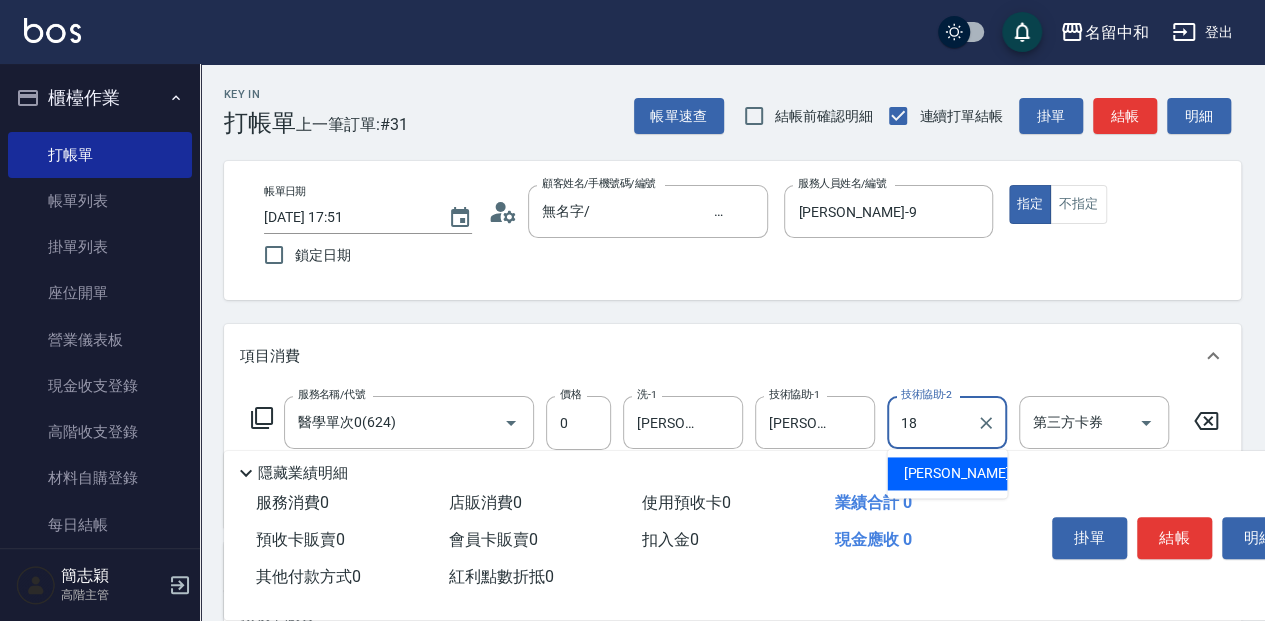 type on "[PERSON_NAME]-18" 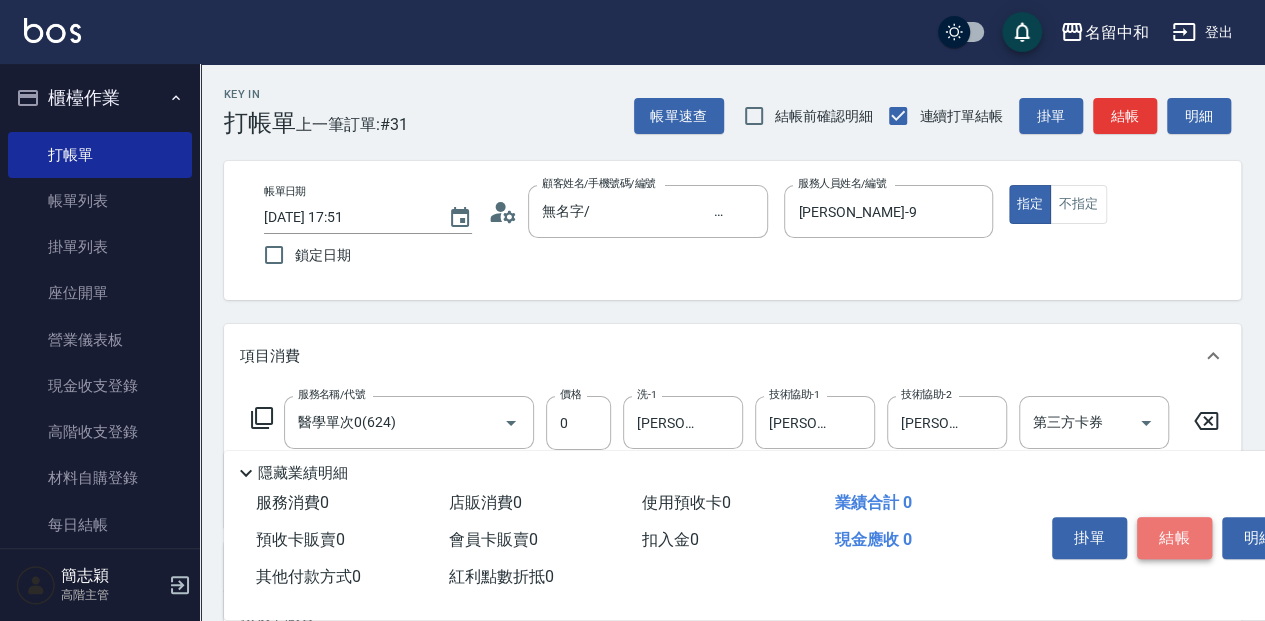 click on "結帳" at bounding box center [1174, 538] 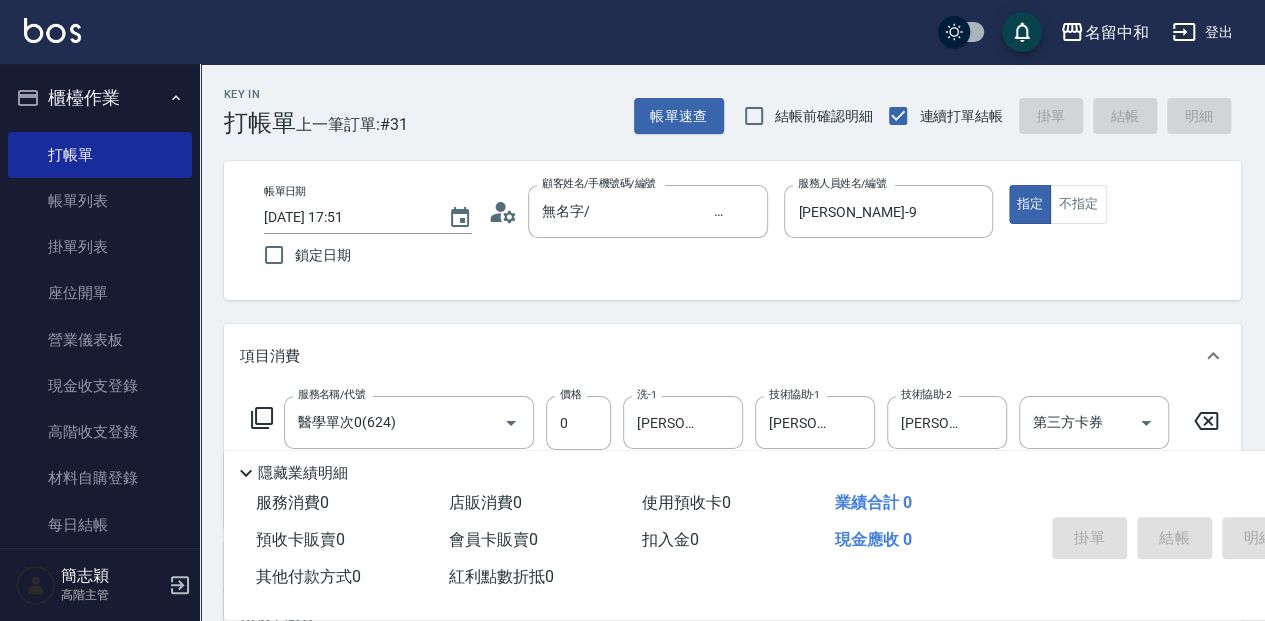 type on "[DATE] 17:52" 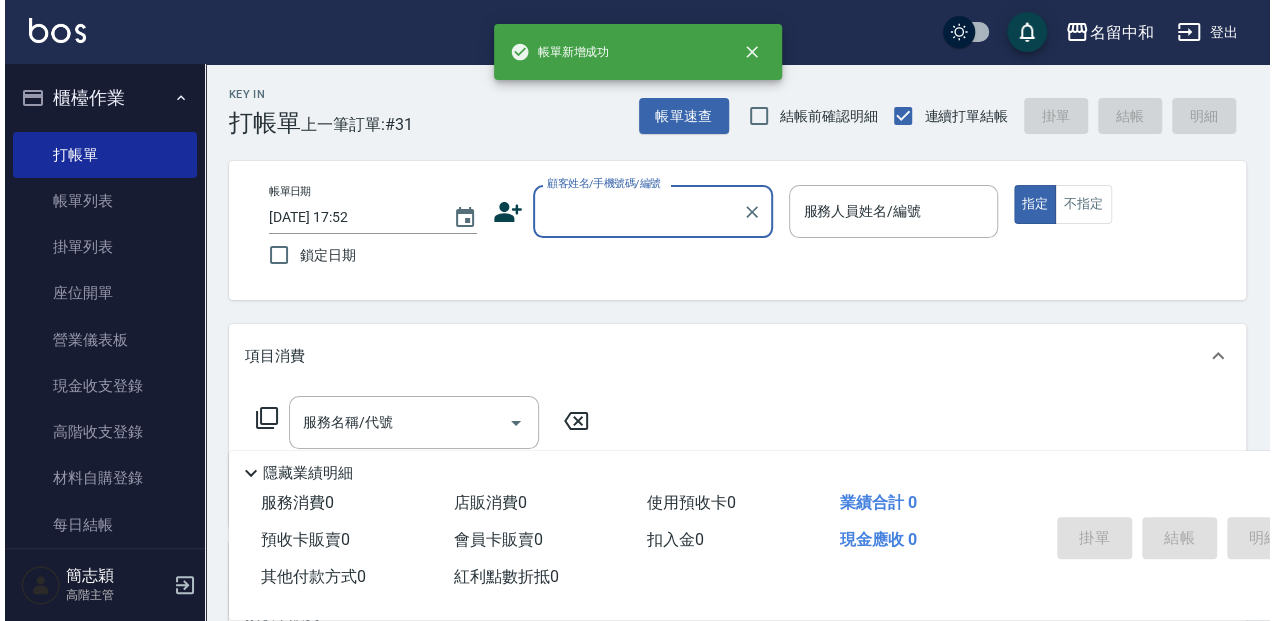 scroll, scrollTop: 0, scrollLeft: 0, axis: both 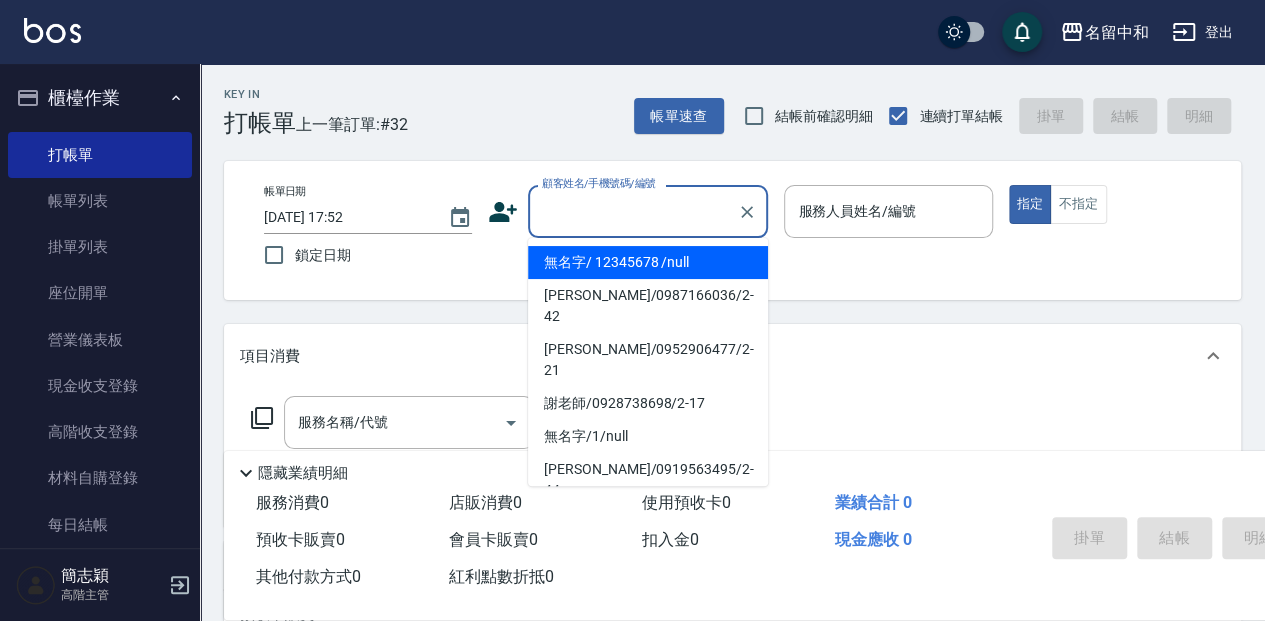 click on "顧客姓名/手機號碼/編號" at bounding box center [633, 211] 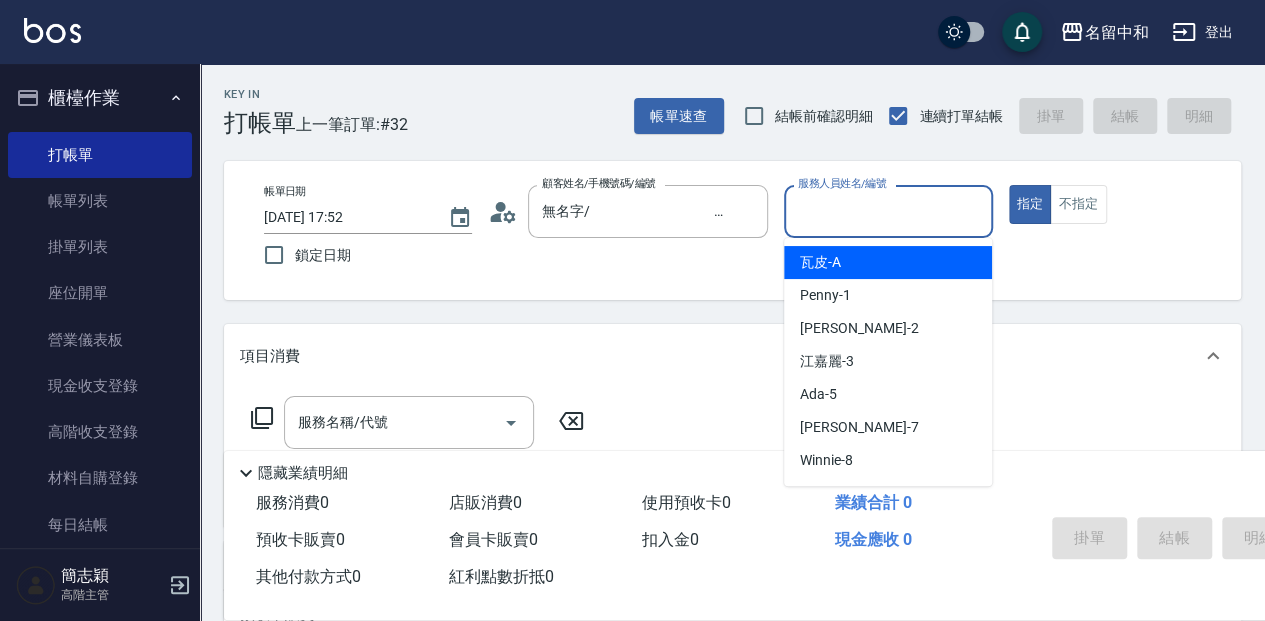 click on "服務人員姓名/編號" at bounding box center [888, 211] 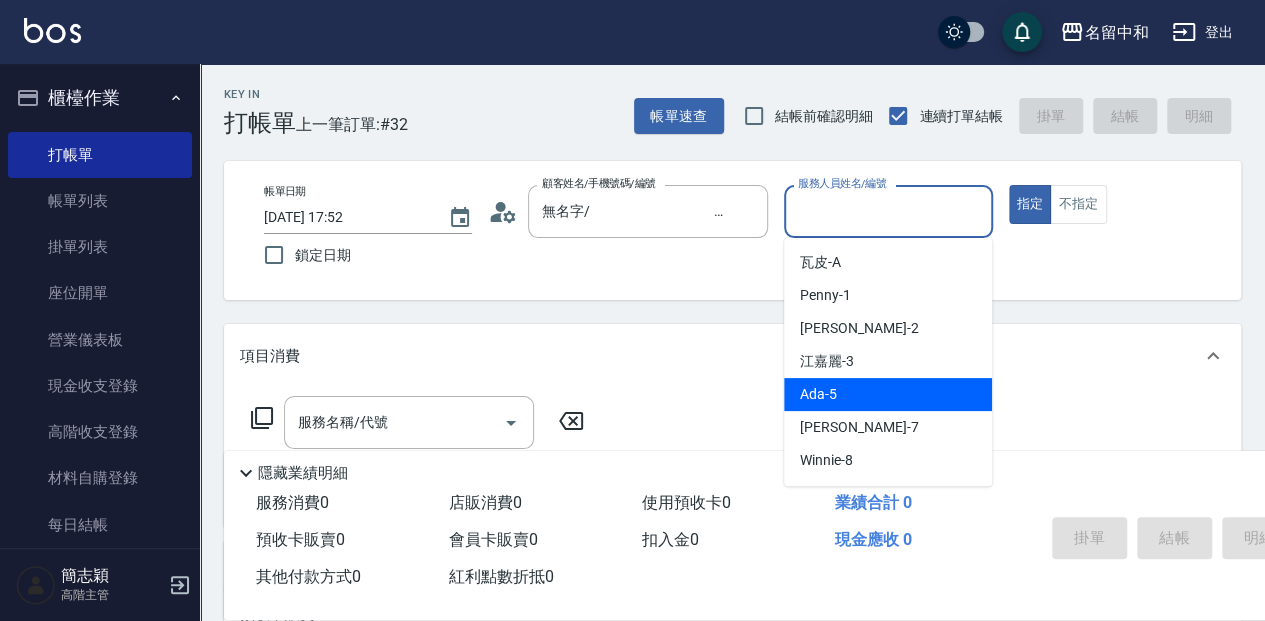 click on "Ada -5" at bounding box center [888, 394] 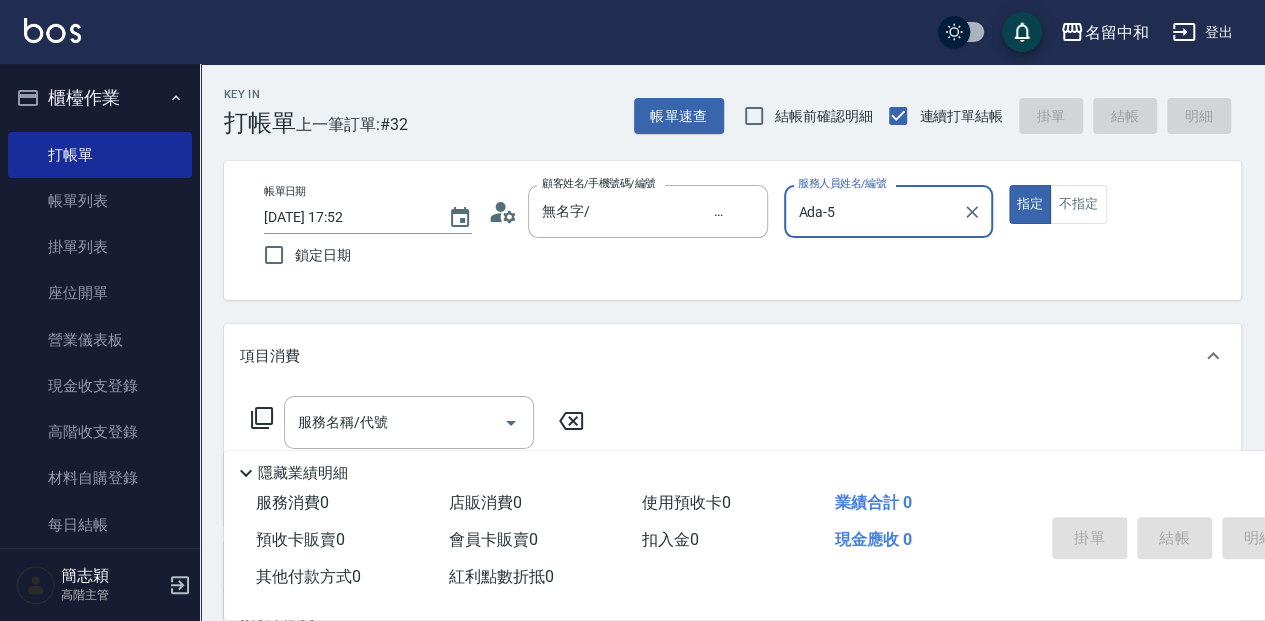 click 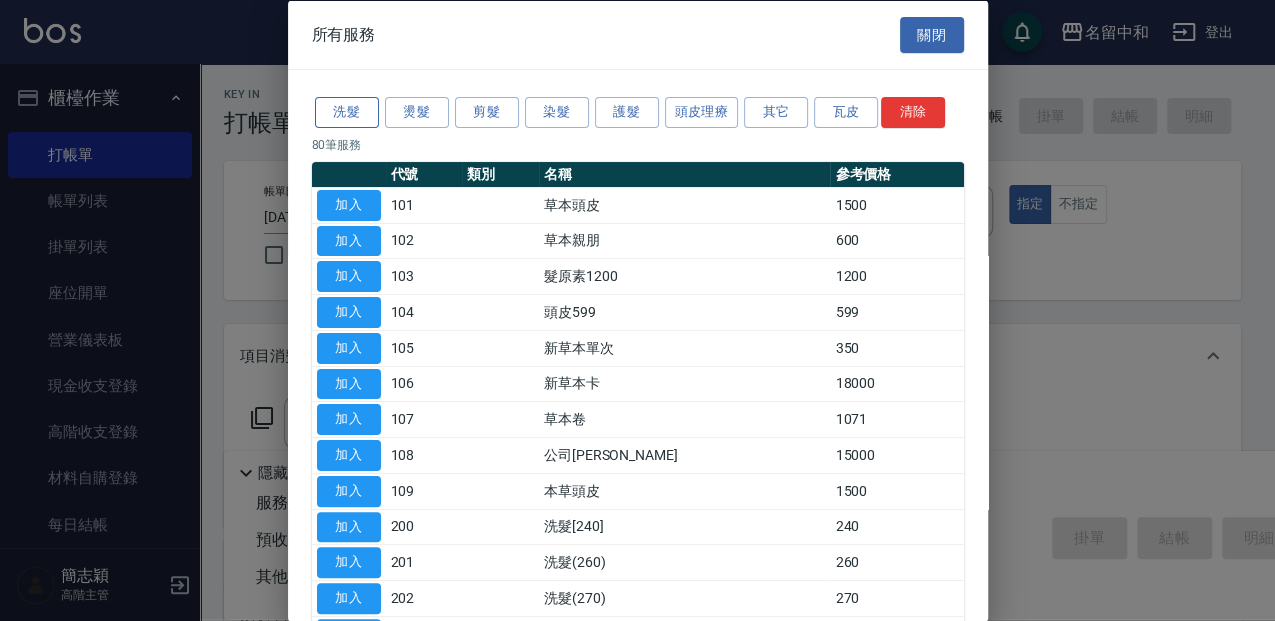 click on "洗髮" at bounding box center (347, 112) 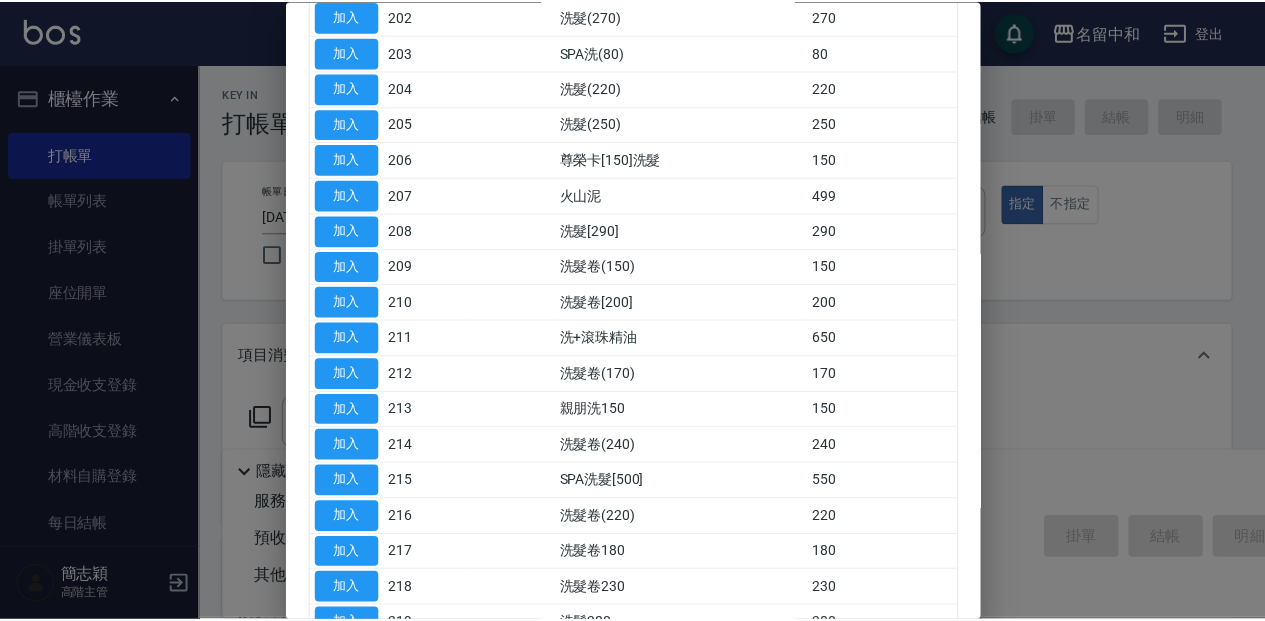 scroll, scrollTop: 266, scrollLeft: 0, axis: vertical 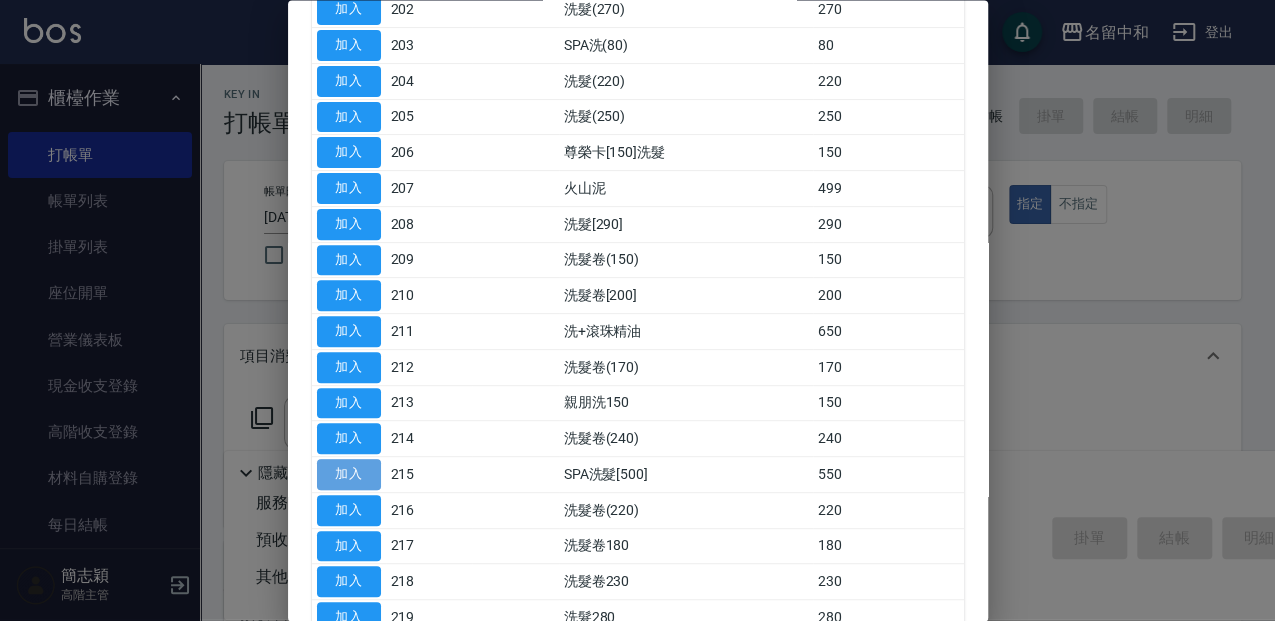 click on "加入" at bounding box center (349, 475) 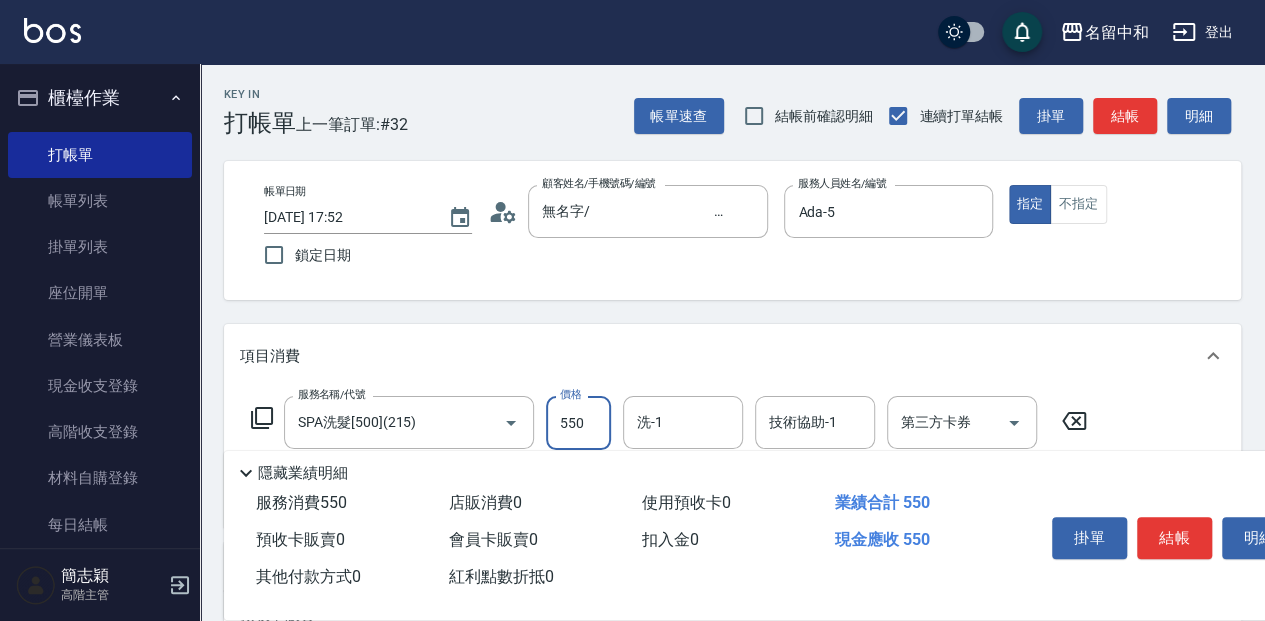click on "550" at bounding box center (578, 423) 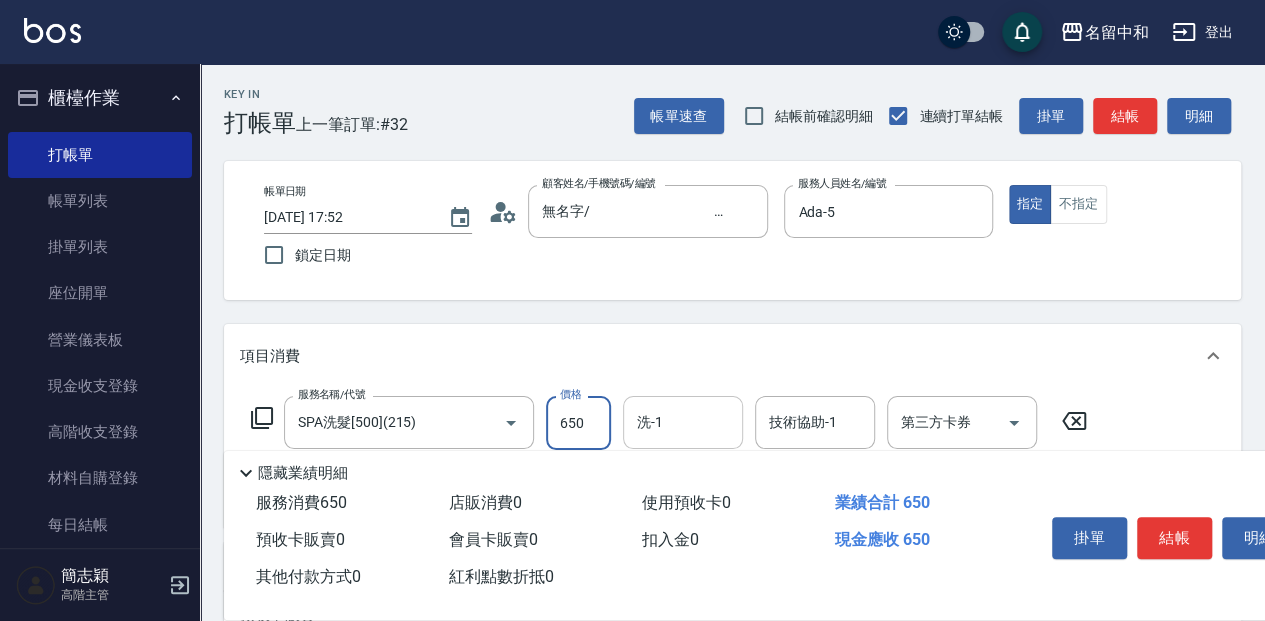type on "650" 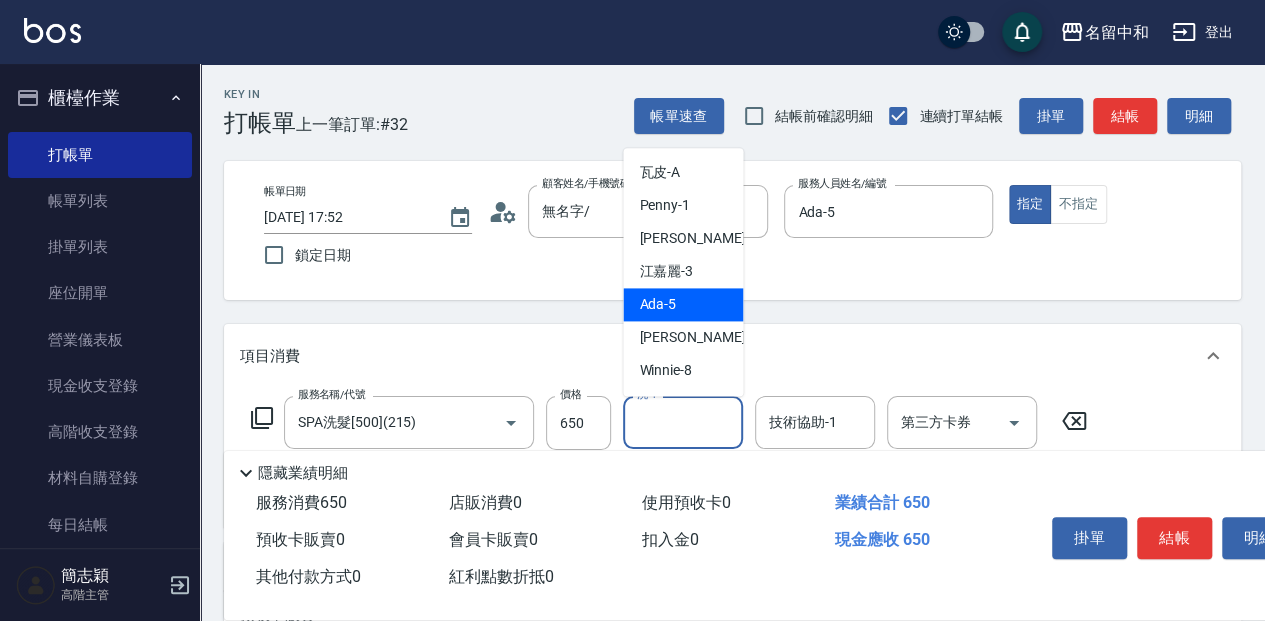 click on "Ada -5" at bounding box center [683, 304] 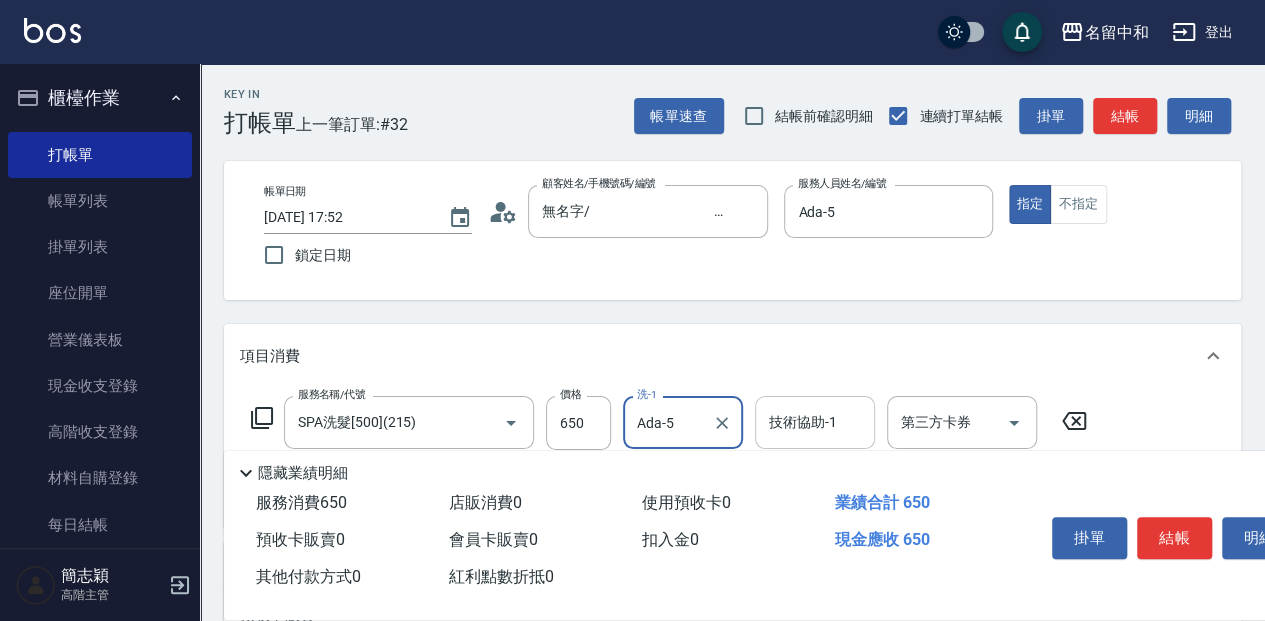 click on "技術協助-1 技術協助-1" at bounding box center (815, 422) 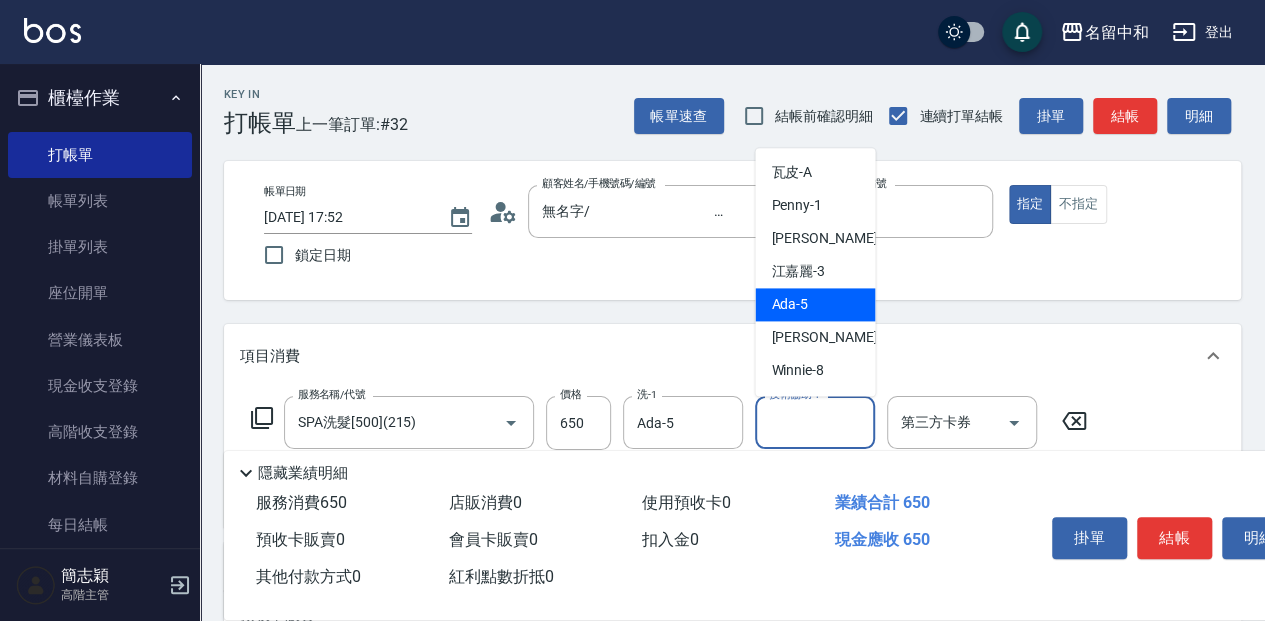 click on "Ada -5" at bounding box center (815, 304) 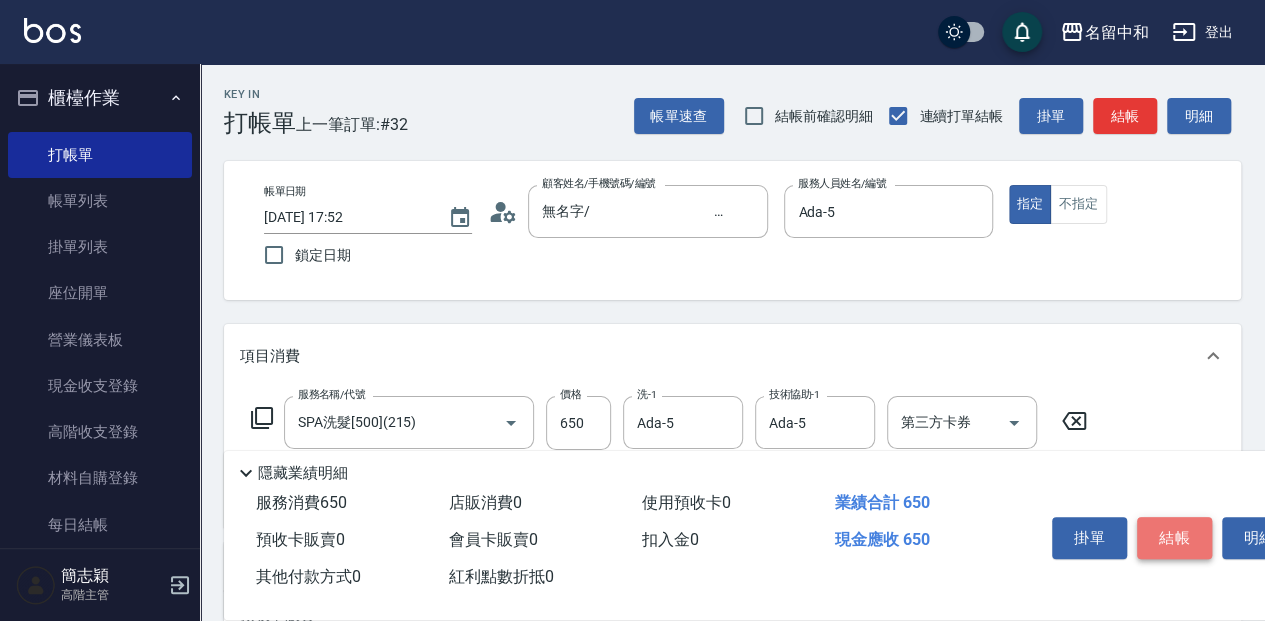 click on "結帳" at bounding box center [1174, 538] 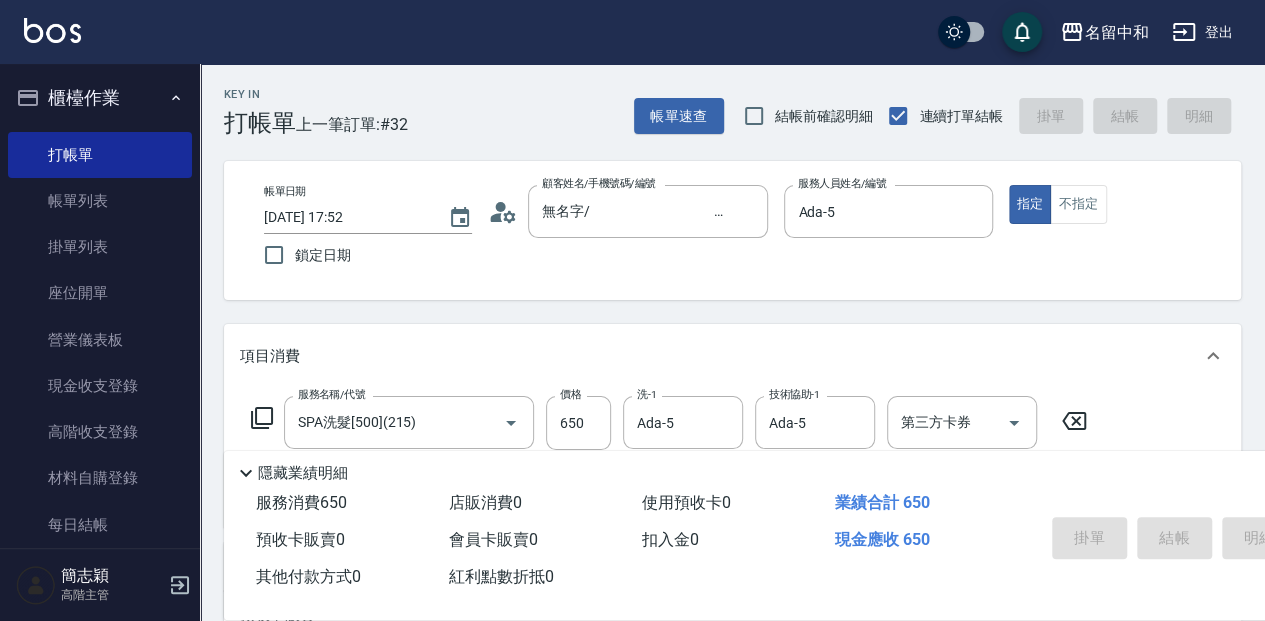 type on "[DATE] 18:18" 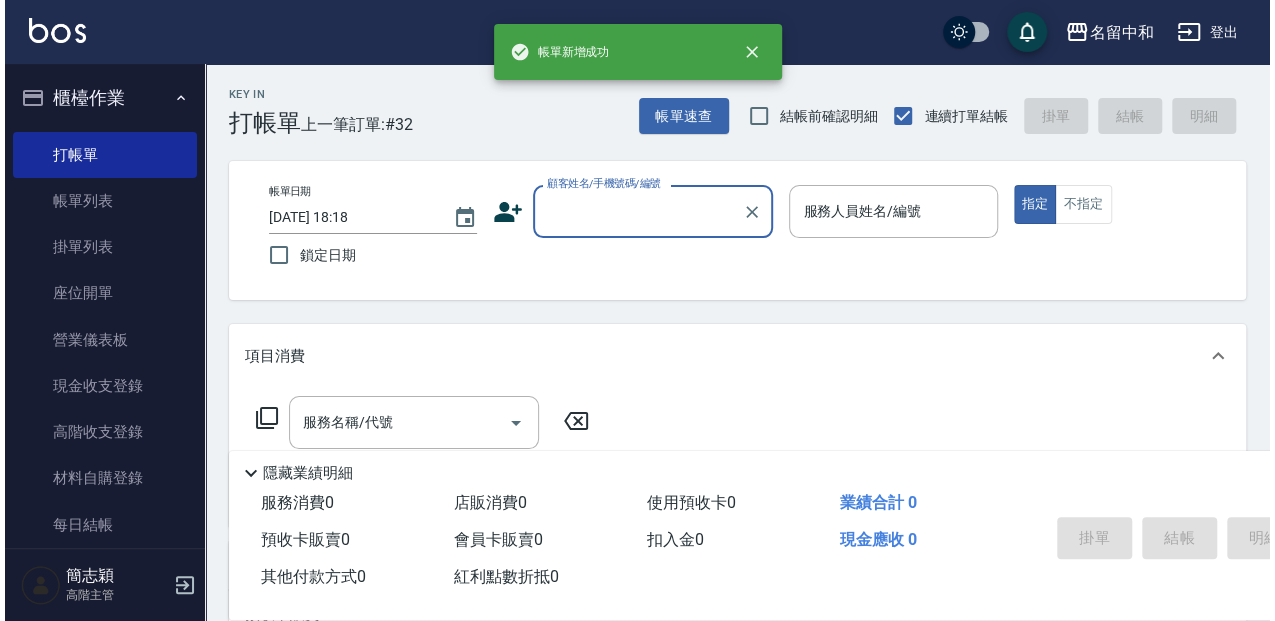 scroll, scrollTop: 0, scrollLeft: 0, axis: both 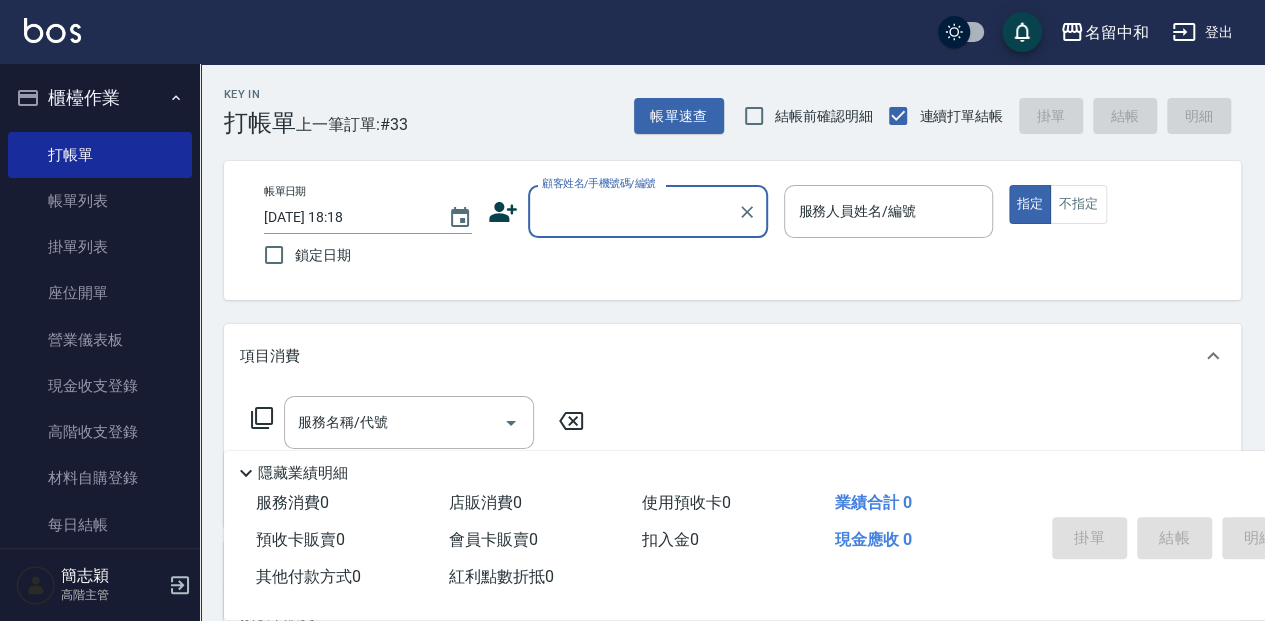 click on "顧客姓名/手機號碼/編號" at bounding box center [633, 211] 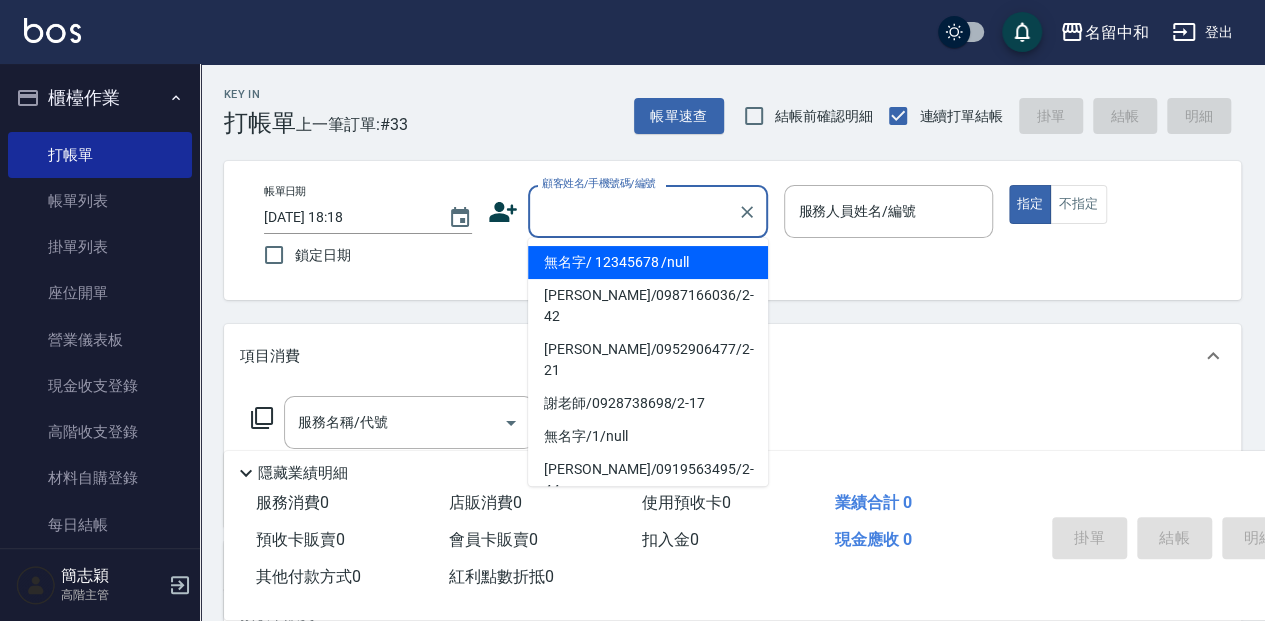 click on "無名字/                                                 12345678                              /null" at bounding box center [648, 262] 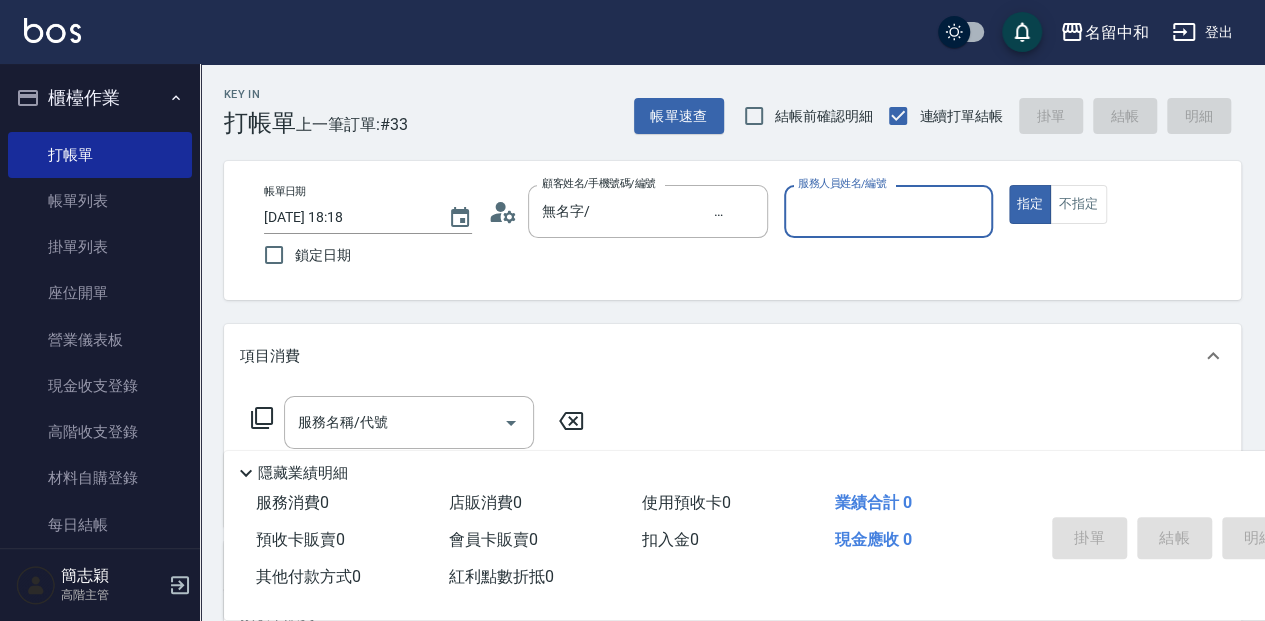 click on "服務人員姓名/編號" 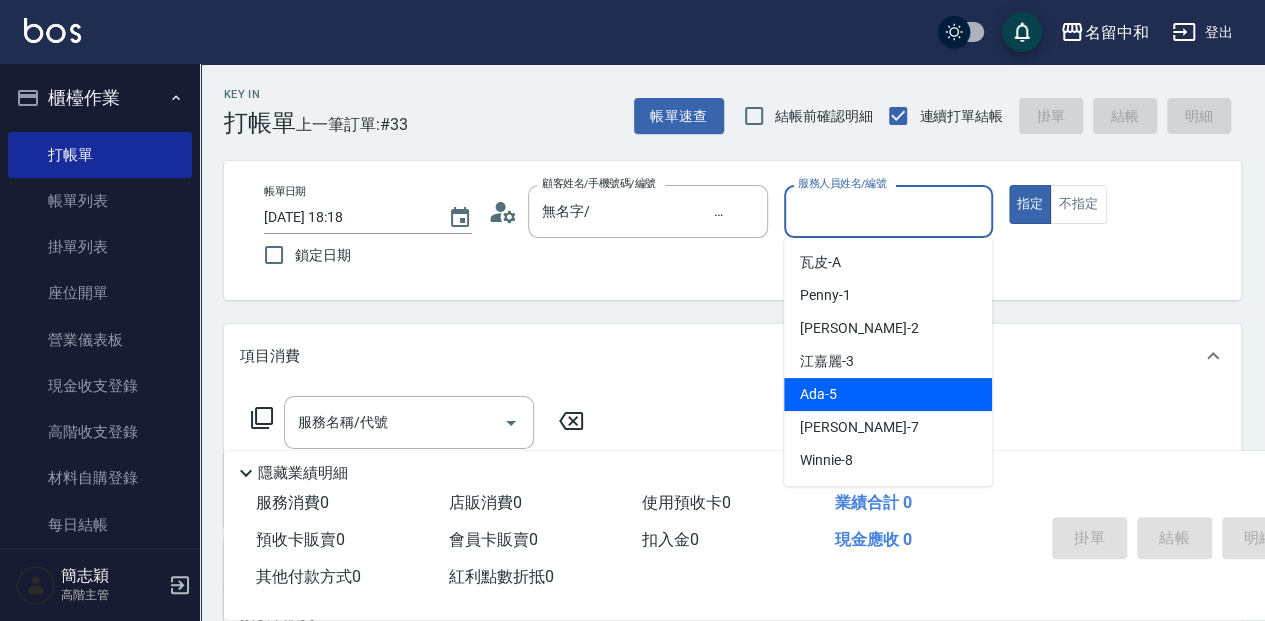 click on "Ada -5" at bounding box center [888, 394] 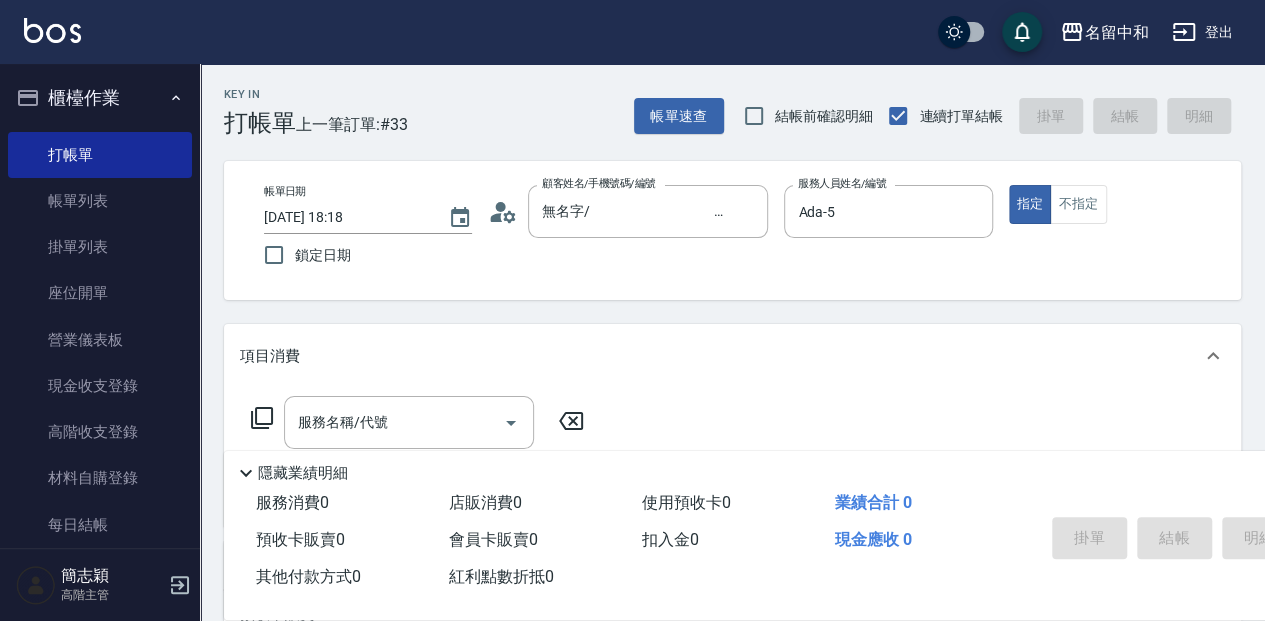 click 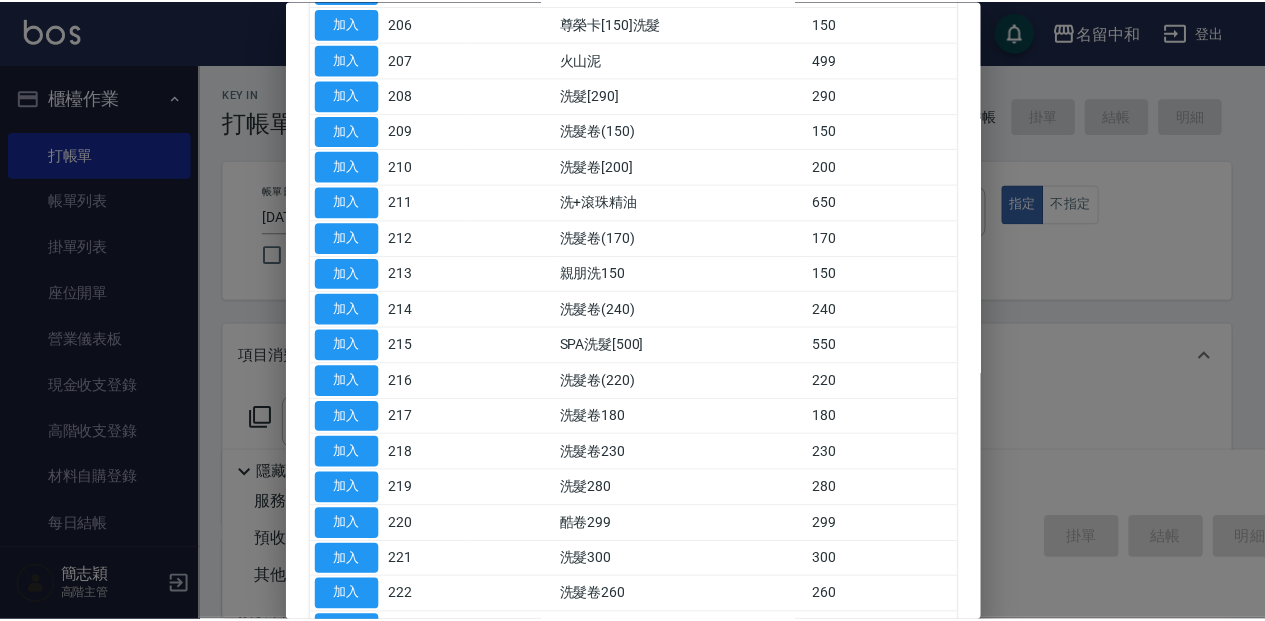scroll, scrollTop: 400, scrollLeft: 0, axis: vertical 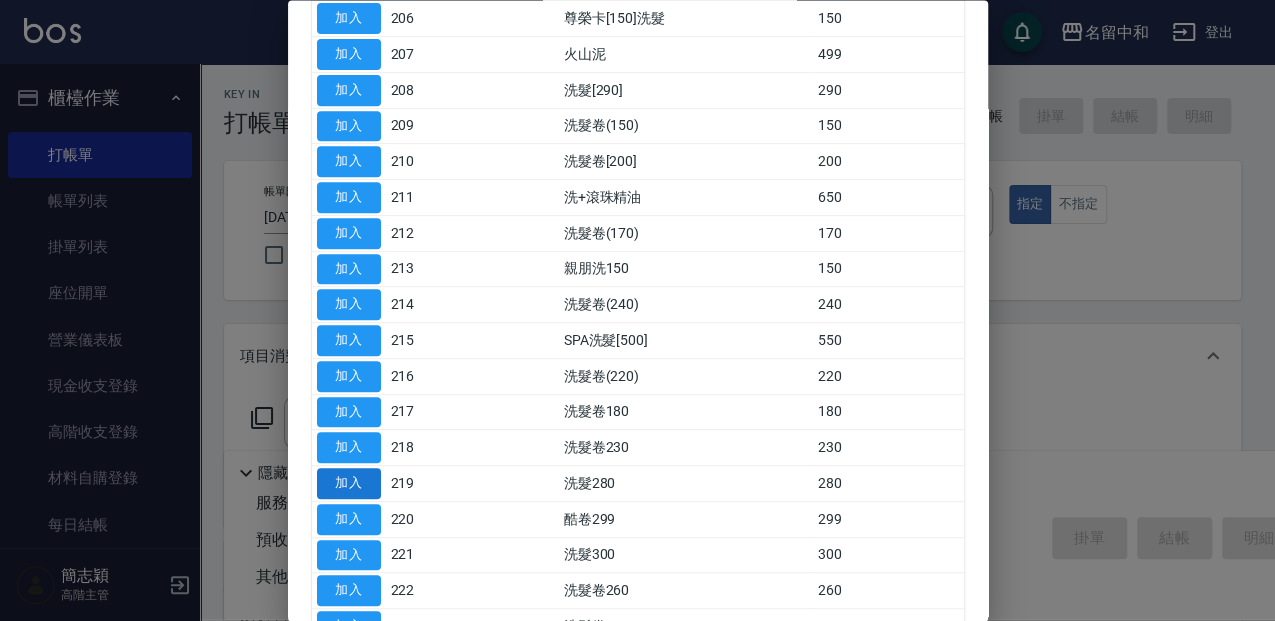 click on "加入" at bounding box center [349, 484] 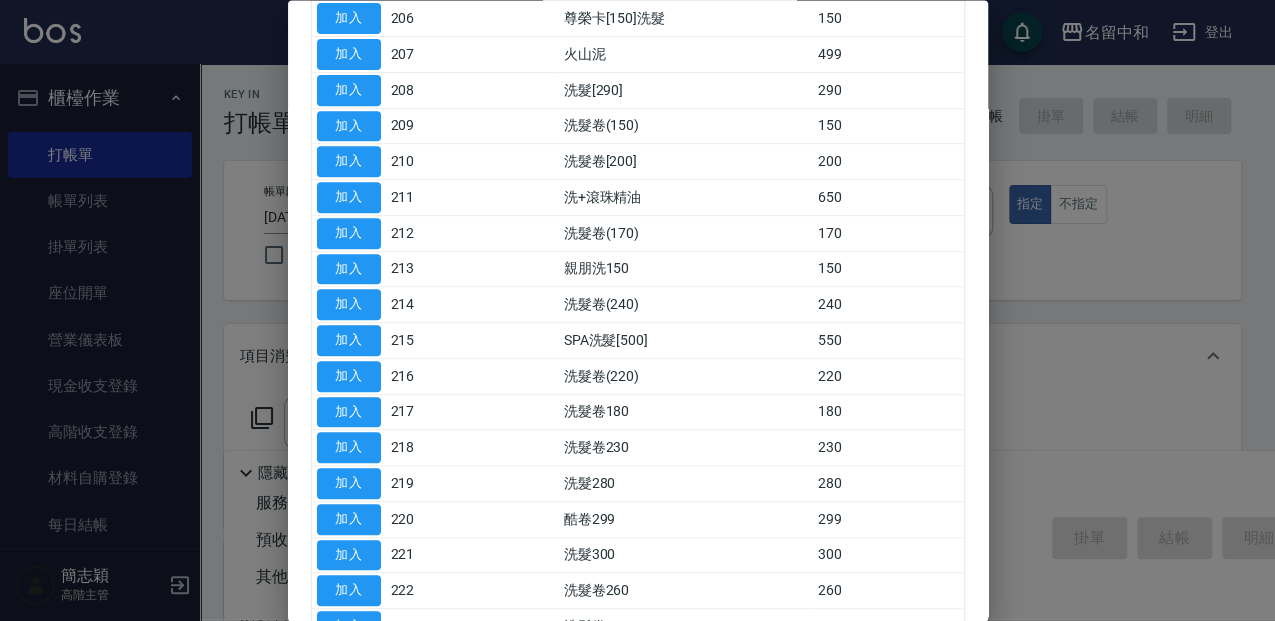 type on "洗髮280(219)" 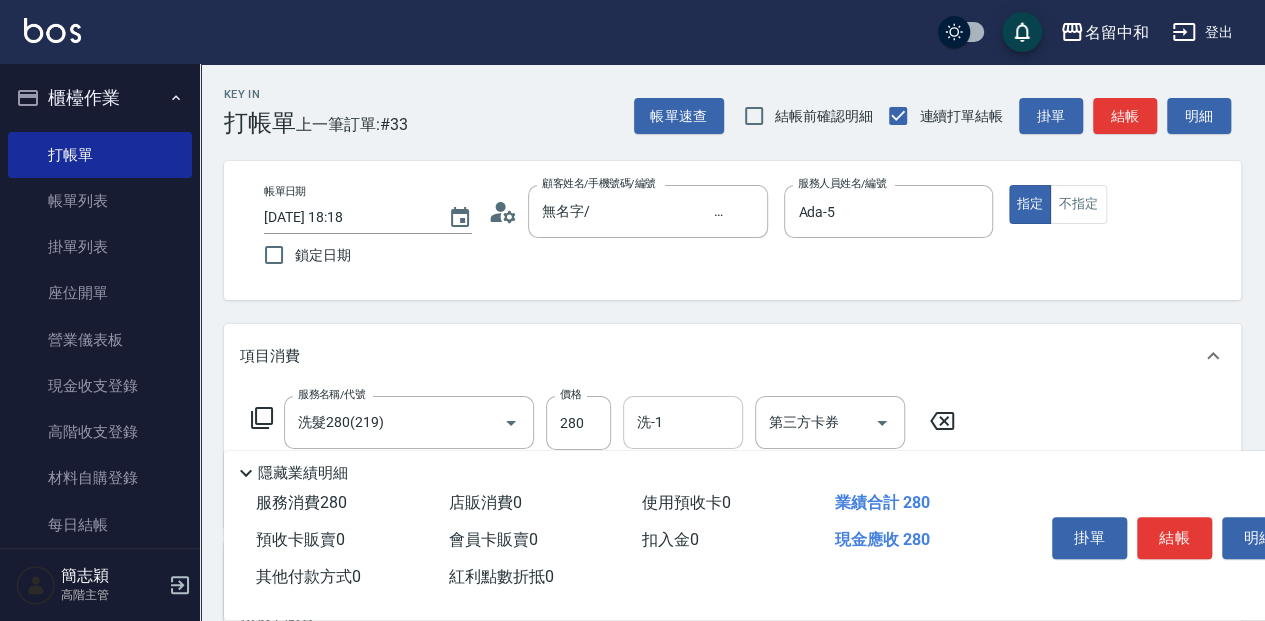 click on "洗-1" at bounding box center (683, 422) 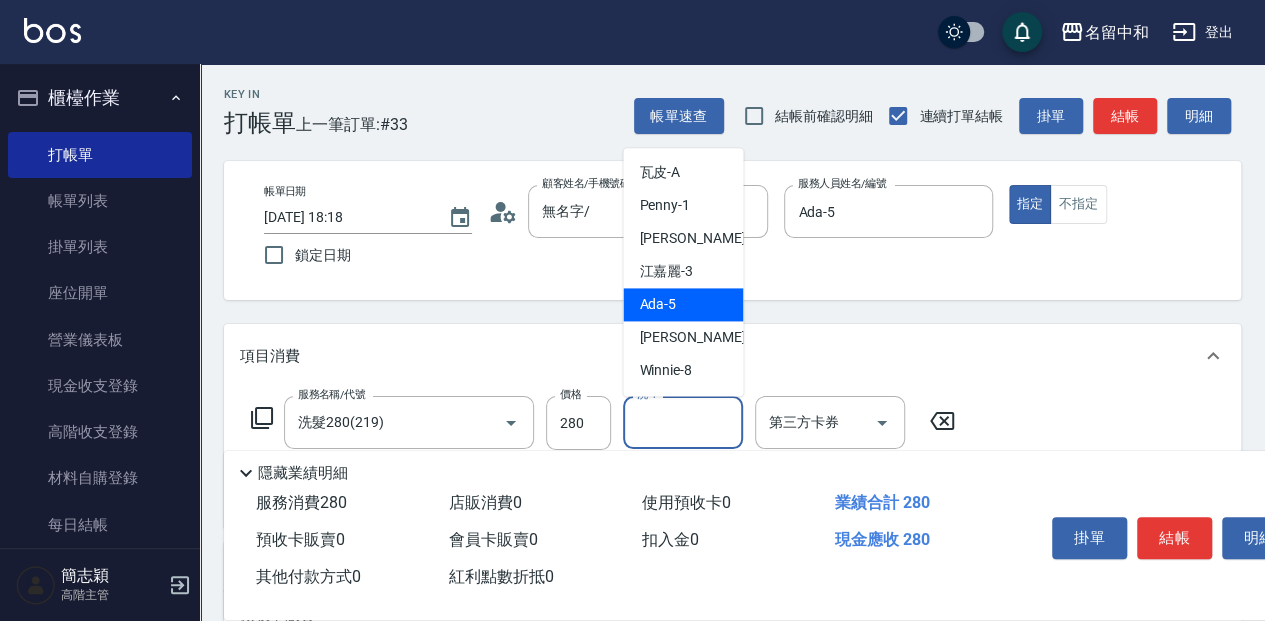 drag, startPoint x: 679, startPoint y: 308, endPoint x: 664, endPoint y: 305, distance: 15.297058 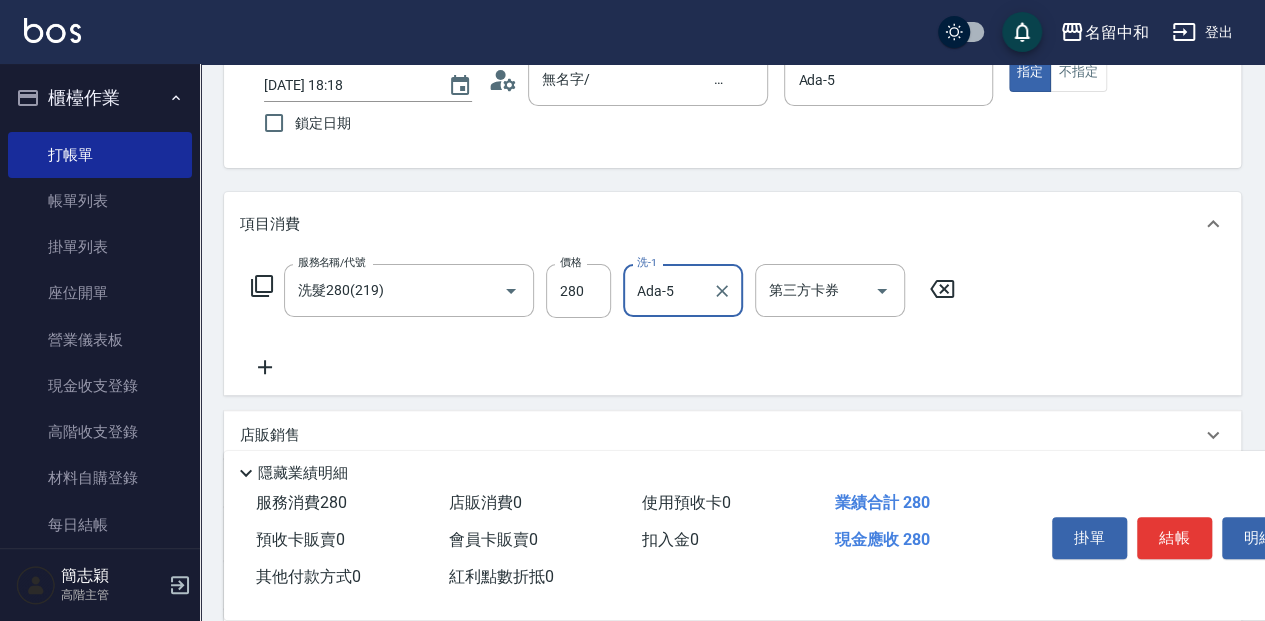 scroll, scrollTop: 133, scrollLeft: 0, axis: vertical 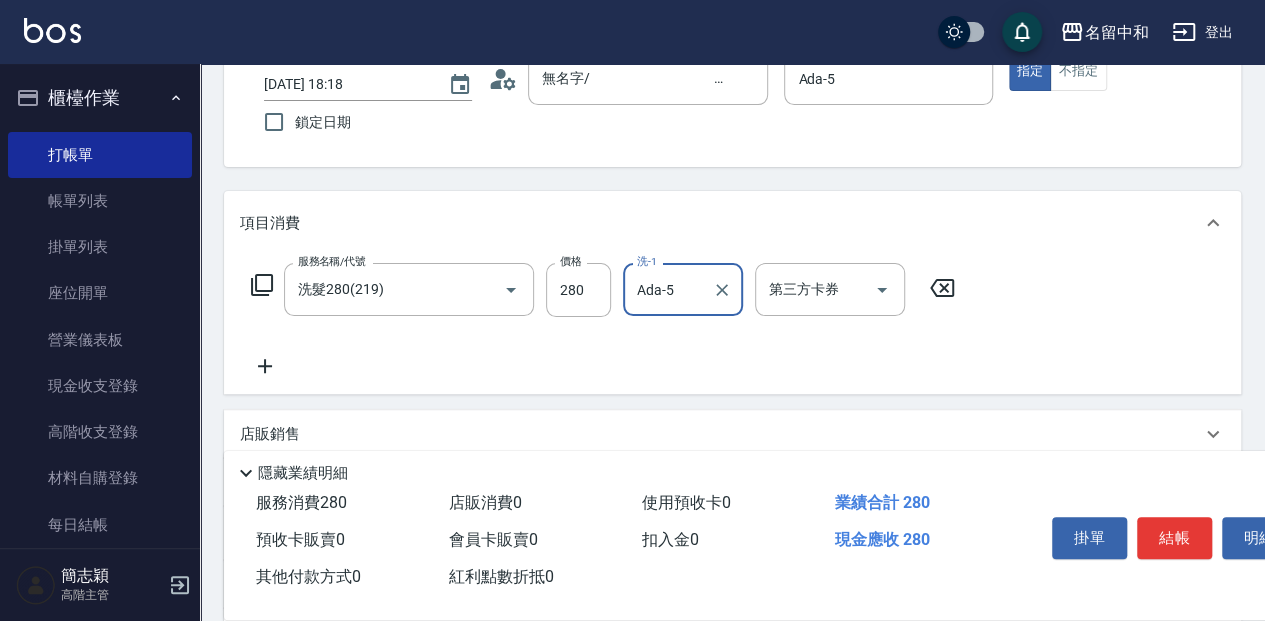 click 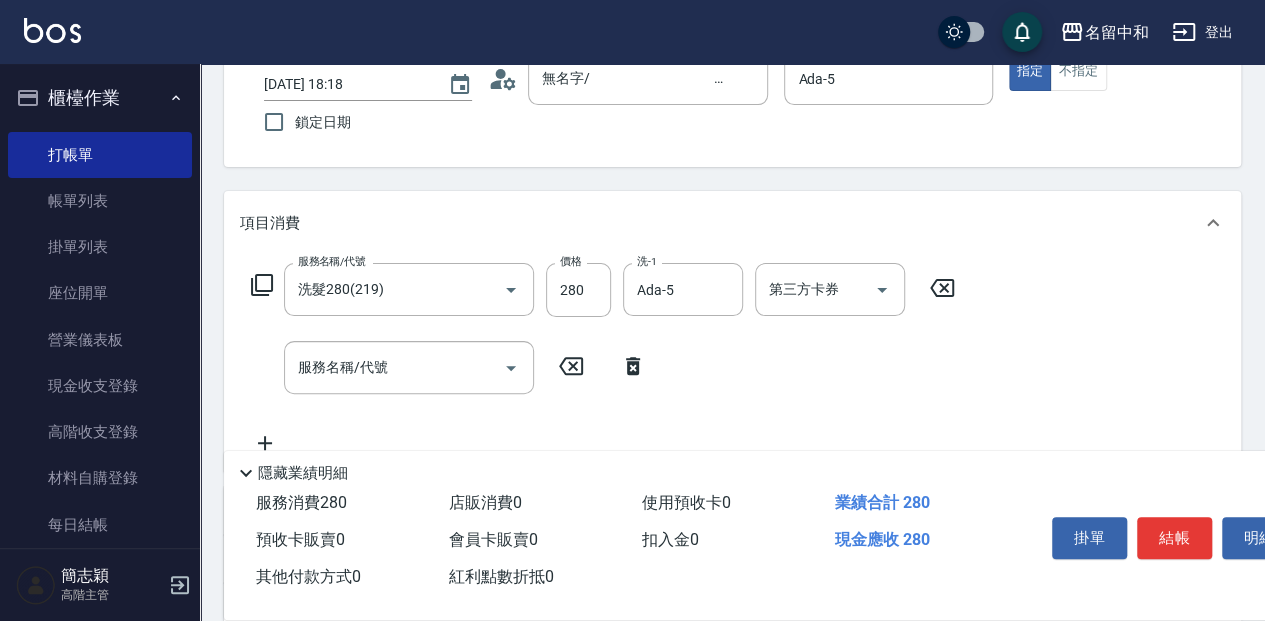 click 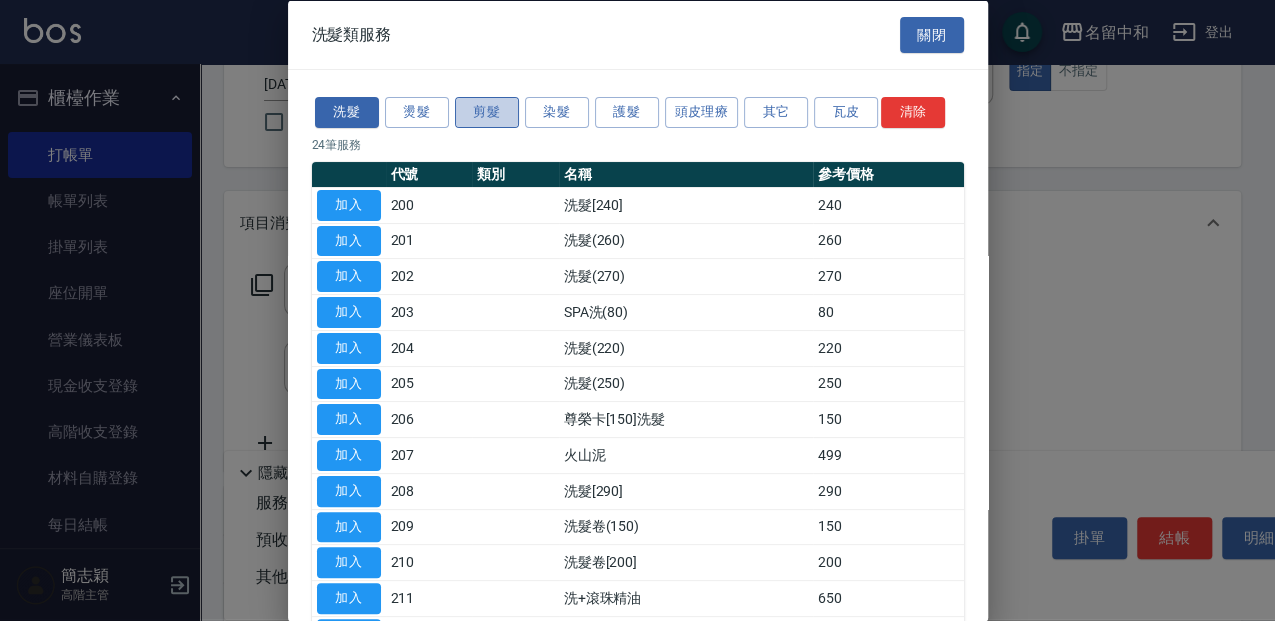 click on "剪髮" at bounding box center [487, 112] 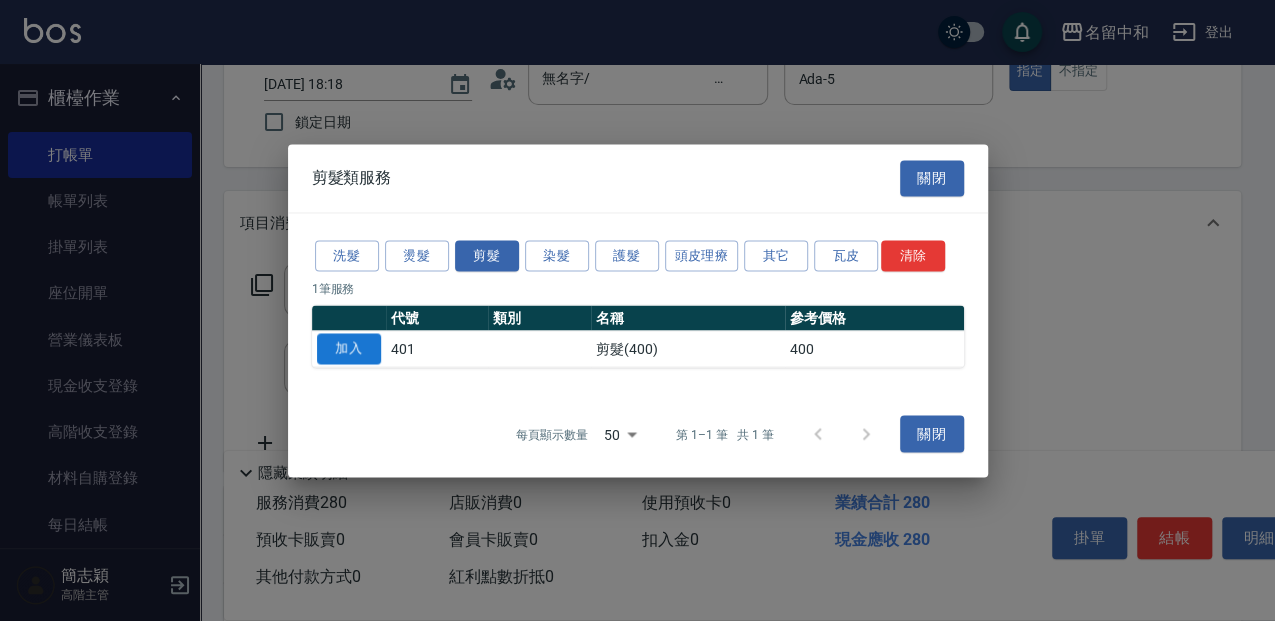 click on "加入" at bounding box center [349, 348] 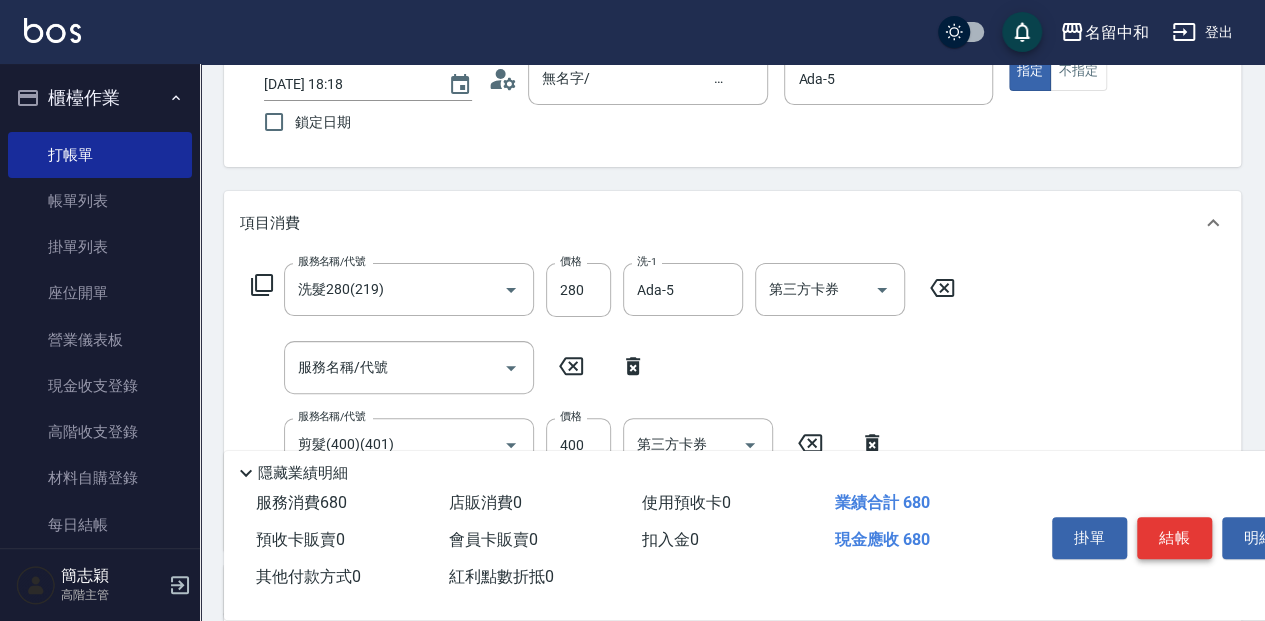 click on "結帳" at bounding box center [1174, 538] 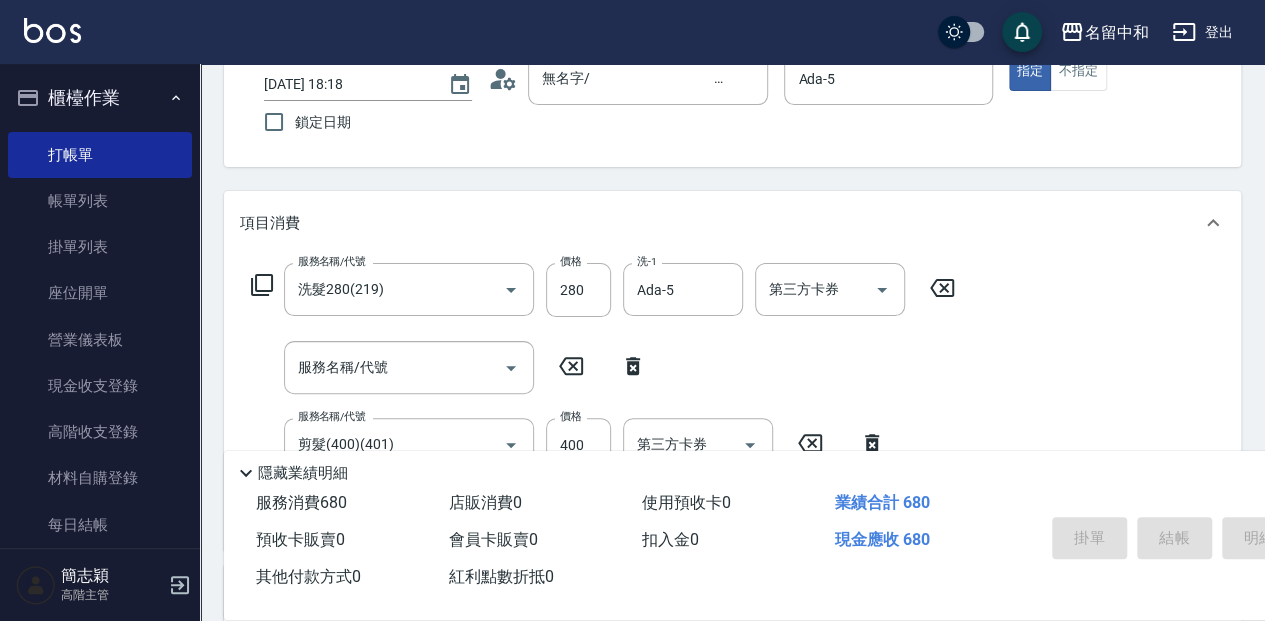 type on "[DATE] 18:19" 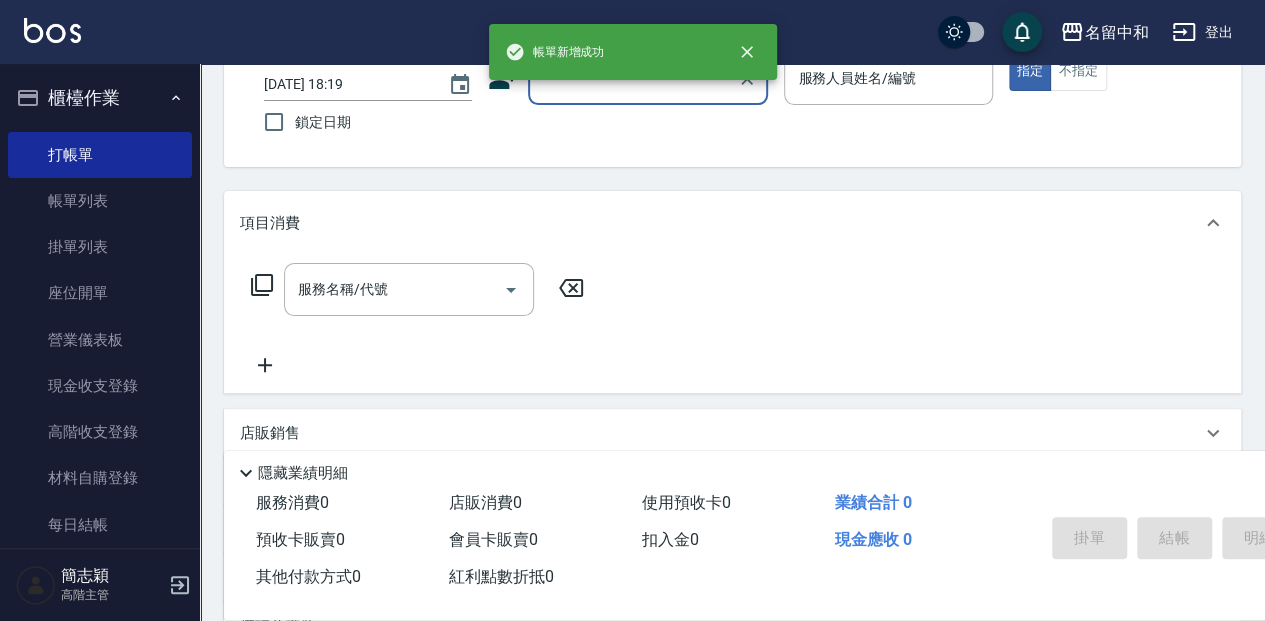 scroll, scrollTop: 0, scrollLeft: 0, axis: both 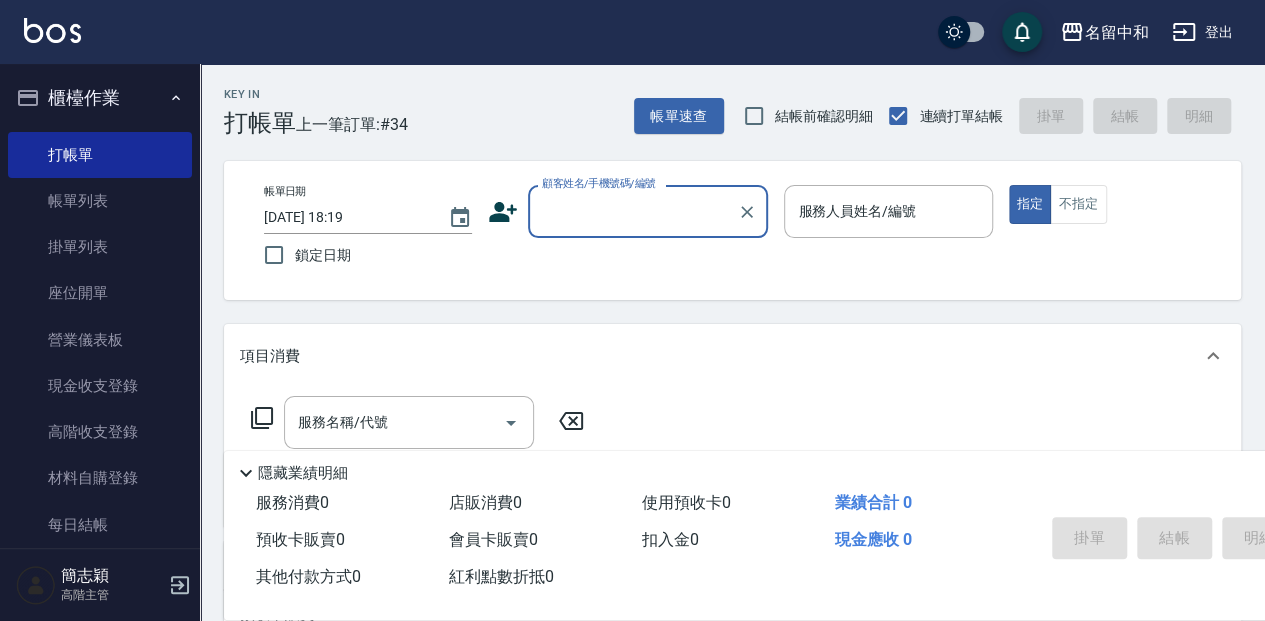 click on "顧客姓名/手機號碼/編號" at bounding box center (633, 211) 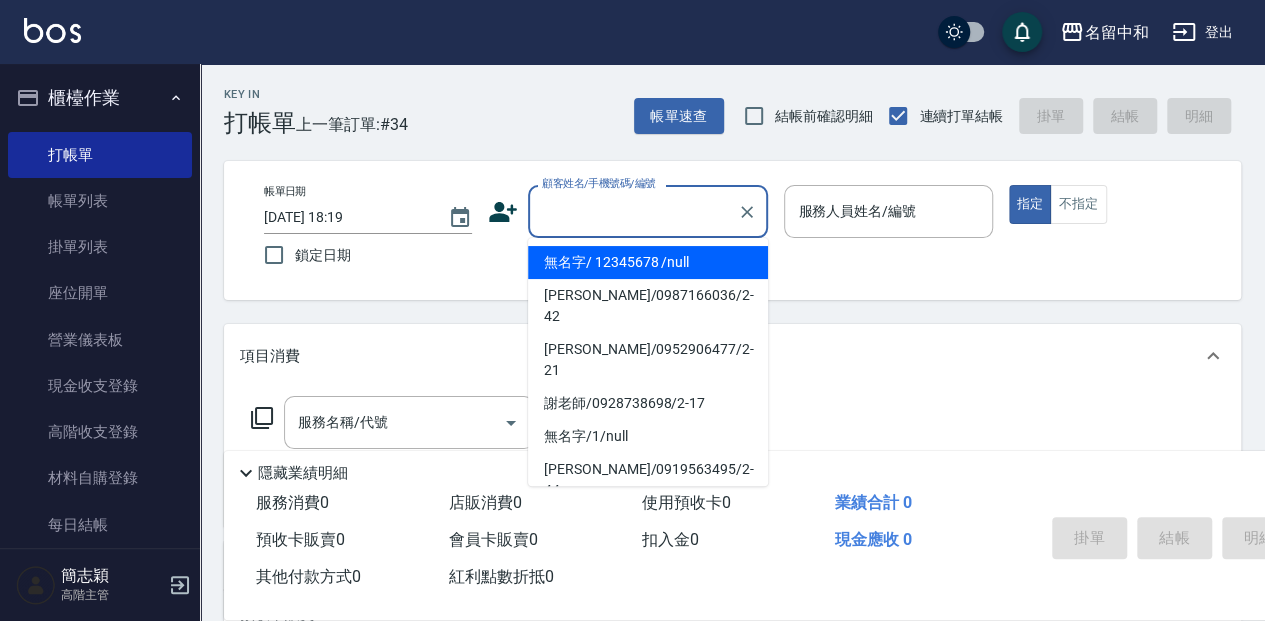 click on "無名字/                                                 12345678                              /null" at bounding box center (648, 262) 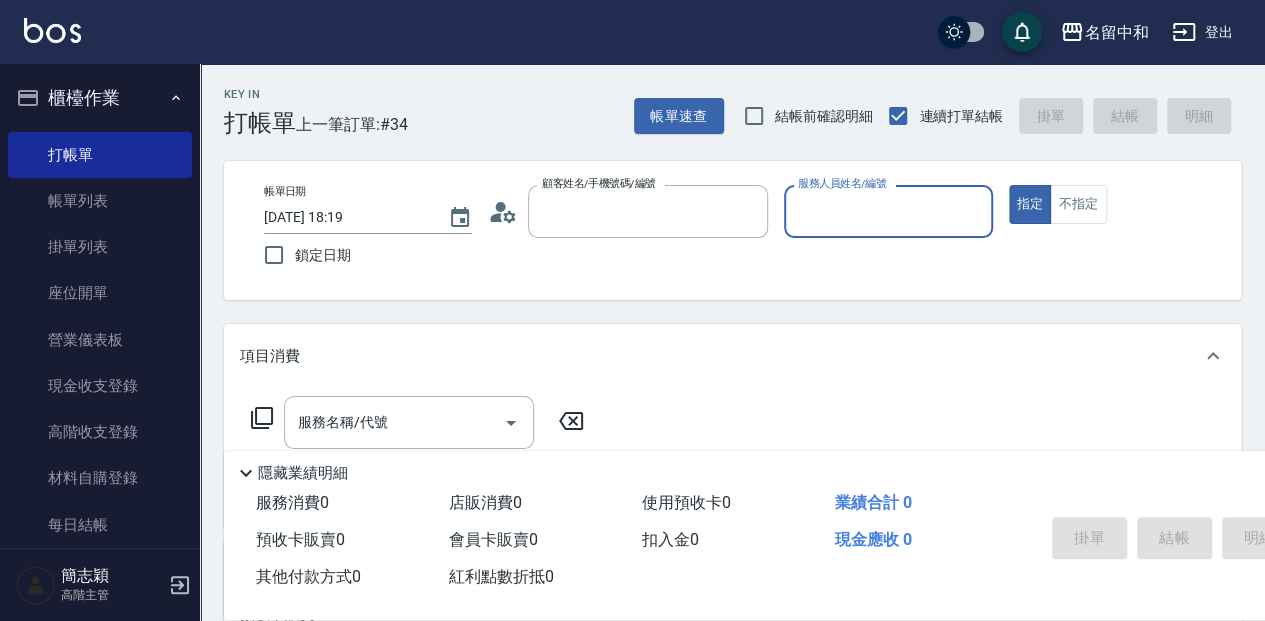 type on "無名字/                                                 12345678                              /null" 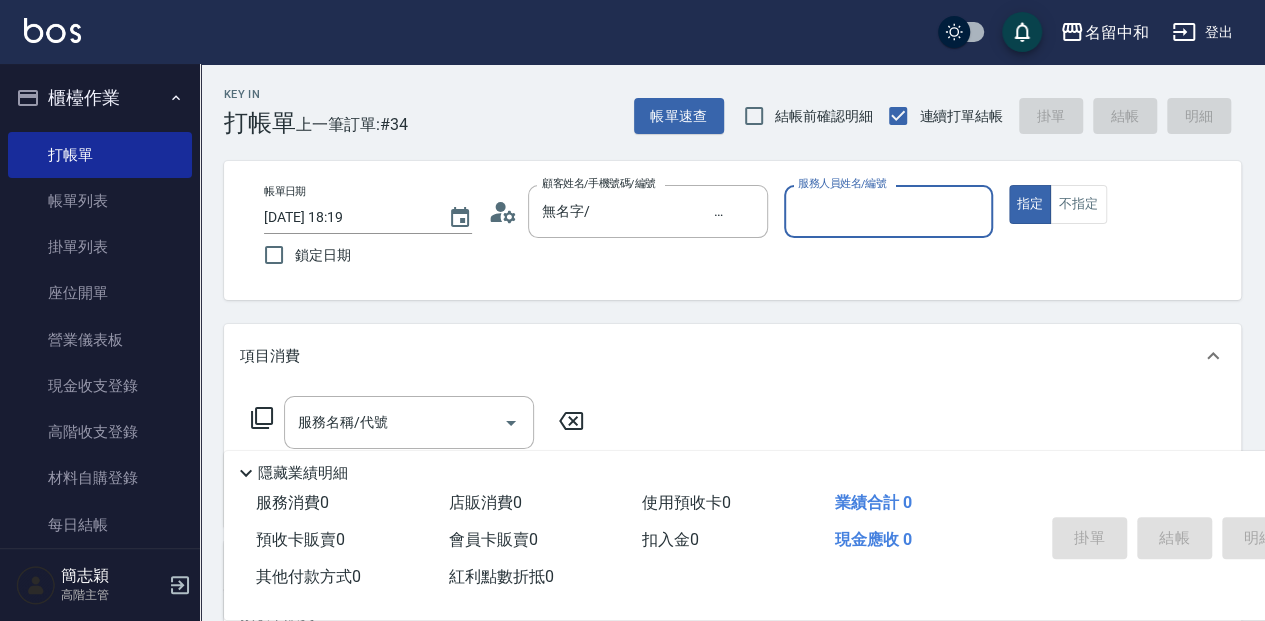 click on "服務人員姓名/編號" at bounding box center (888, 211) 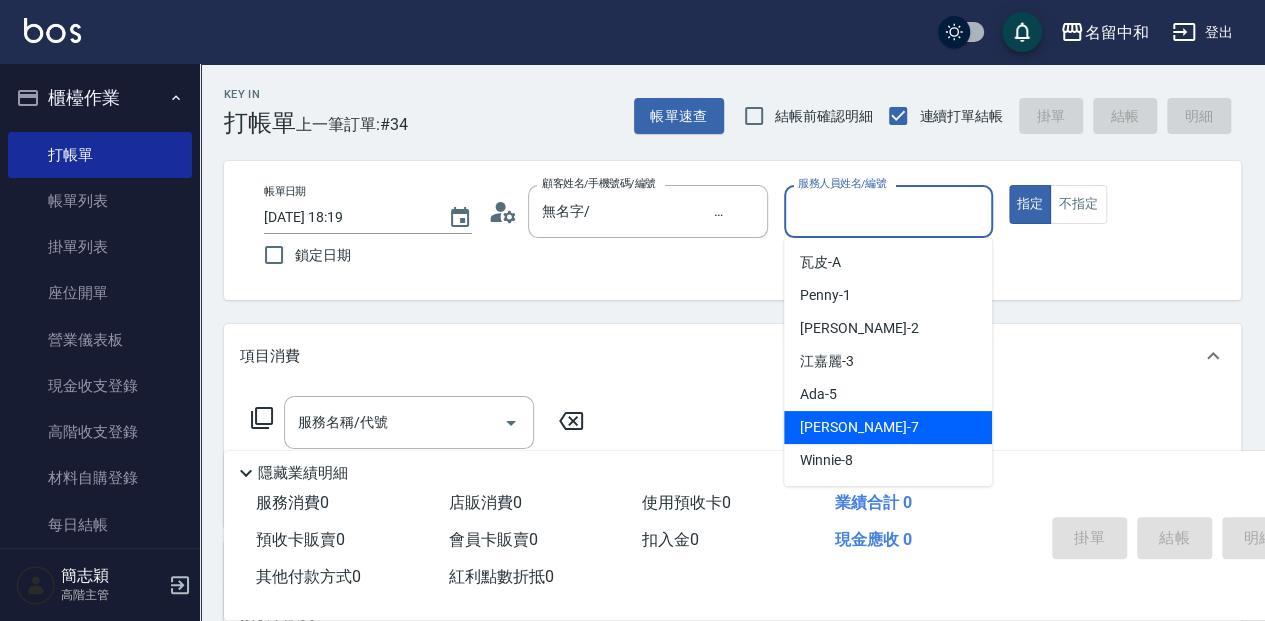click on "[PERSON_NAME] -7" at bounding box center (888, 427) 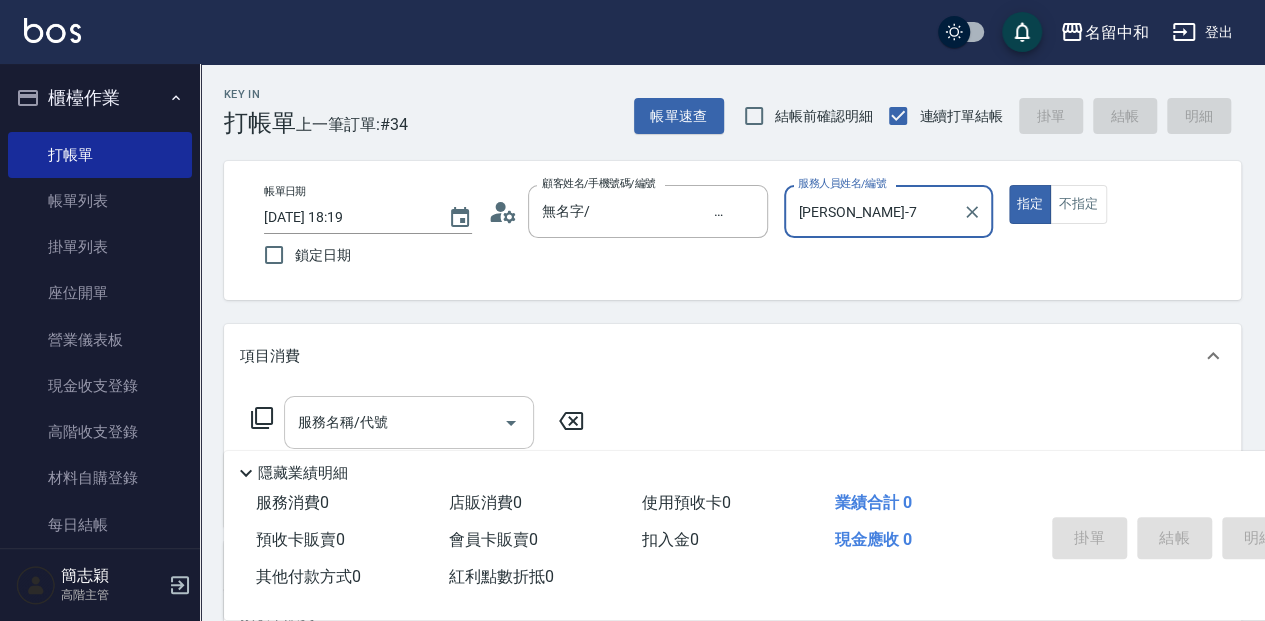 click on "服務名稱/代號 服務名稱/代號" at bounding box center (409, 422) 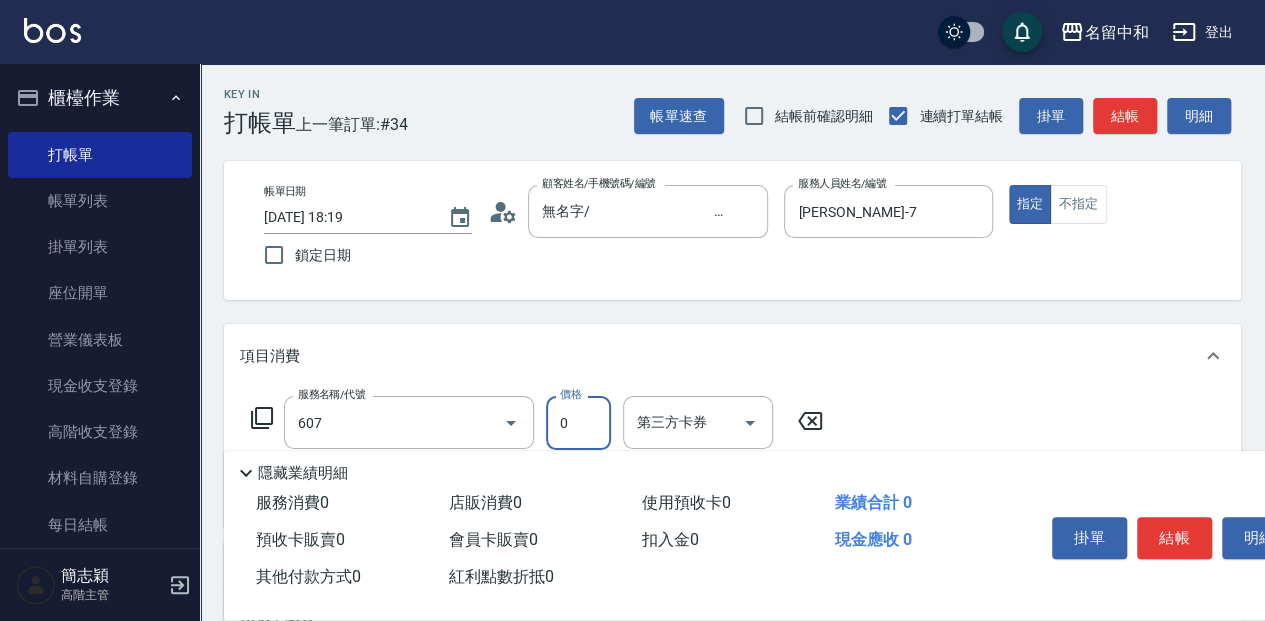 type on "魚子單次0(607)" 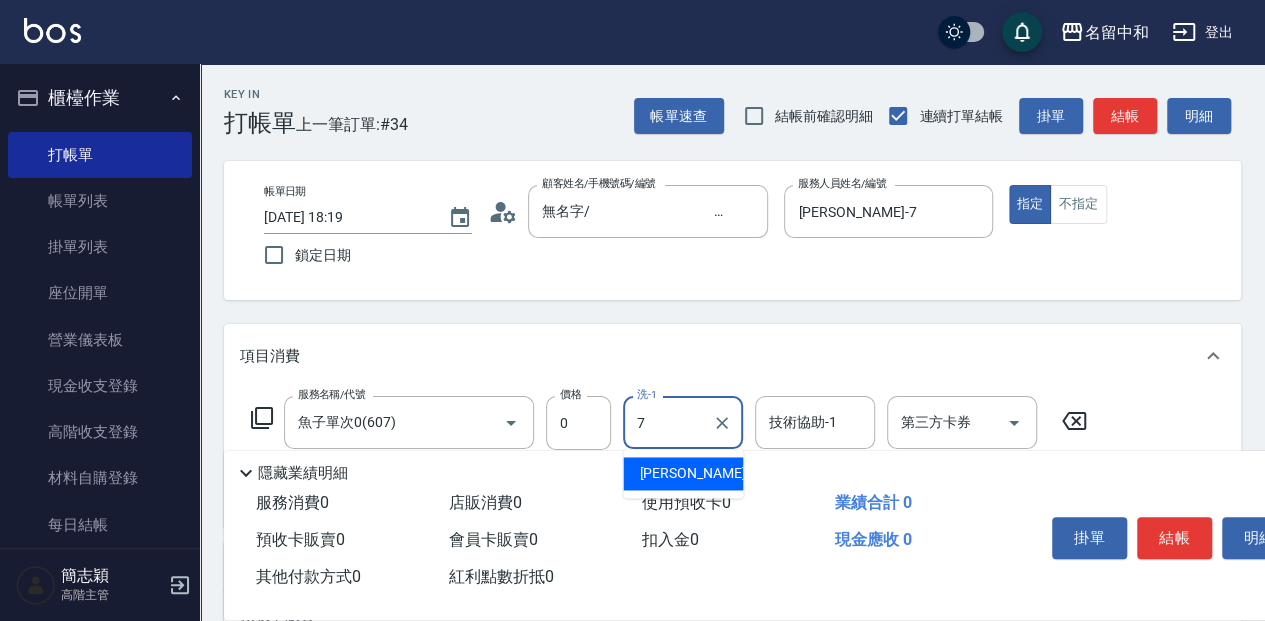type on "[PERSON_NAME]-7" 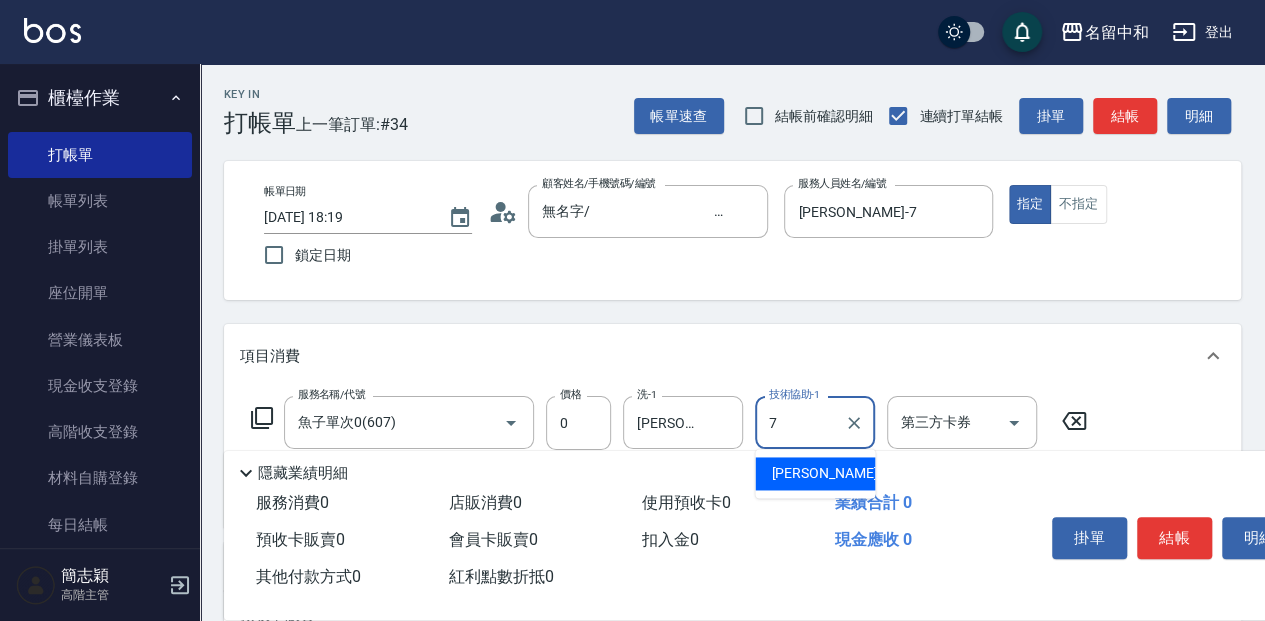 type on "[PERSON_NAME]-7" 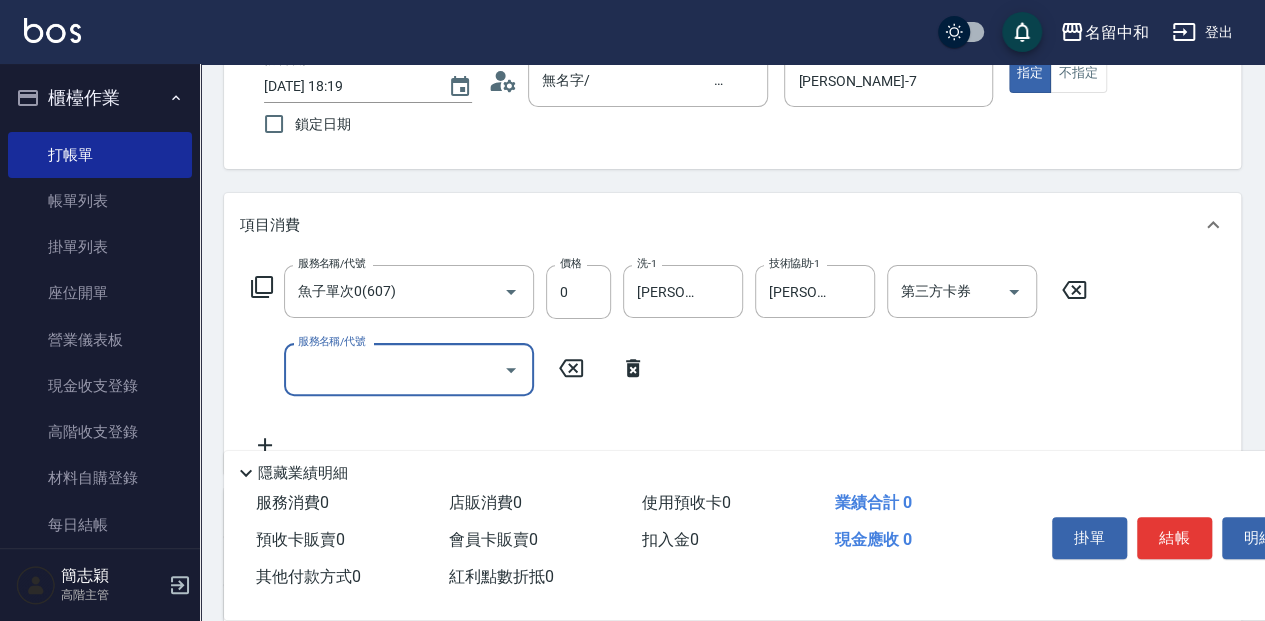 scroll, scrollTop: 133, scrollLeft: 0, axis: vertical 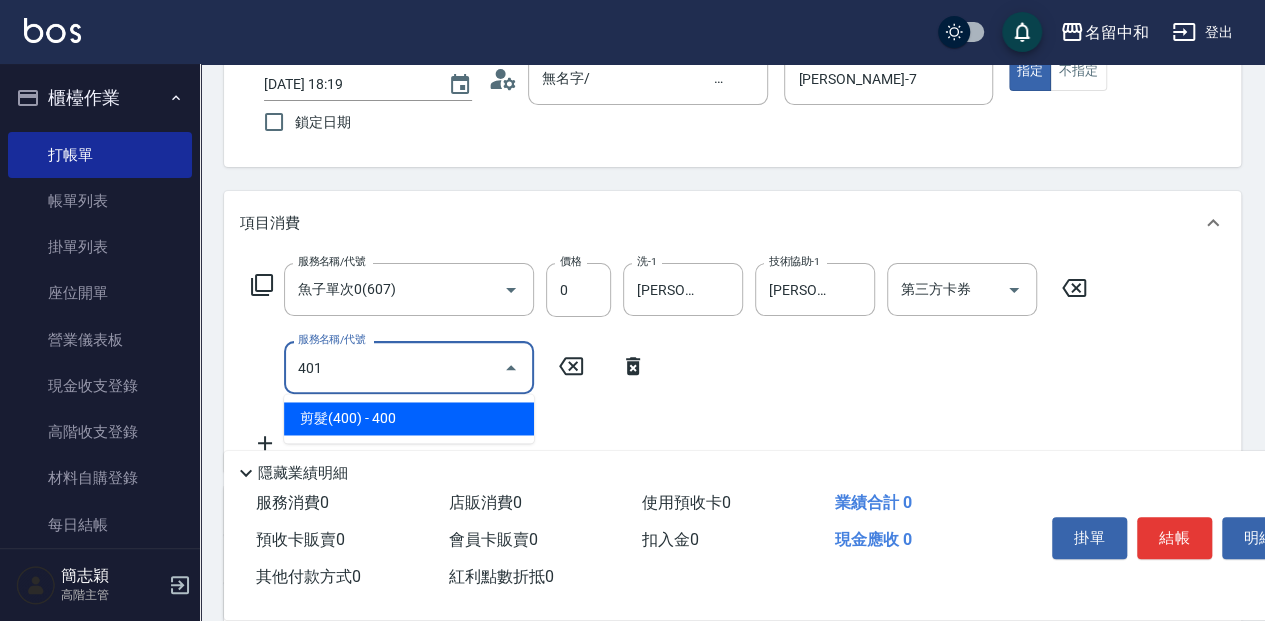 type on "剪髮(400)(401)" 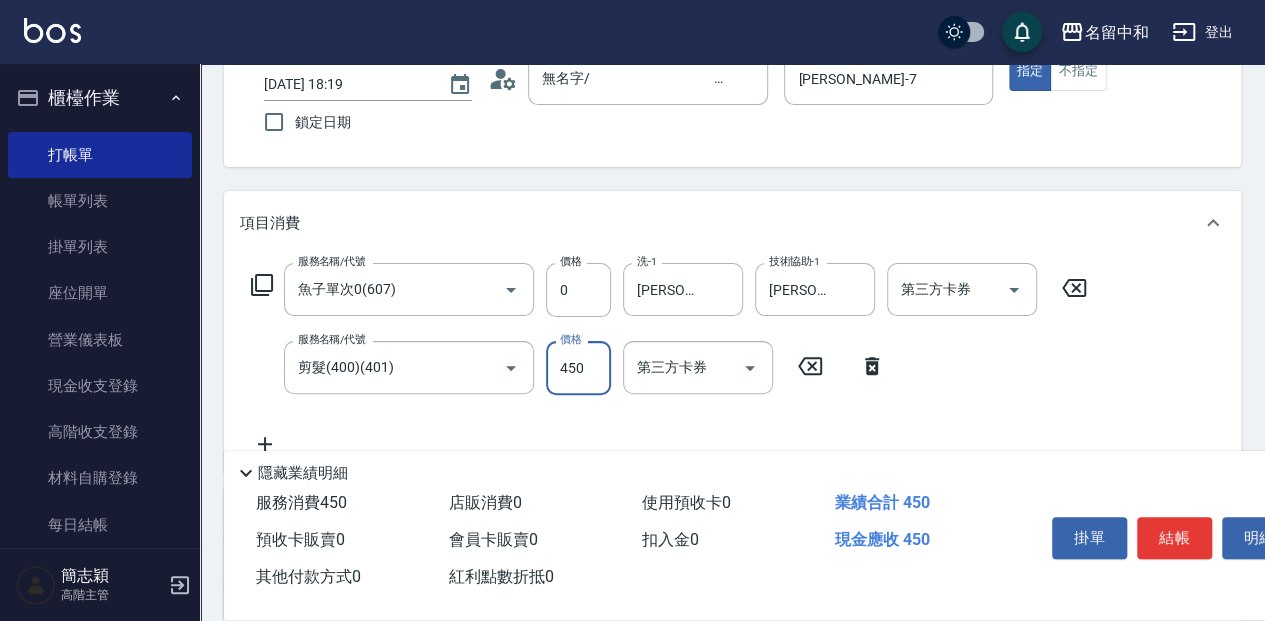 type on "450" 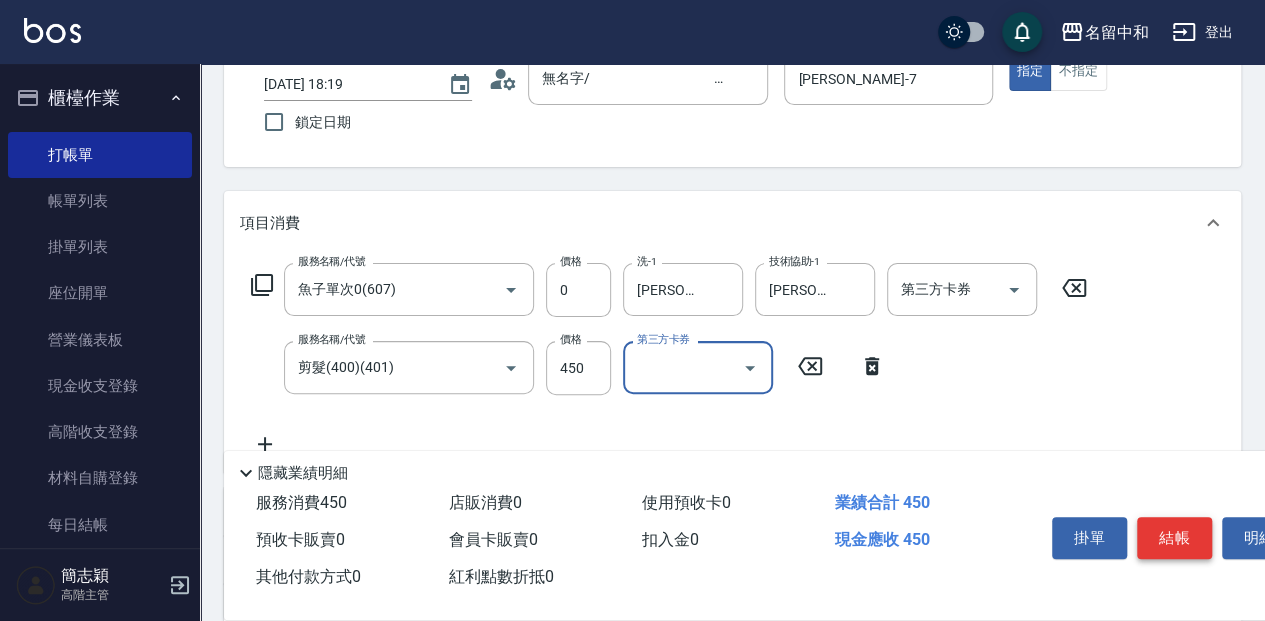 click on "結帳" at bounding box center [1174, 538] 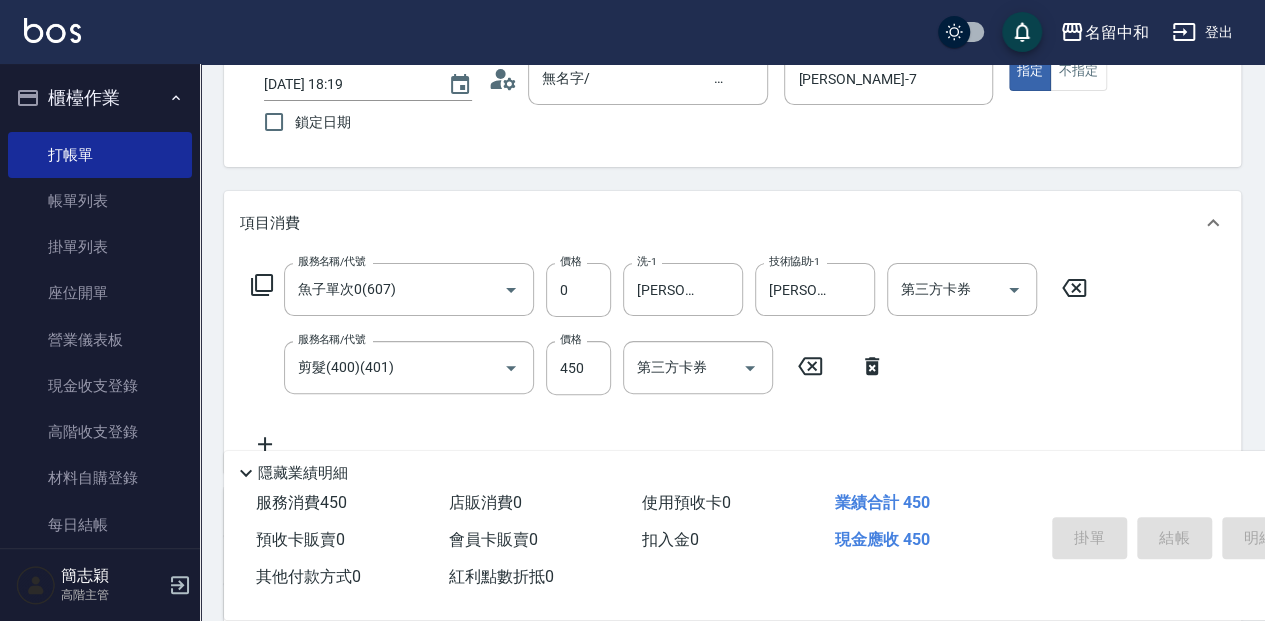 type on "[DATE] 18:24" 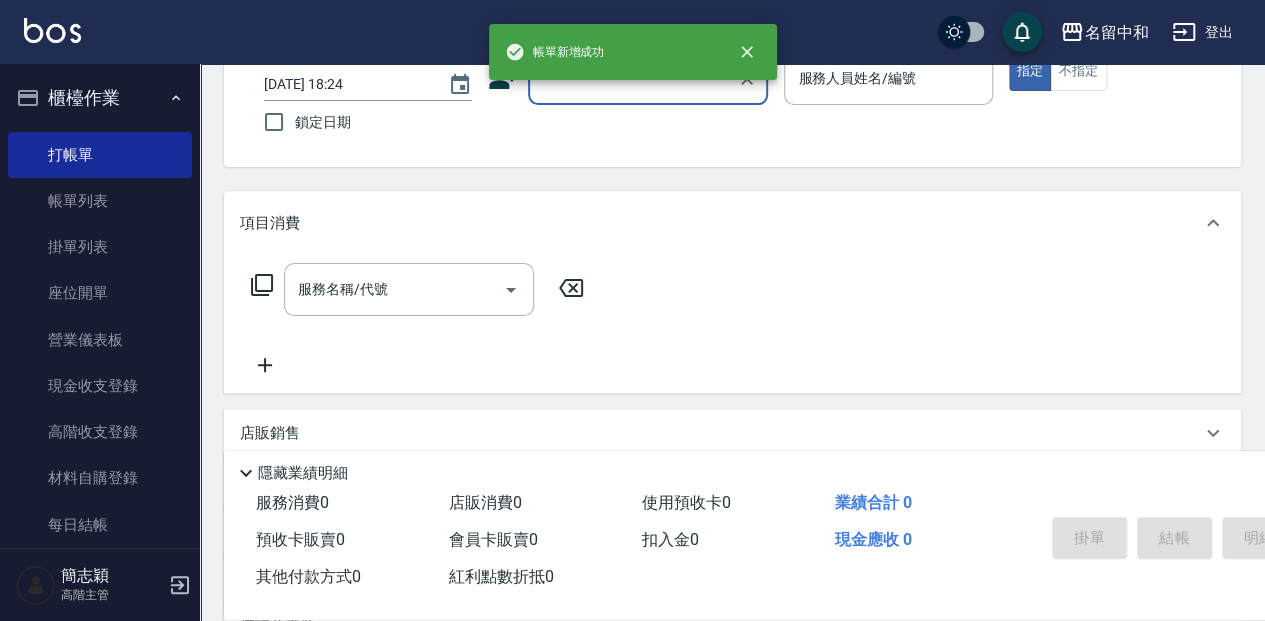 scroll, scrollTop: 0, scrollLeft: 0, axis: both 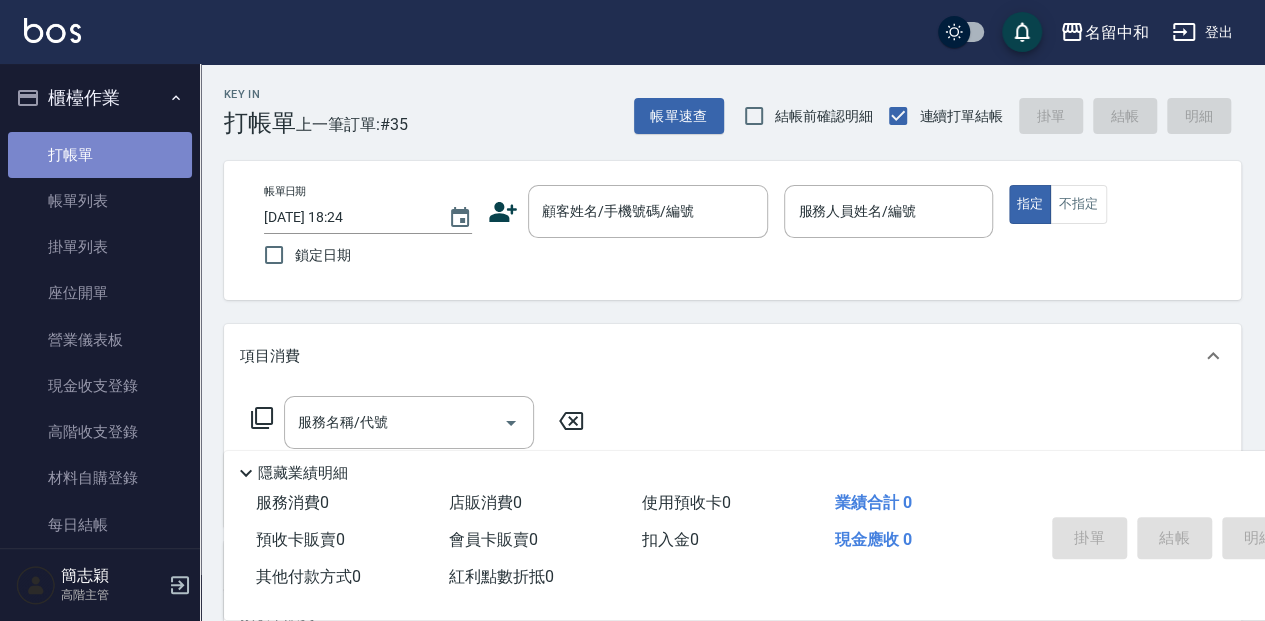 click on "打帳單" at bounding box center (100, 155) 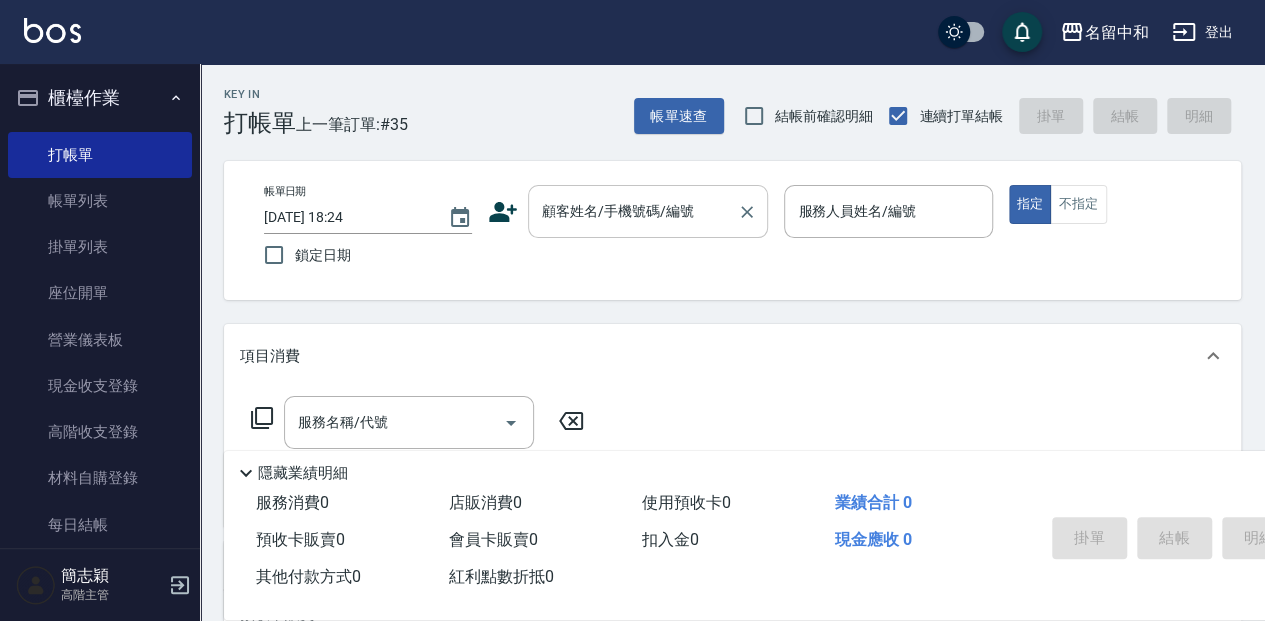drag, startPoint x: 630, startPoint y: 219, endPoint x: 618, endPoint y: 230, distance: 16.27882 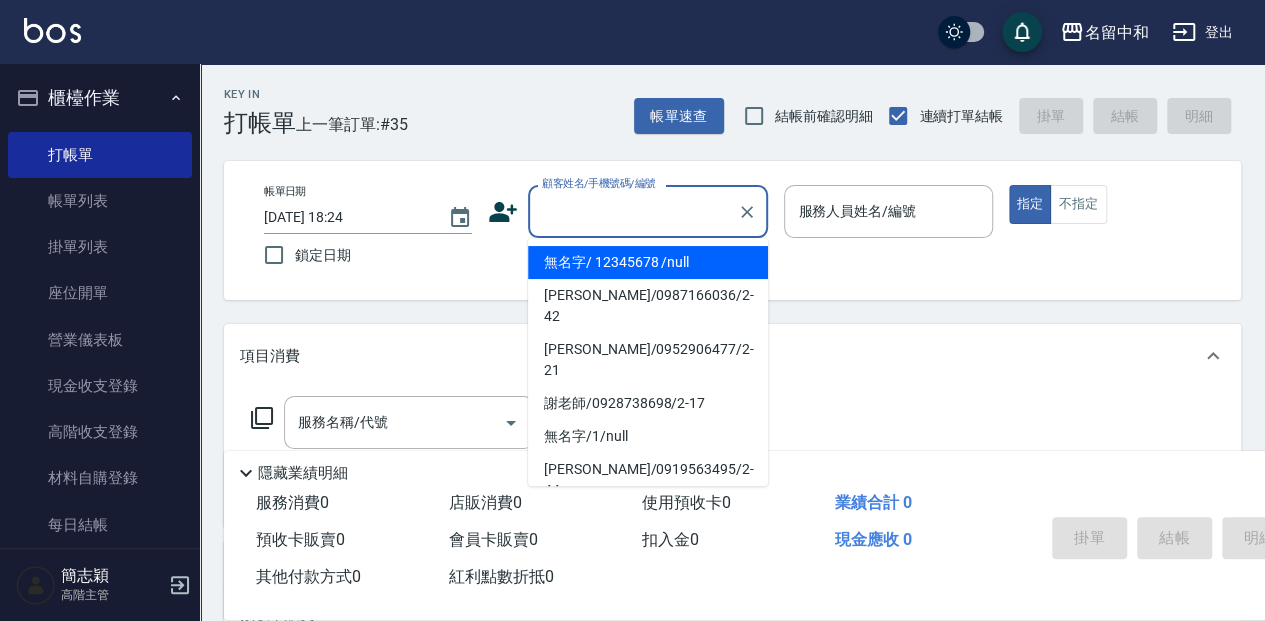 click on "無名字/                                                 12345678                              /null" at bounding box center [648, 262] 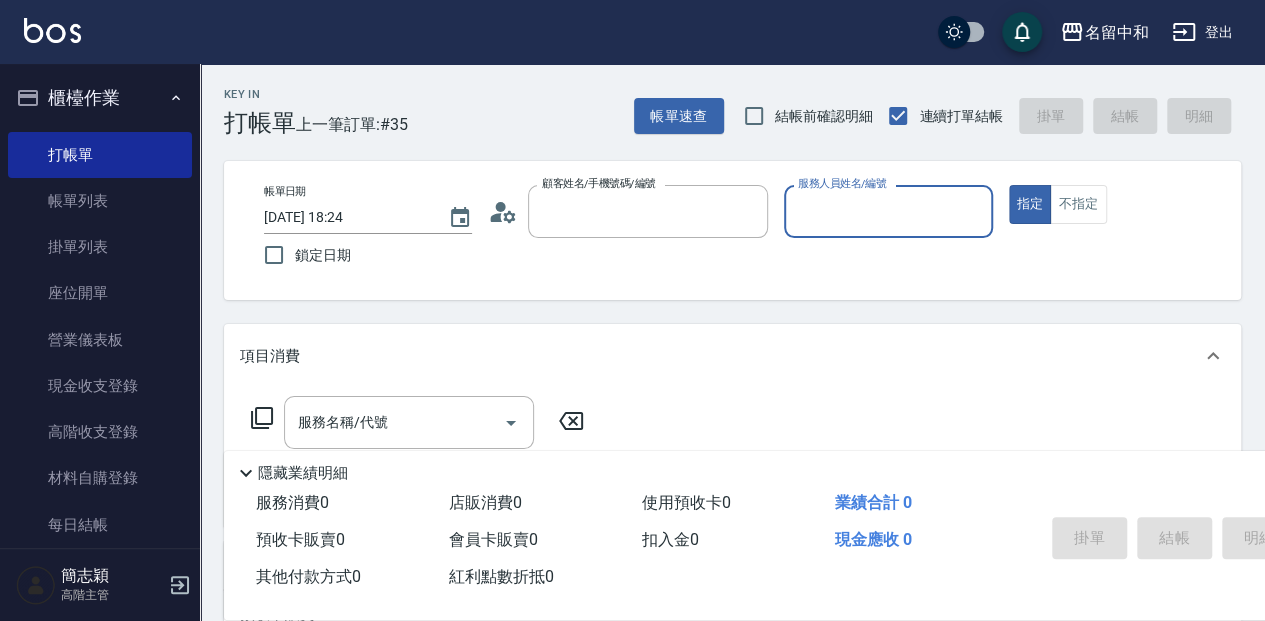 type on "無名字/                                                 12345678                              /null" 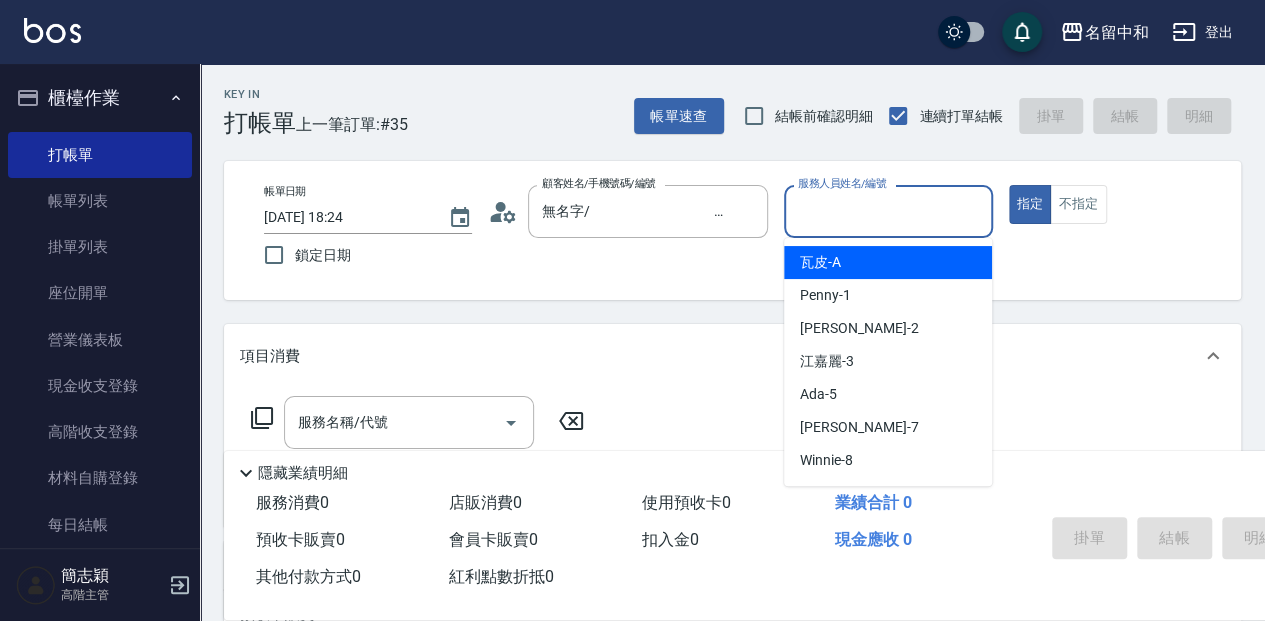 drag, startPoint x: 852, startPoint y: 216, endPoint x: 881, endPoint y: 295, distance: 84.15462 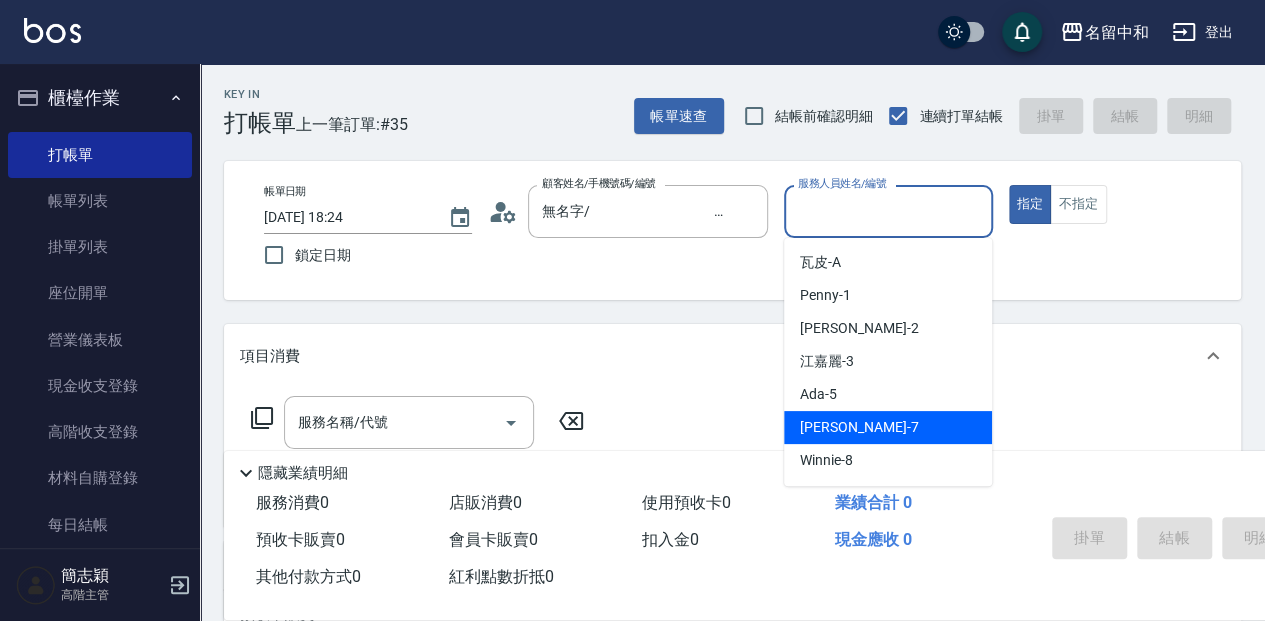 click on "[PERSON_NAME] -7" at bounding box center [888, 427] 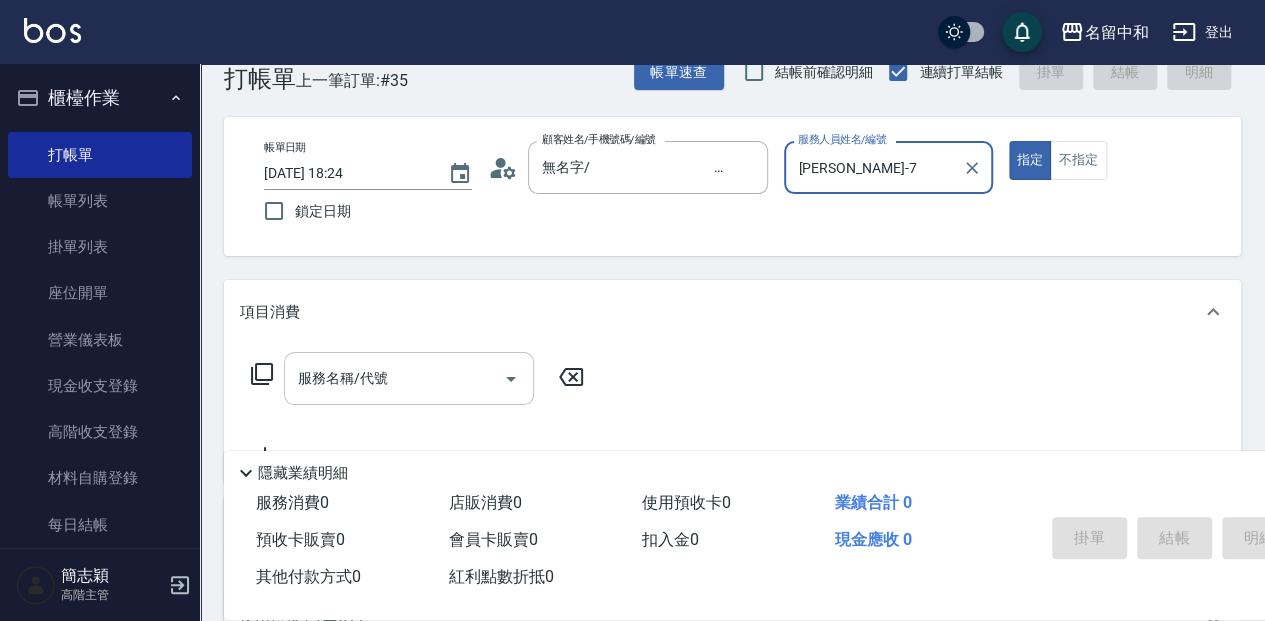 scroll, scrollTop: 66, scrollLeft: 0, axis: vertical 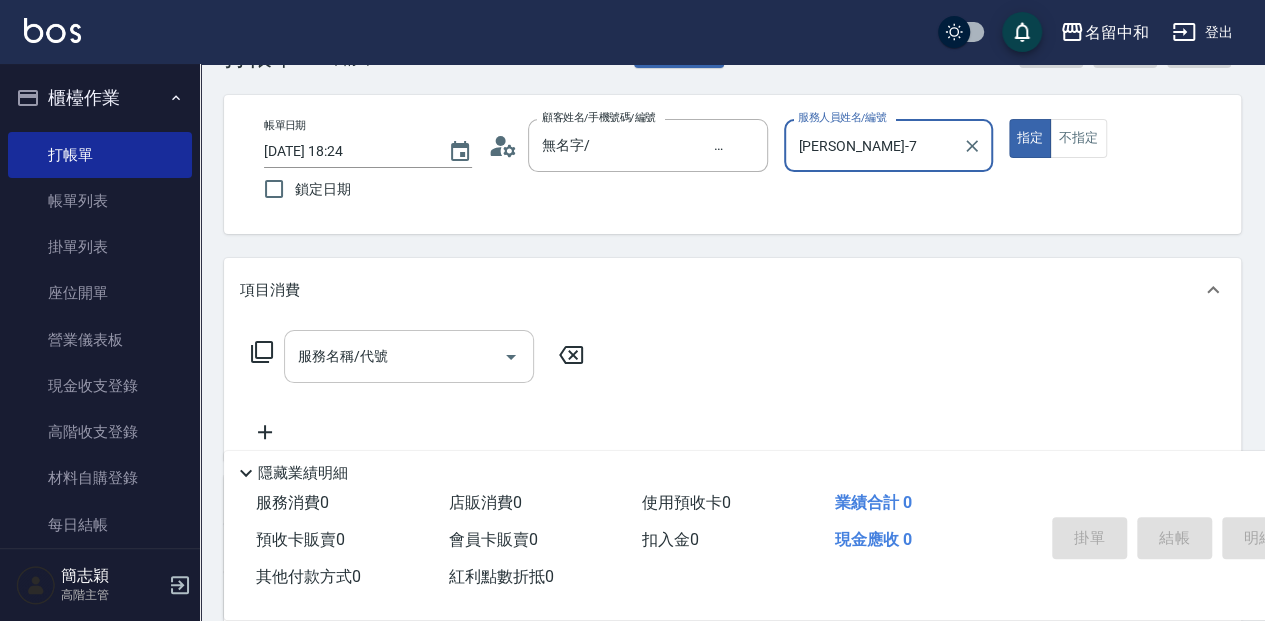 drag, startPoint x: 366, startPoint y: 364, endPoint x: 548, endPoint y: 376, distance: 182.39517 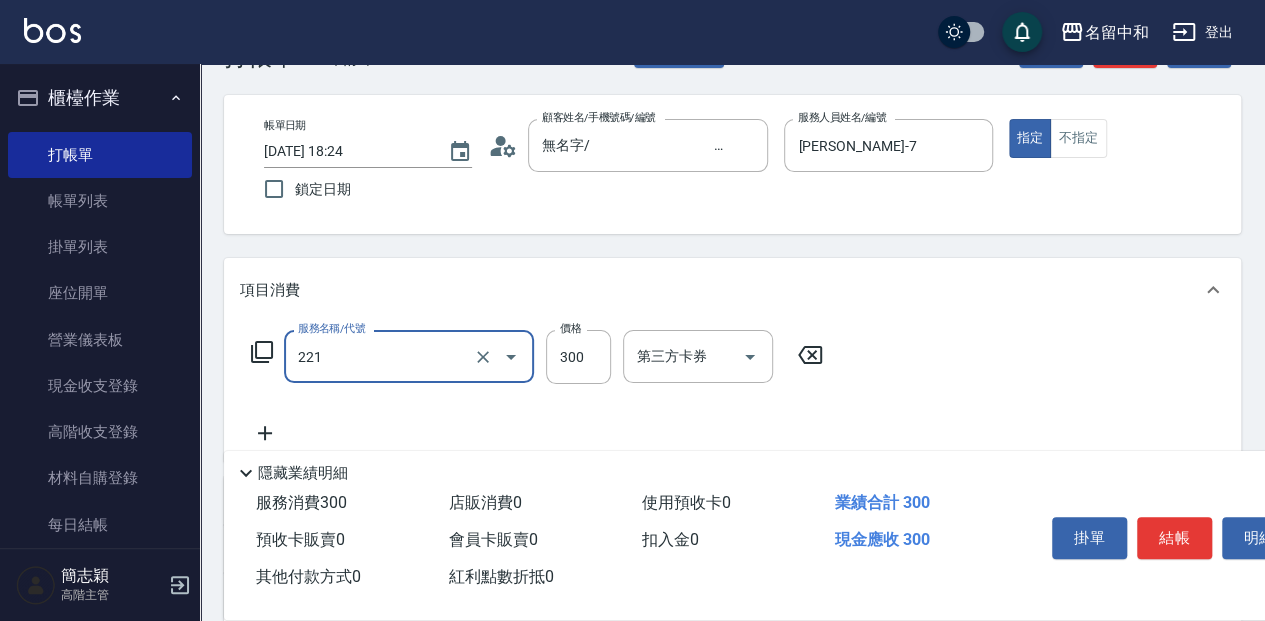 type on "洗髮300(221)" 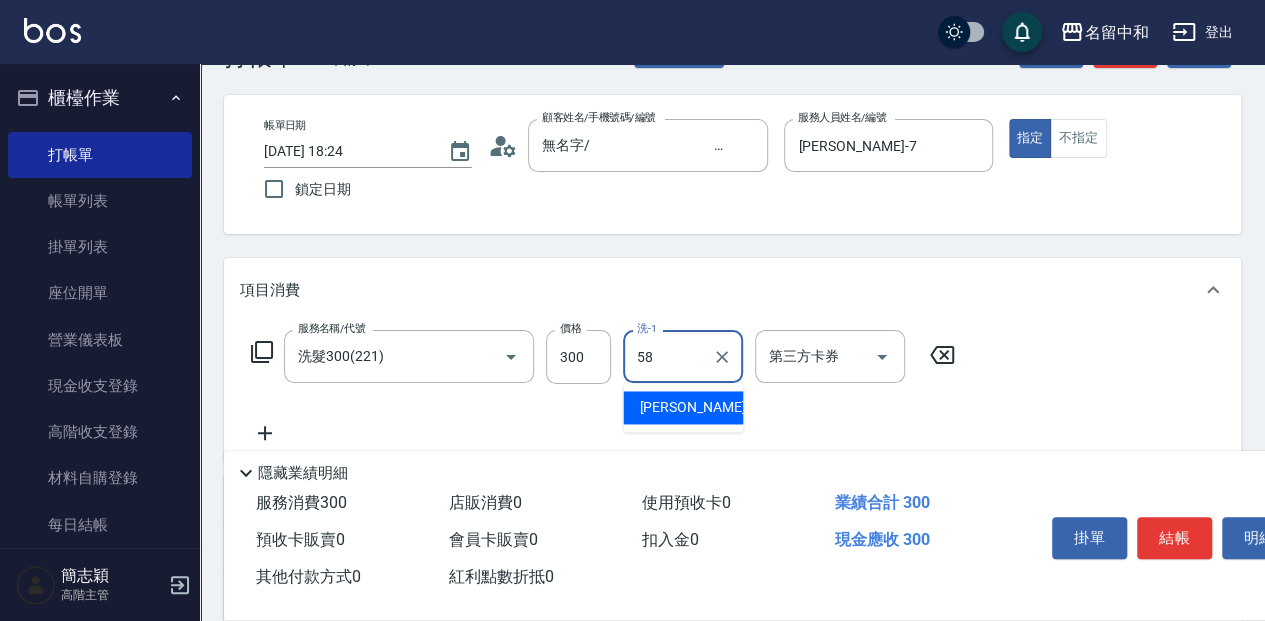type on "[PERSON_NAME]-58" 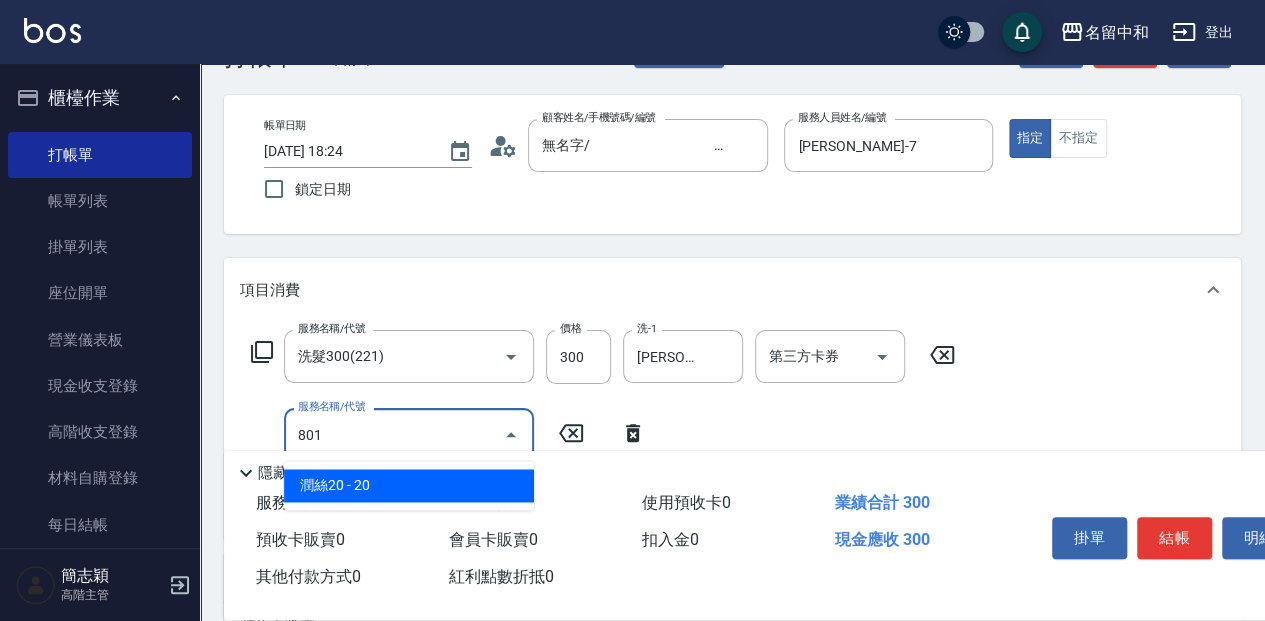 type on "潤絲20(801)" 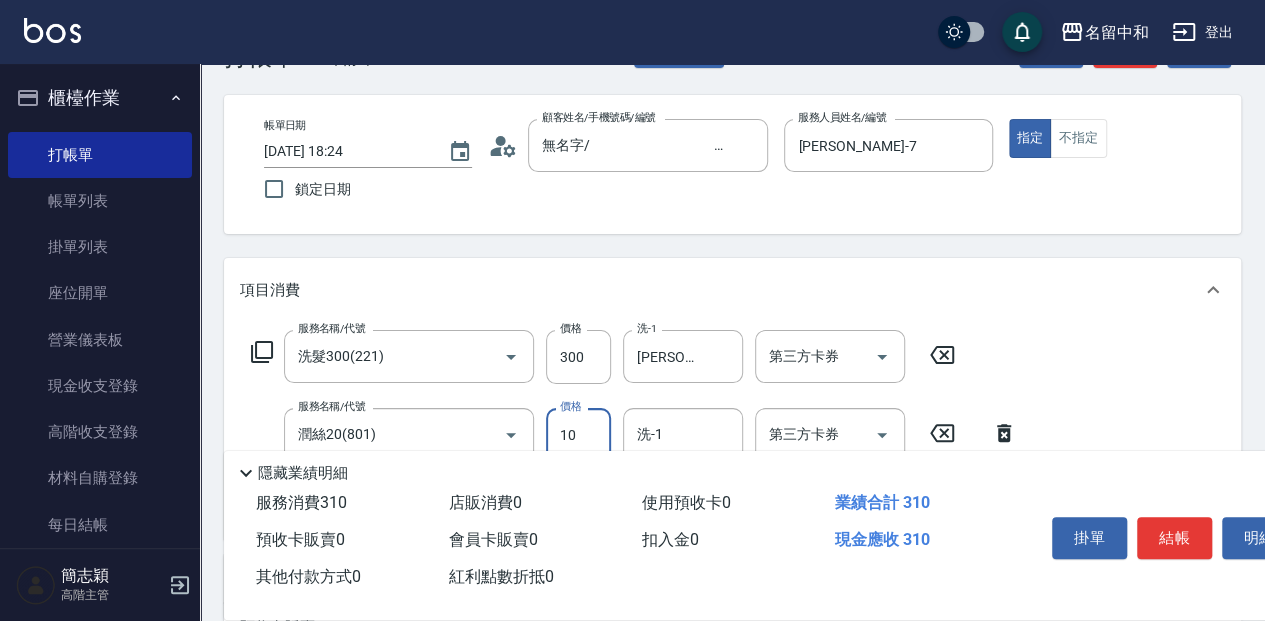 type on "10" 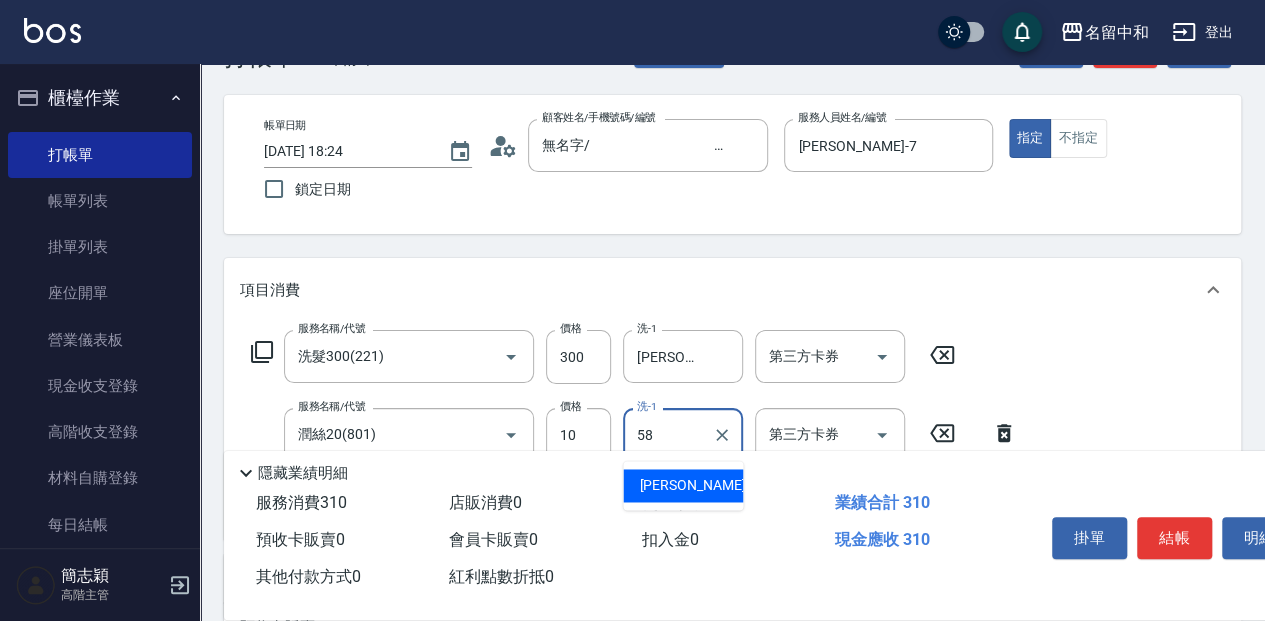 type on "[PERSON_NAME]-58" 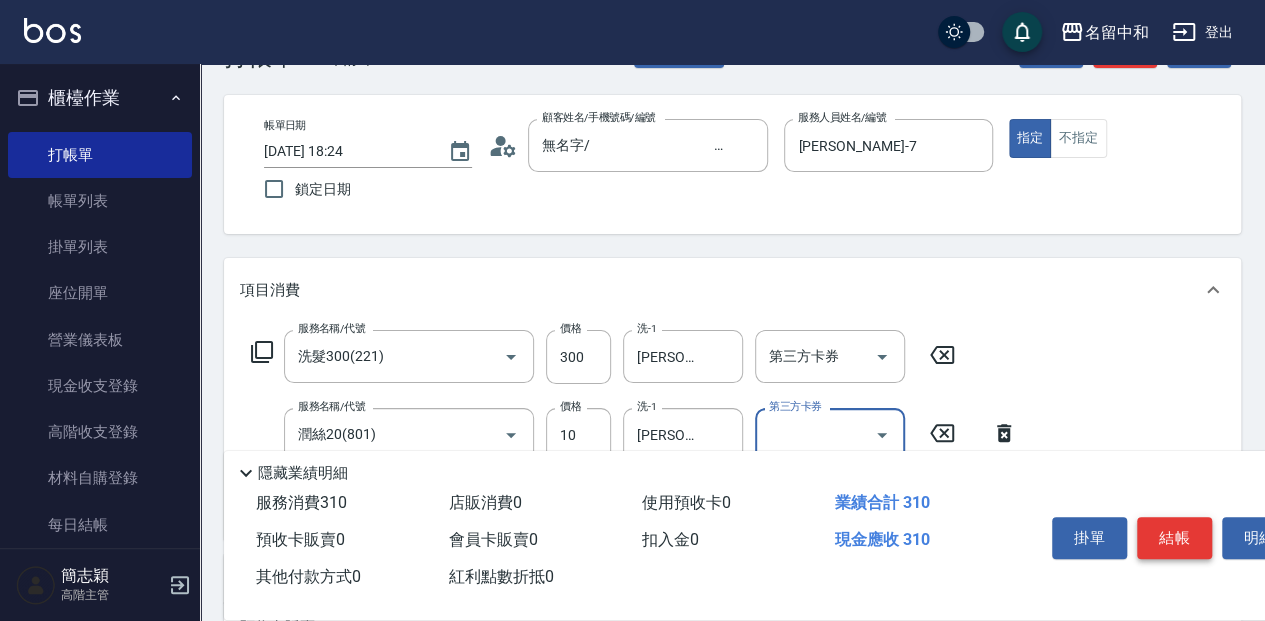 click on "結帳" at bounding box center (1174, 538) 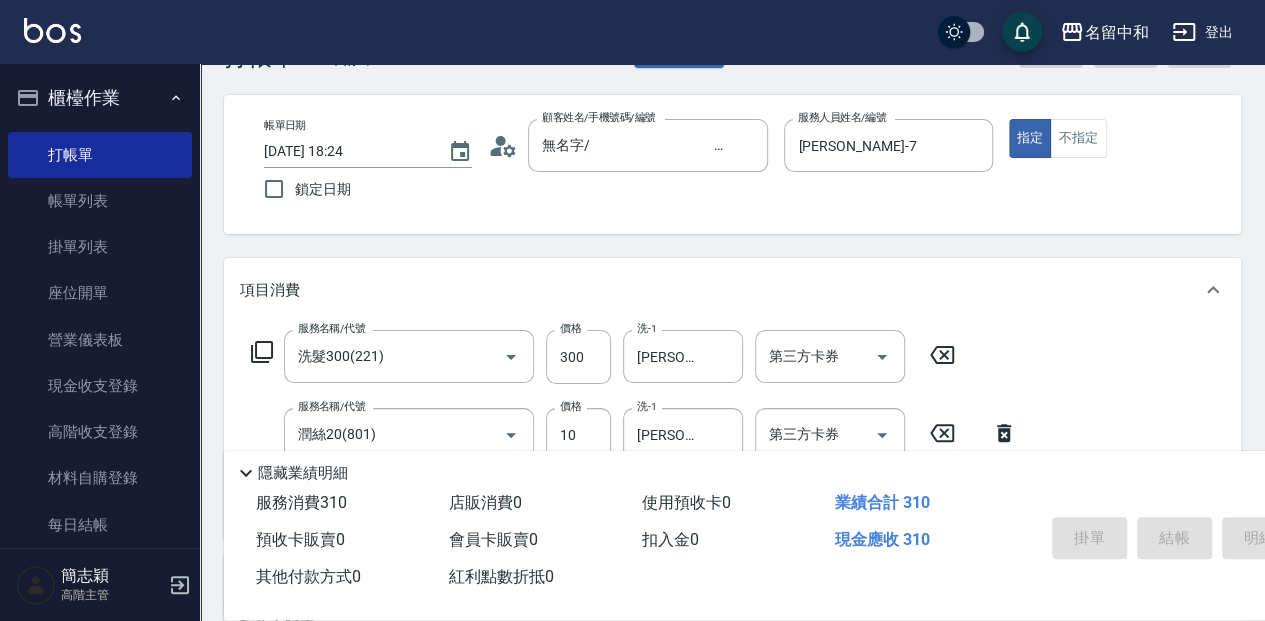 type on "[DATE] 18:48" 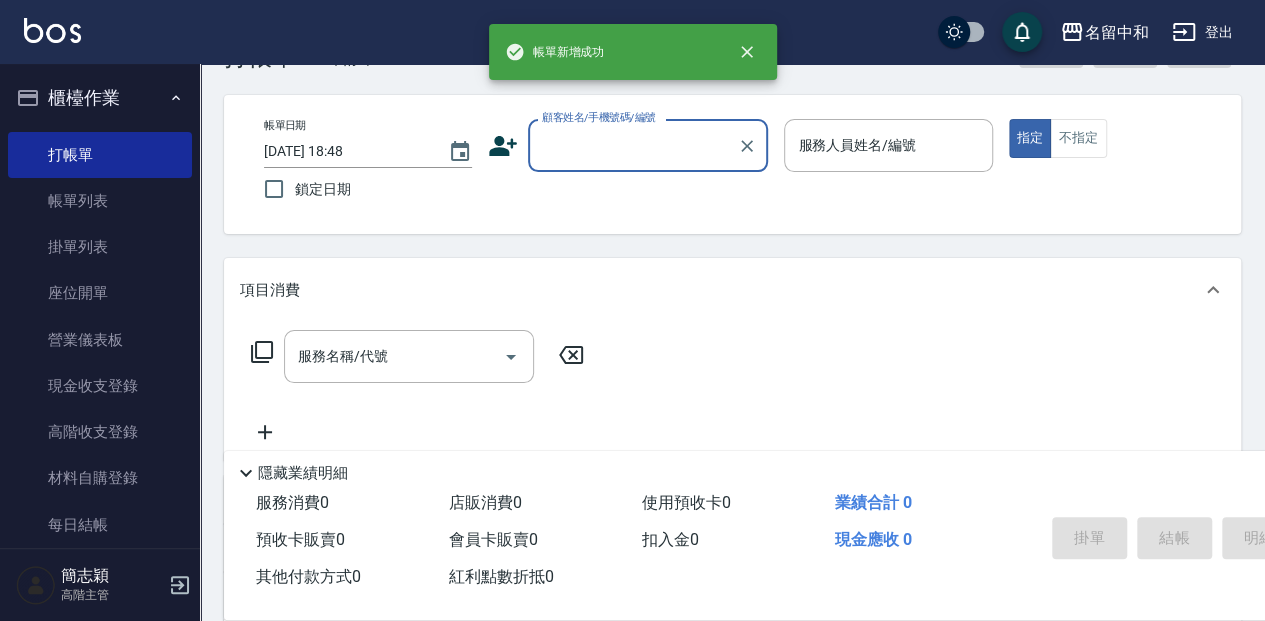 scroll, scrollTop: 0, scrollLeft: 0, axis: both 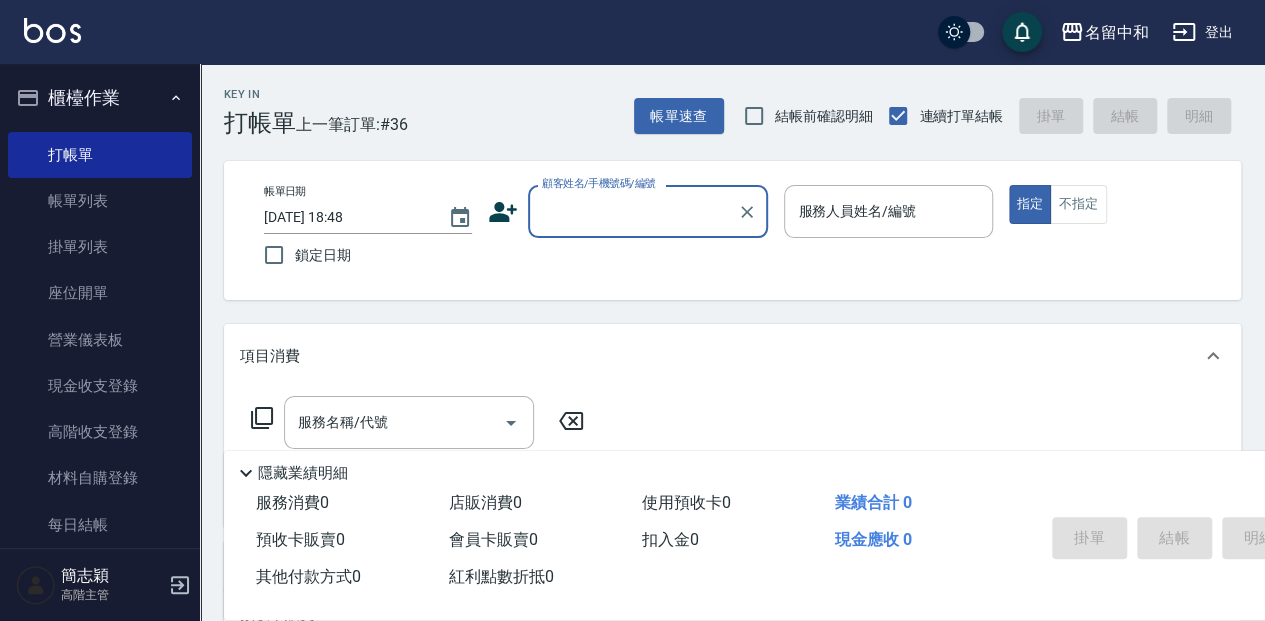 click on "顧客姓名/手機號碼/編號" at bounding box center [633, 211] 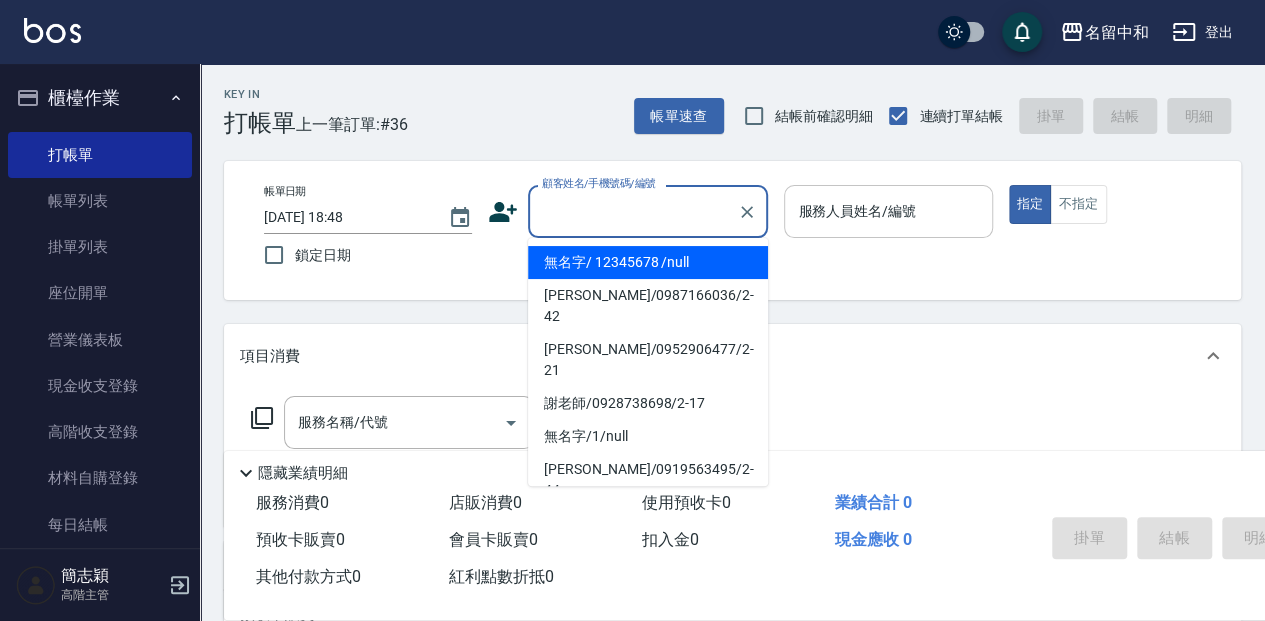 drag, startPoint x: 592, startPoint y: 270, endPoint x: 850, endPoint y: 238, distance: 259.97693 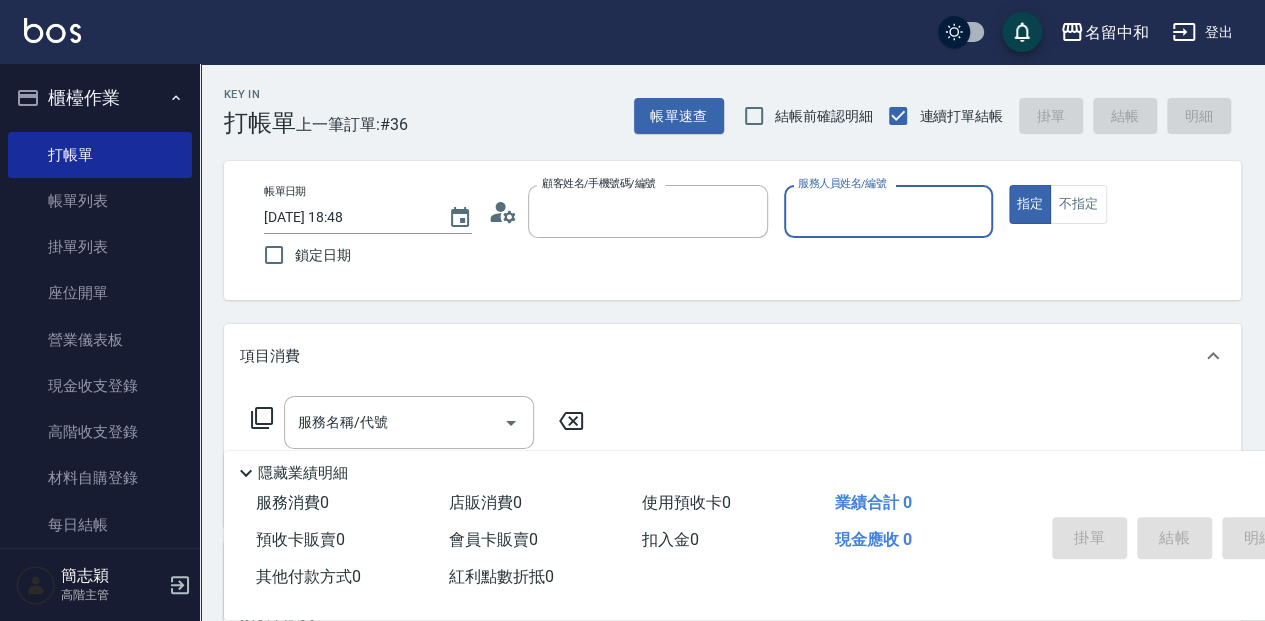 type on "無名字/                                                 12345678                              /null" 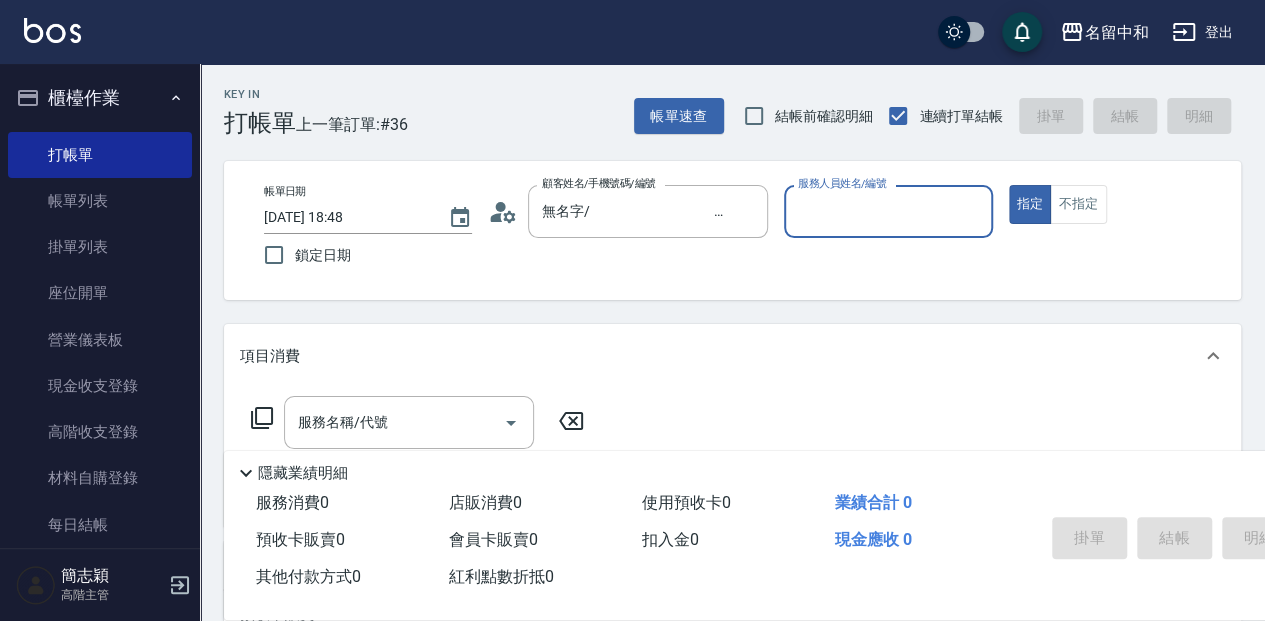 click on "服務人員姓名/編號" at bounding box center (888, 211) 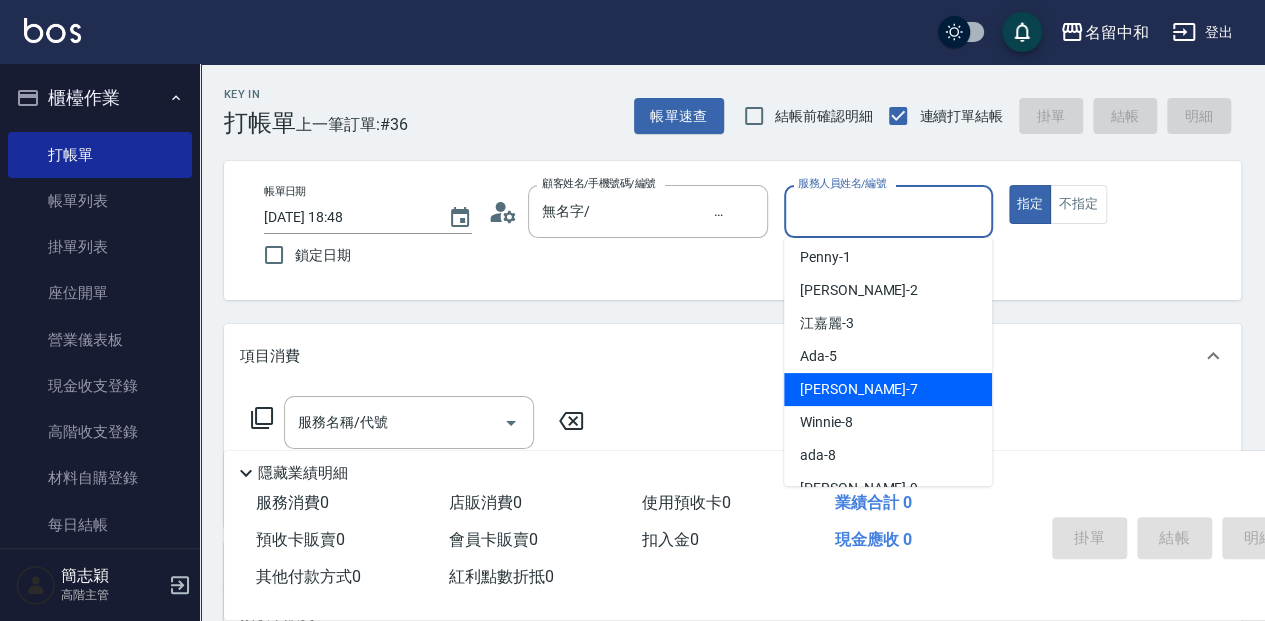 scroll, scrollTop: 66, scrollLeft: 0, axis: vertical 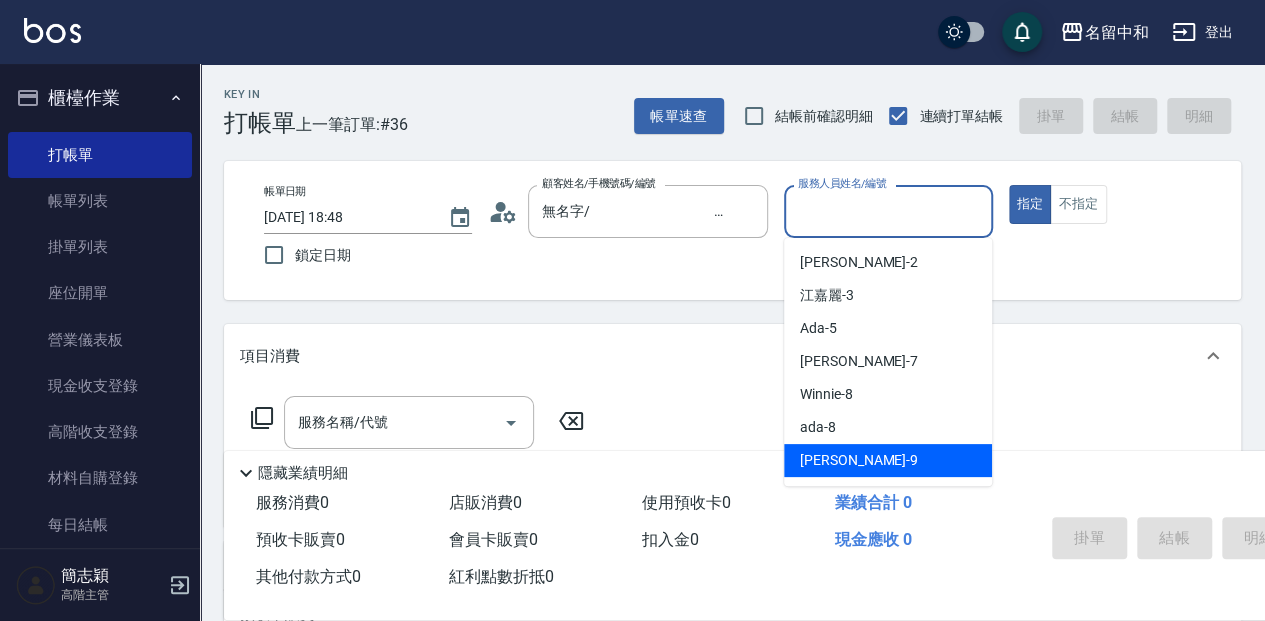 click on "[PERSON_NAME] -9" at bounding box center (888, 460) 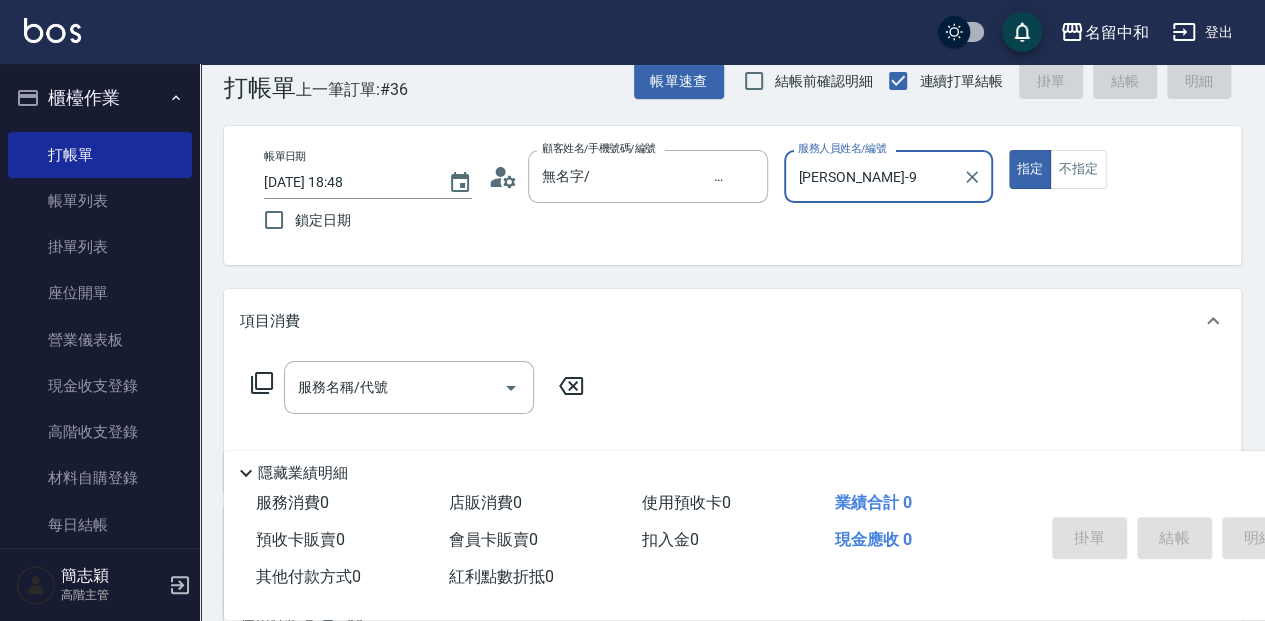 scroll, scrollTop: 66, scrollLeft: 0, axis: vertical 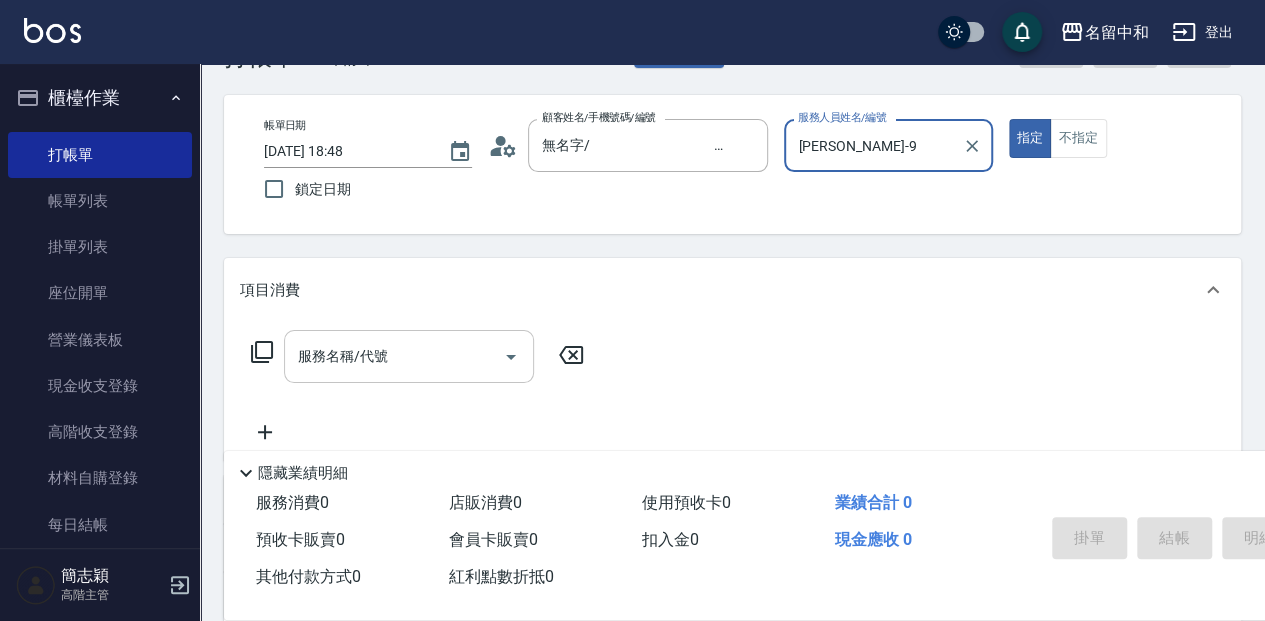 drag, startPoint x: 384, startPoint y: 354, endPoint x: 412, endPoint y: 362, distance: 29.12044 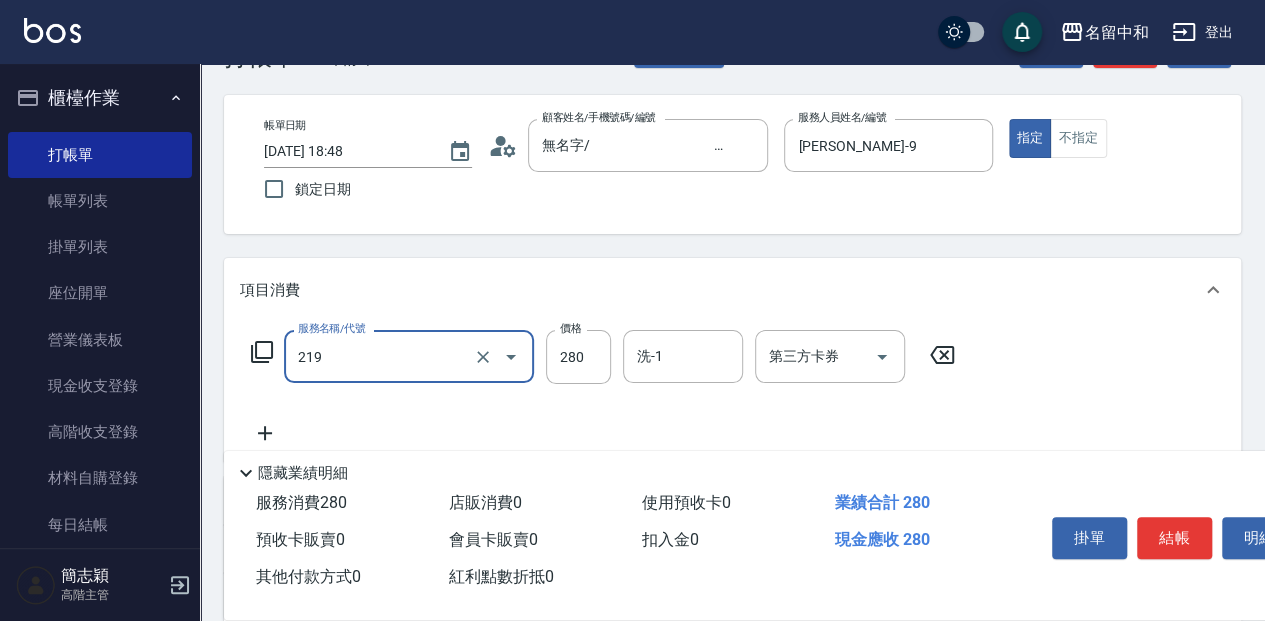 type on "洗髮280(219)" 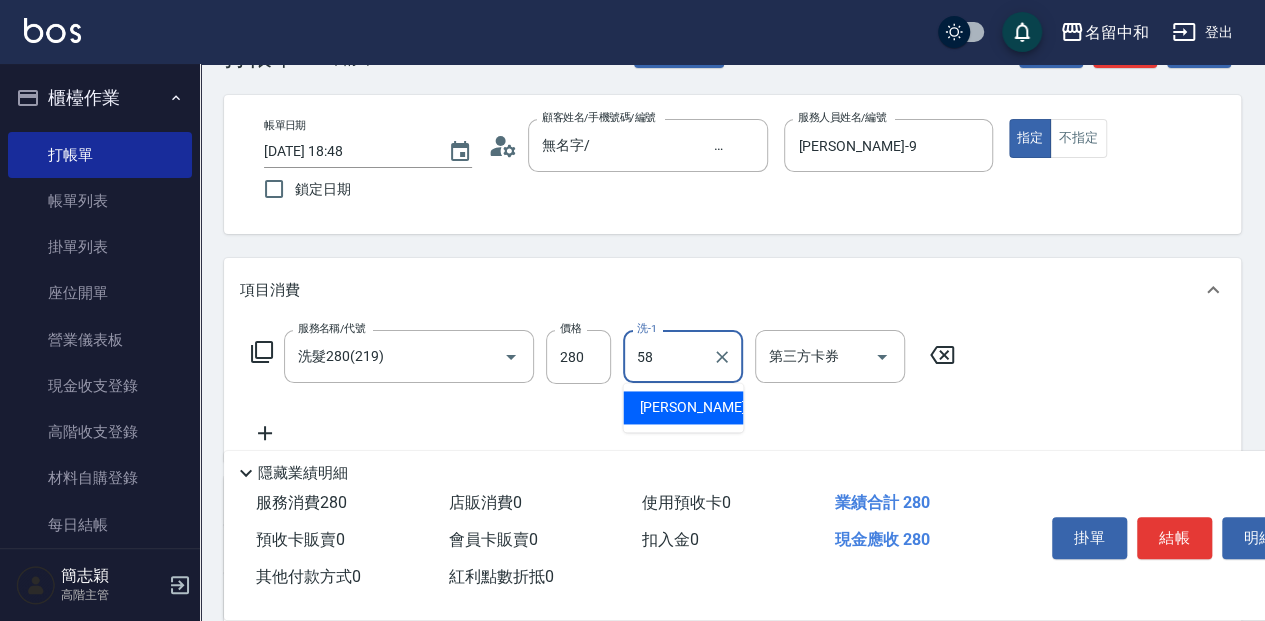 type on "[PERSON_NAME]-58" 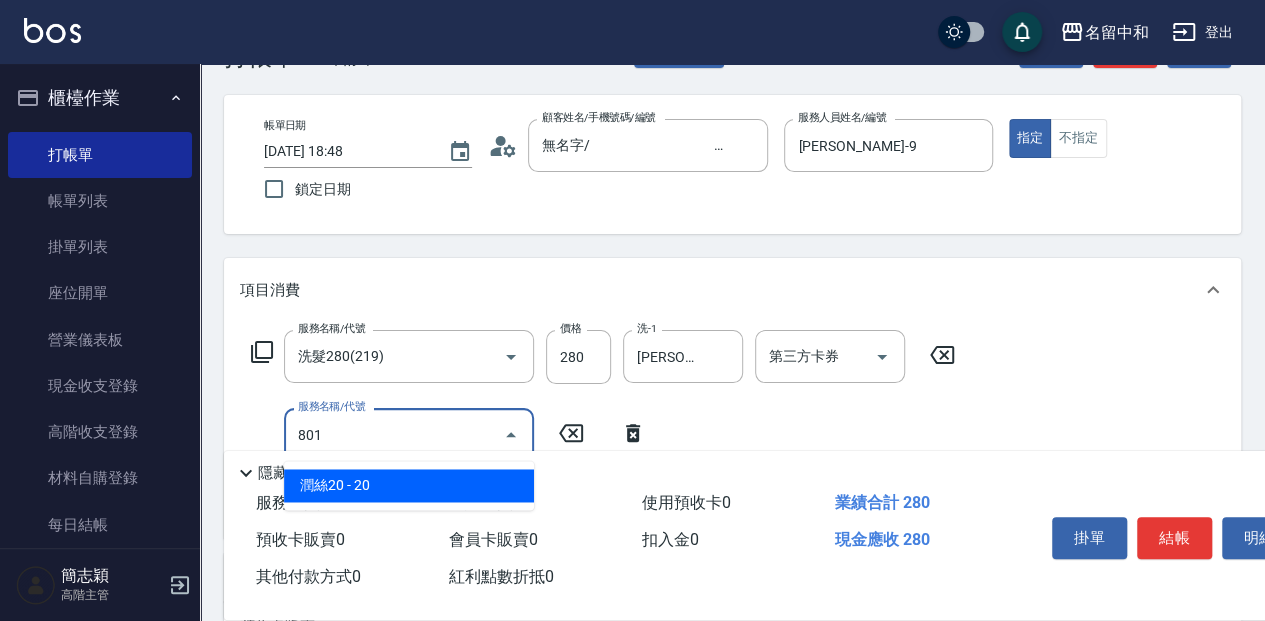 type on "潤絲20(801)" 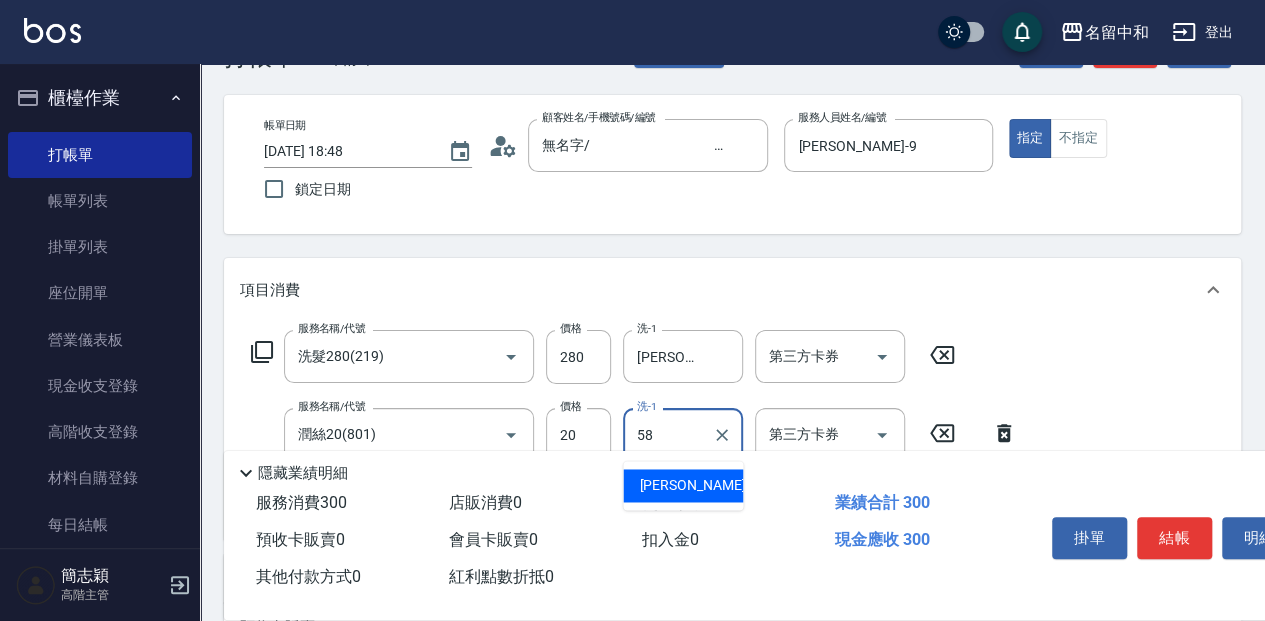 type on "[PERSON_NAME]-58" 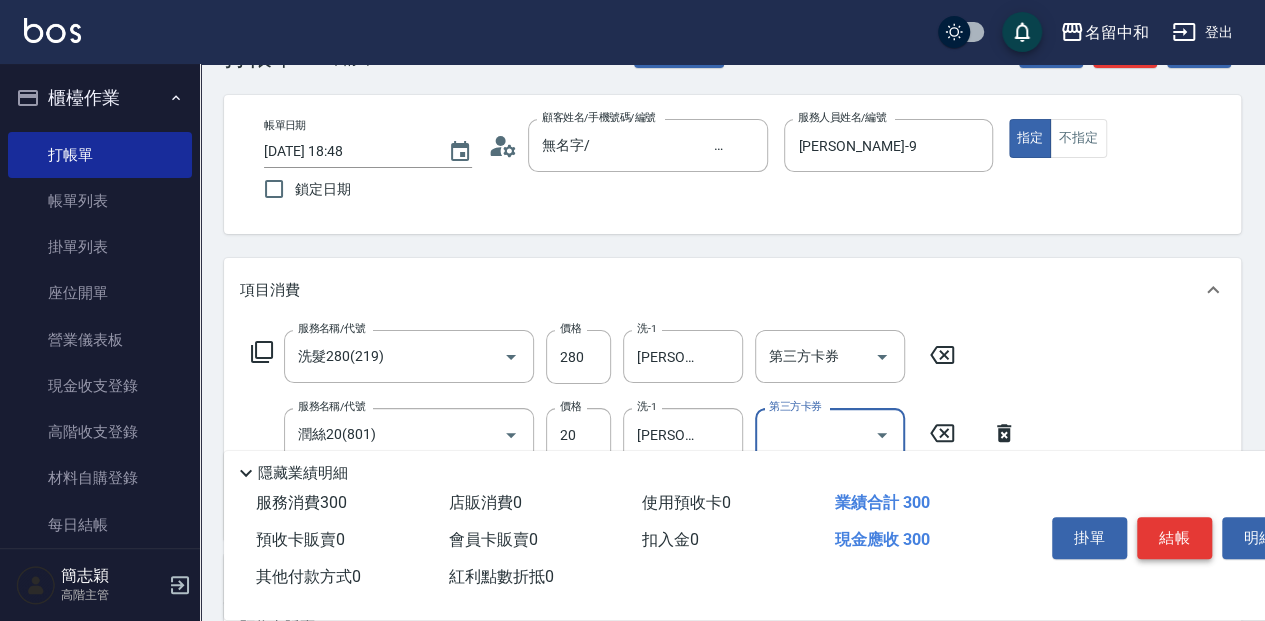 click on "結帳" at bounding box center (1174, 538) 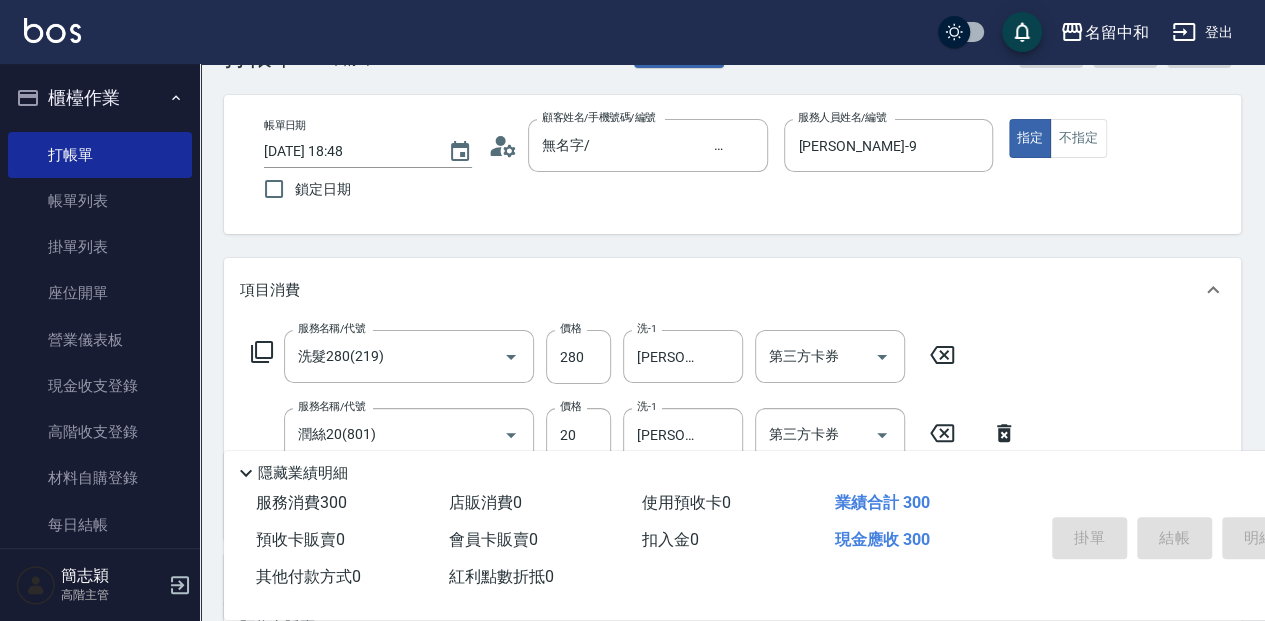 type 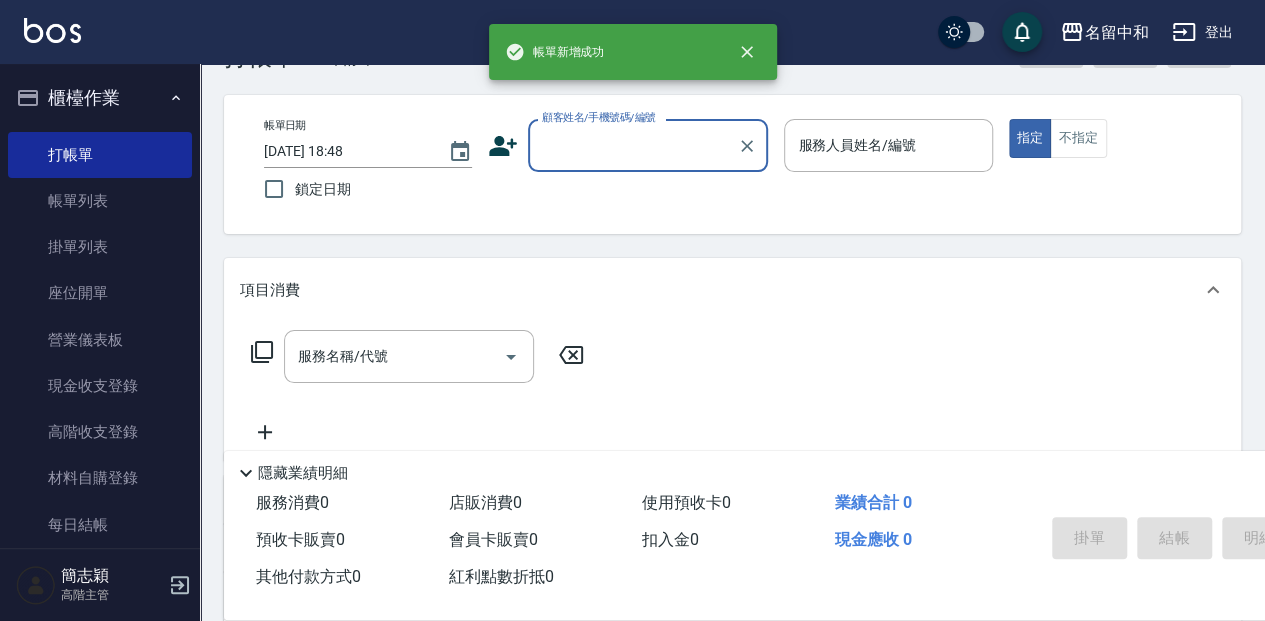 scroll, scrollTop: 0, scrollLeft: 0, axis: both 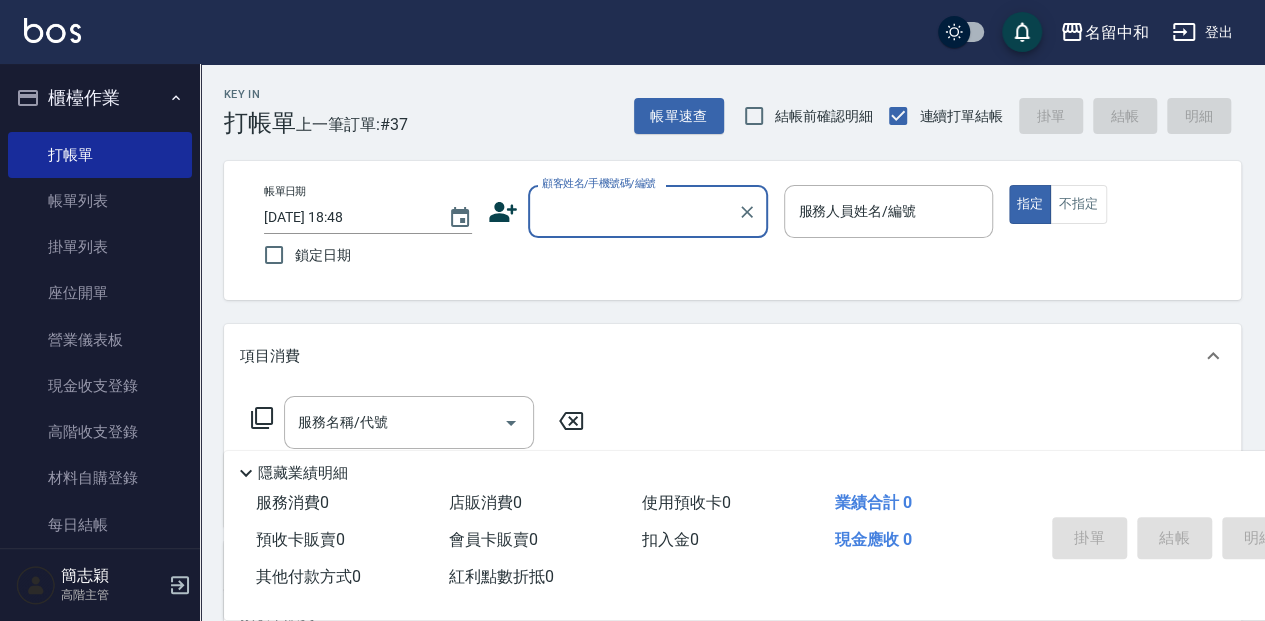 click on "顧客姓名/手機號碼/編號" at bounding box center (633, 211) 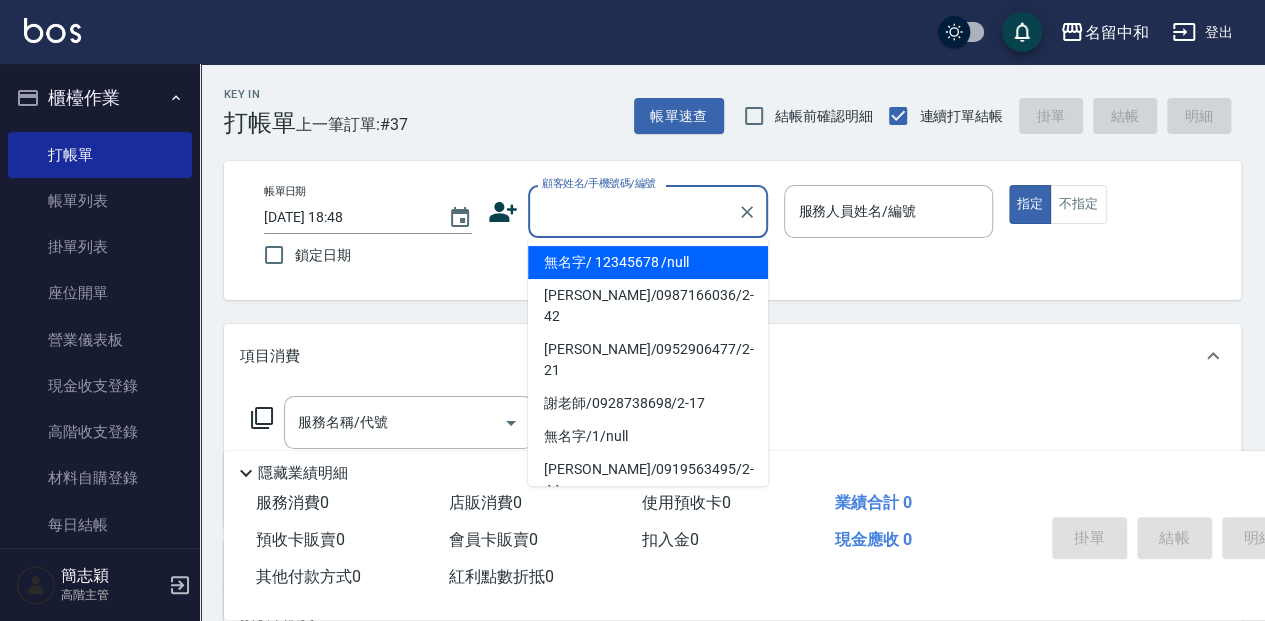 click on "無名字/                                                 12345678                              /null" at bounding box center (648, 262) 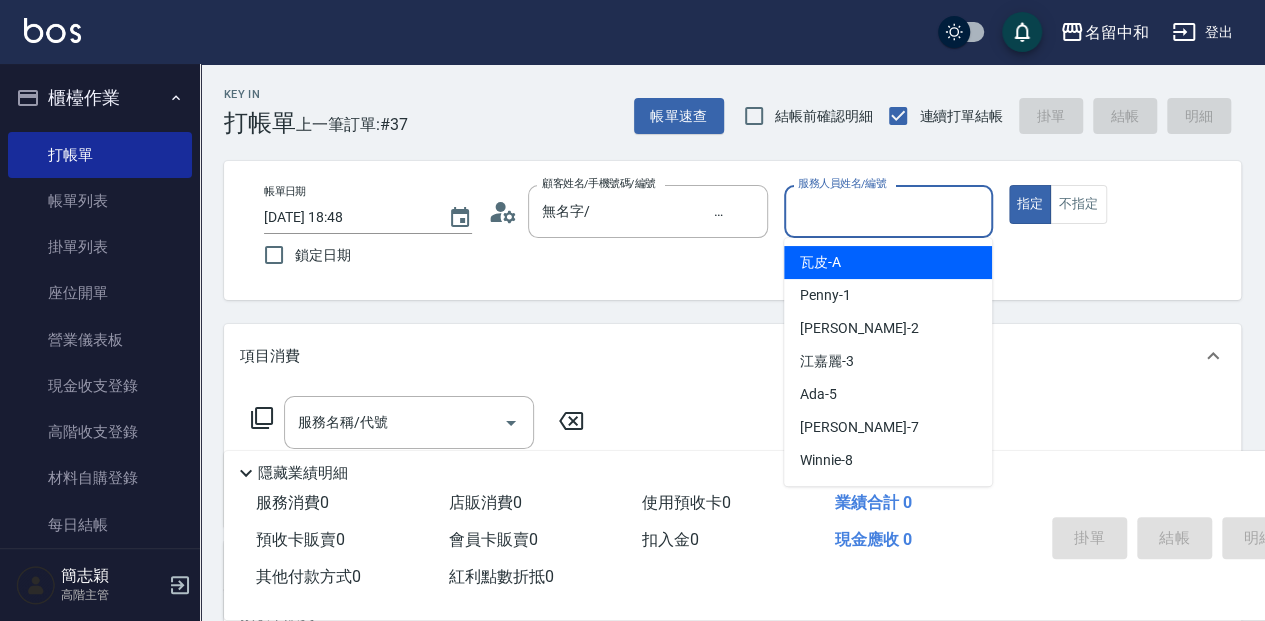 click on "服務人員姓名/編號" at bounding box center [888, 211] 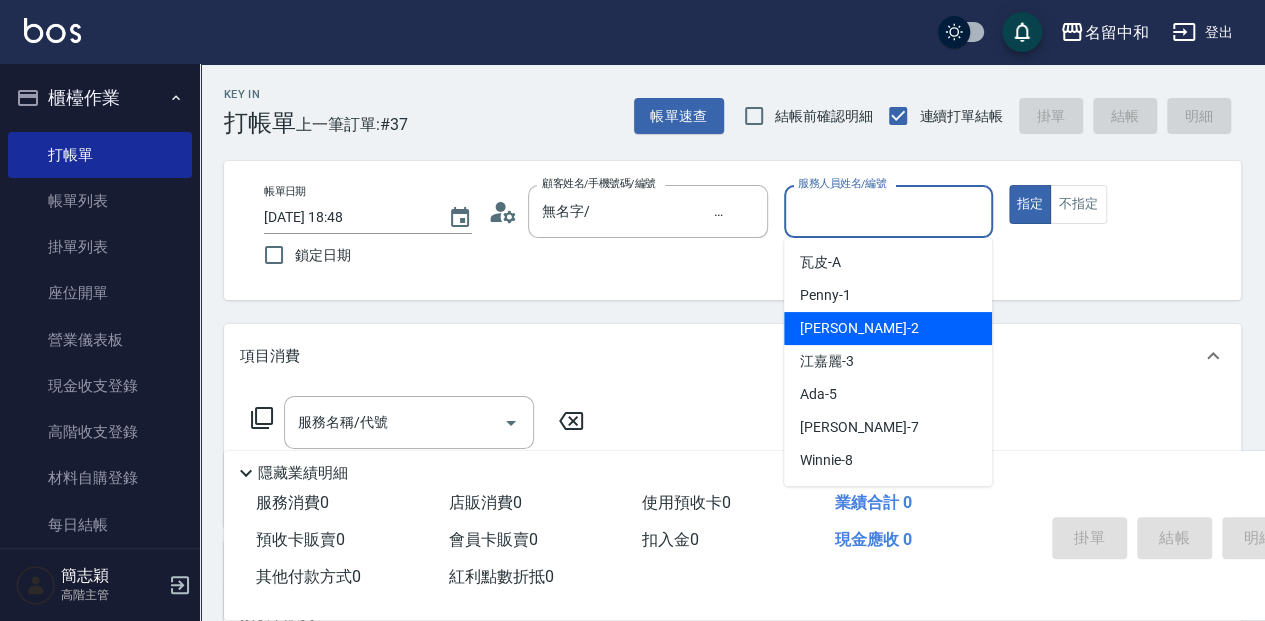 drag, startPoint x: 869, startPoint y: 328, endPoint x: 829, endPoint y: 332, distance: 40.1995 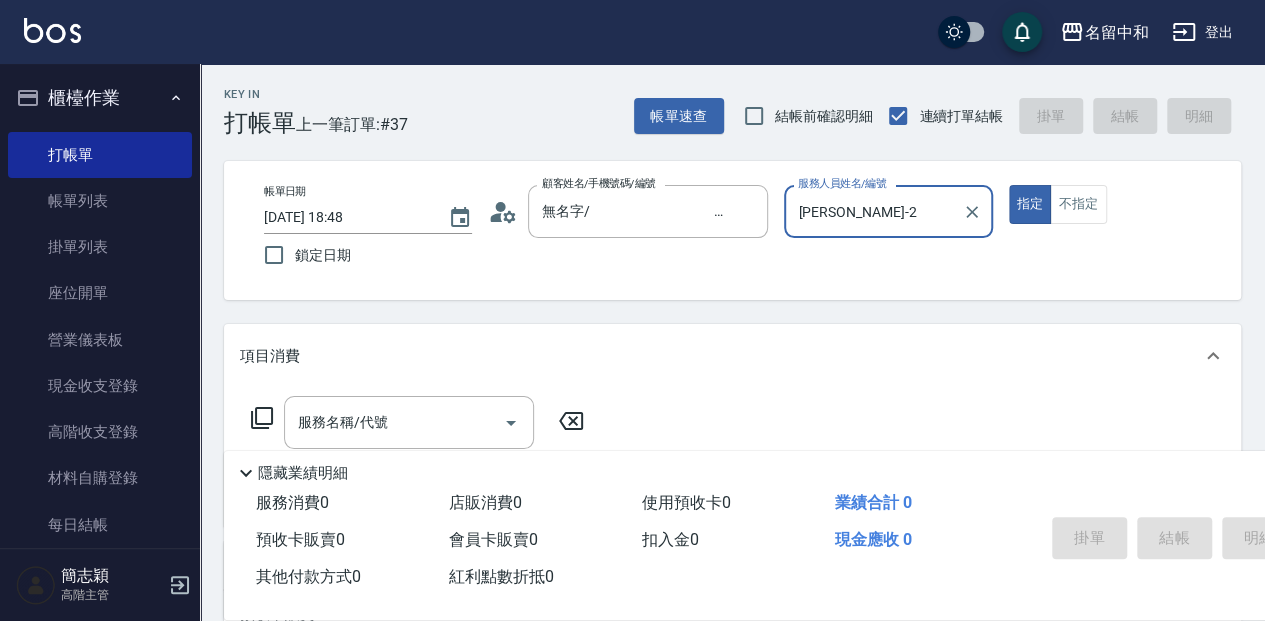 scroll, scrollTop: 66, scrollLeft: 0, axis: vertical 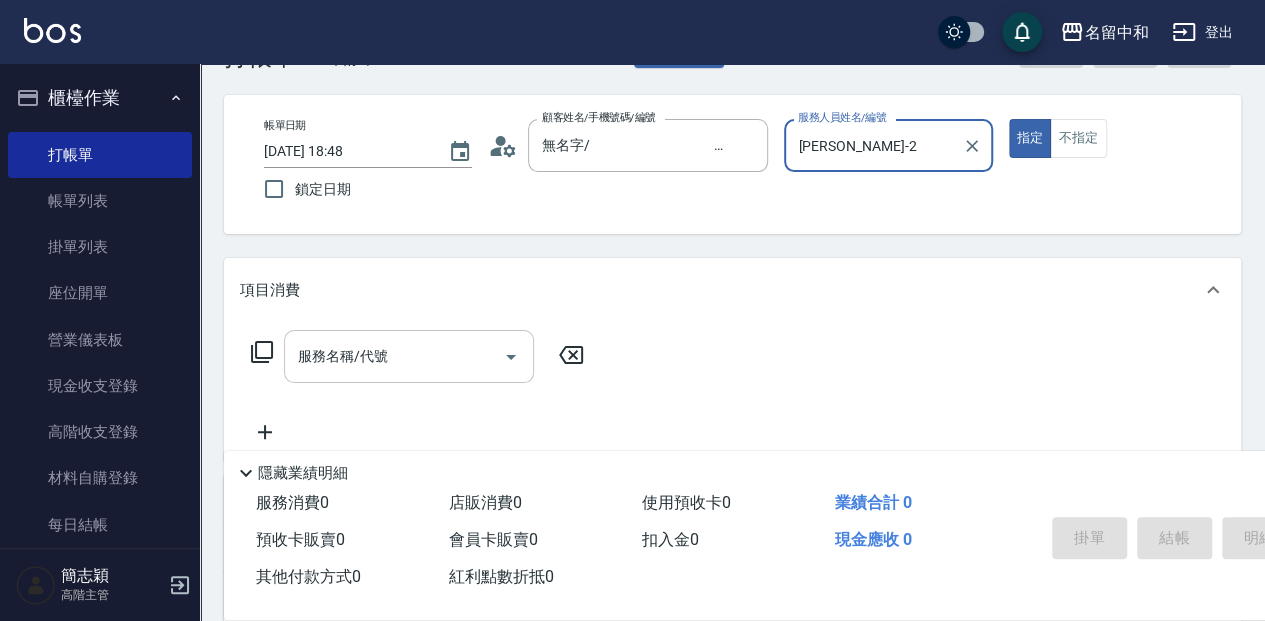 drag, startPoint x: 386, startPoint y: 372, endPoint x: 398, endPoint y: 373, distance: 12.0415945 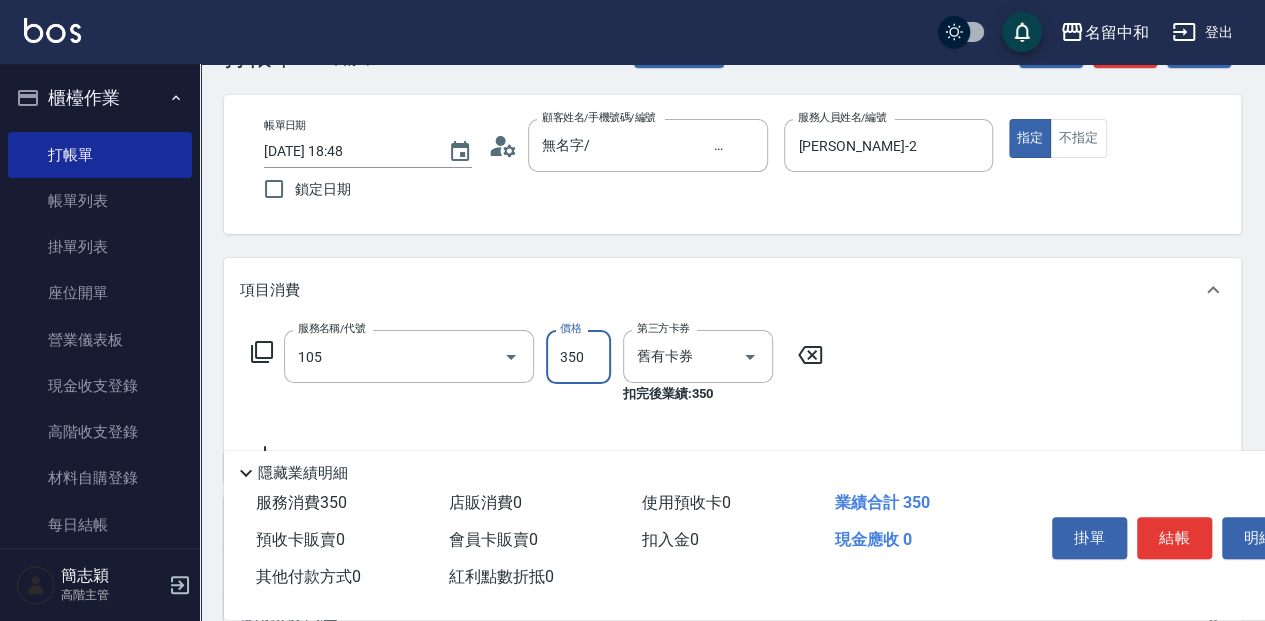 type on "新草本單次(105)" 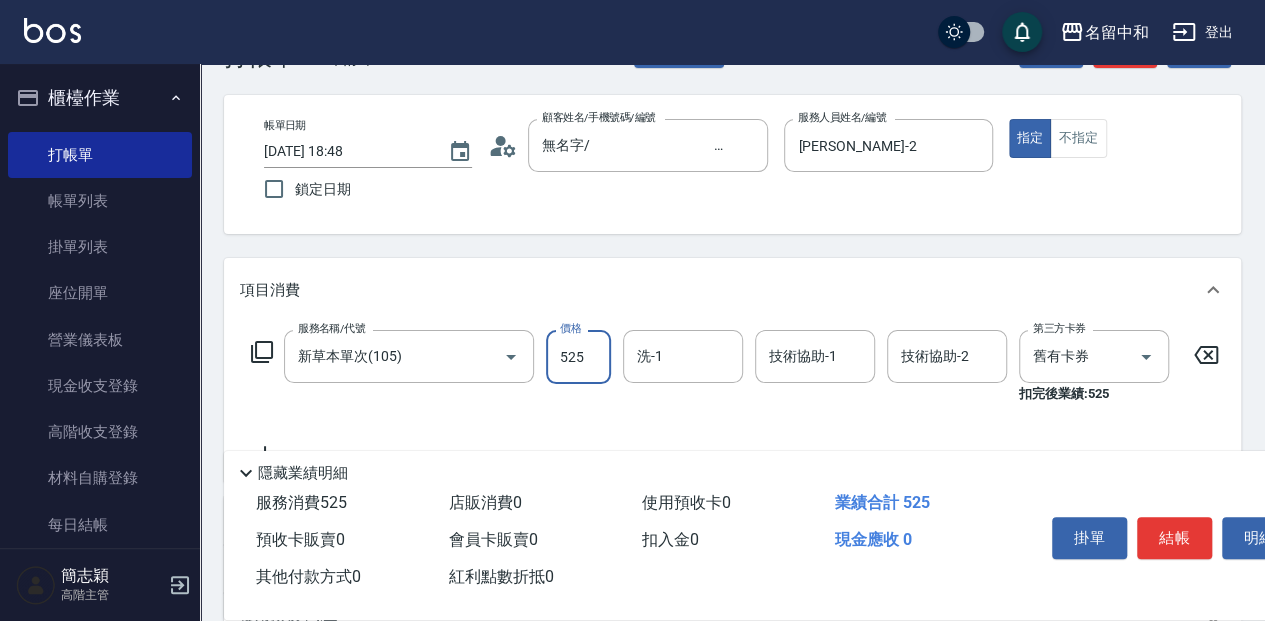 type on "525" 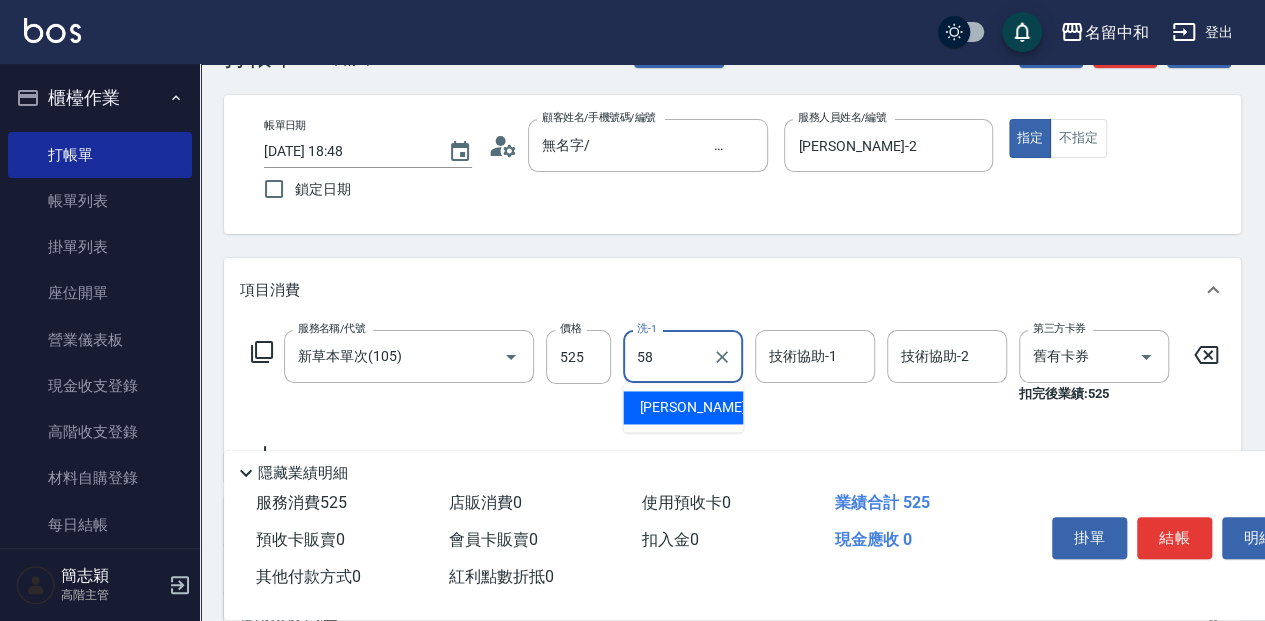 type on "[PERSON_NAME]-58" 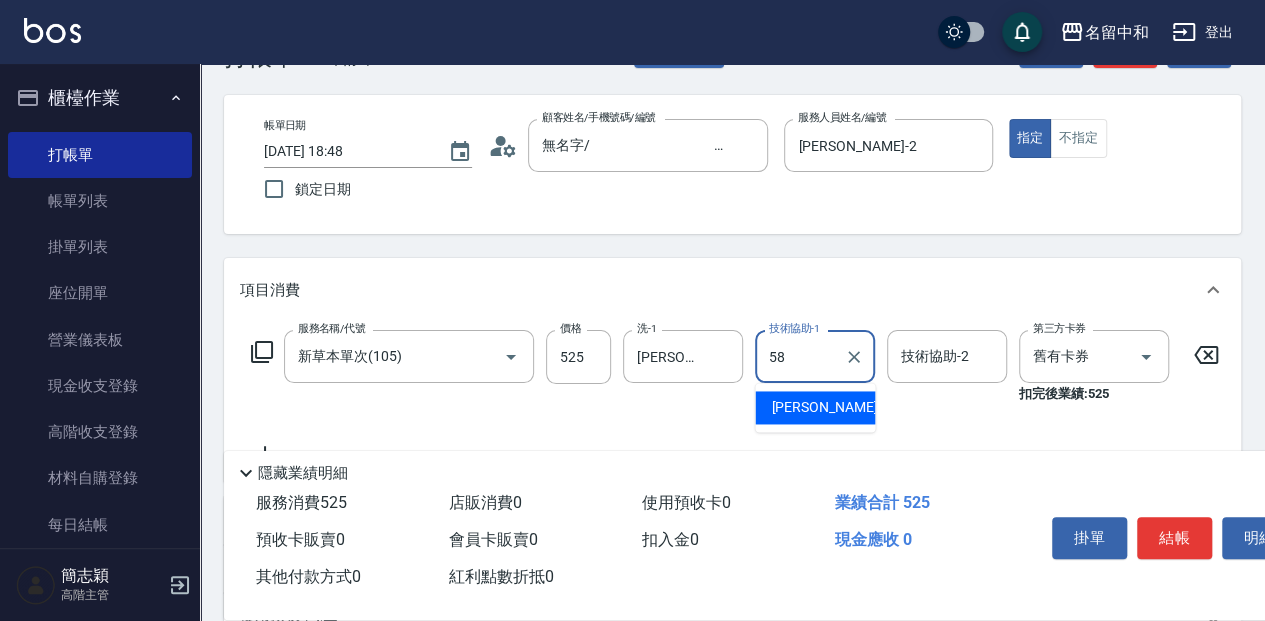 type on "[PERSON_NAME]-58" 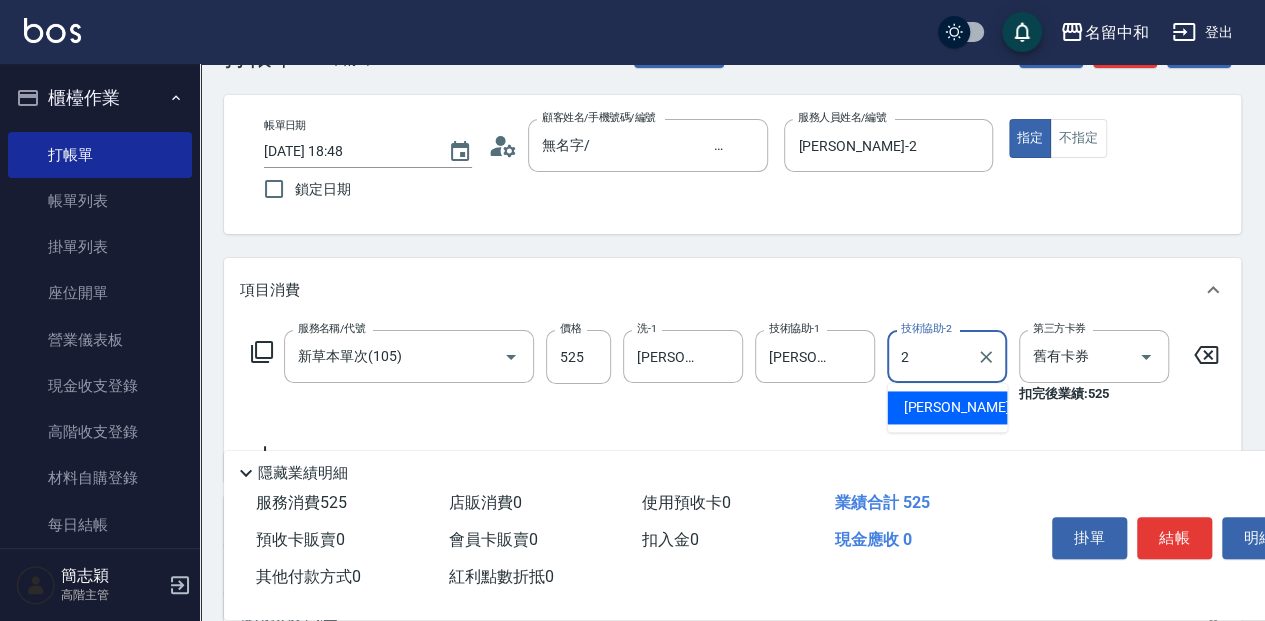 type on "[PERSON_NAME]-2" 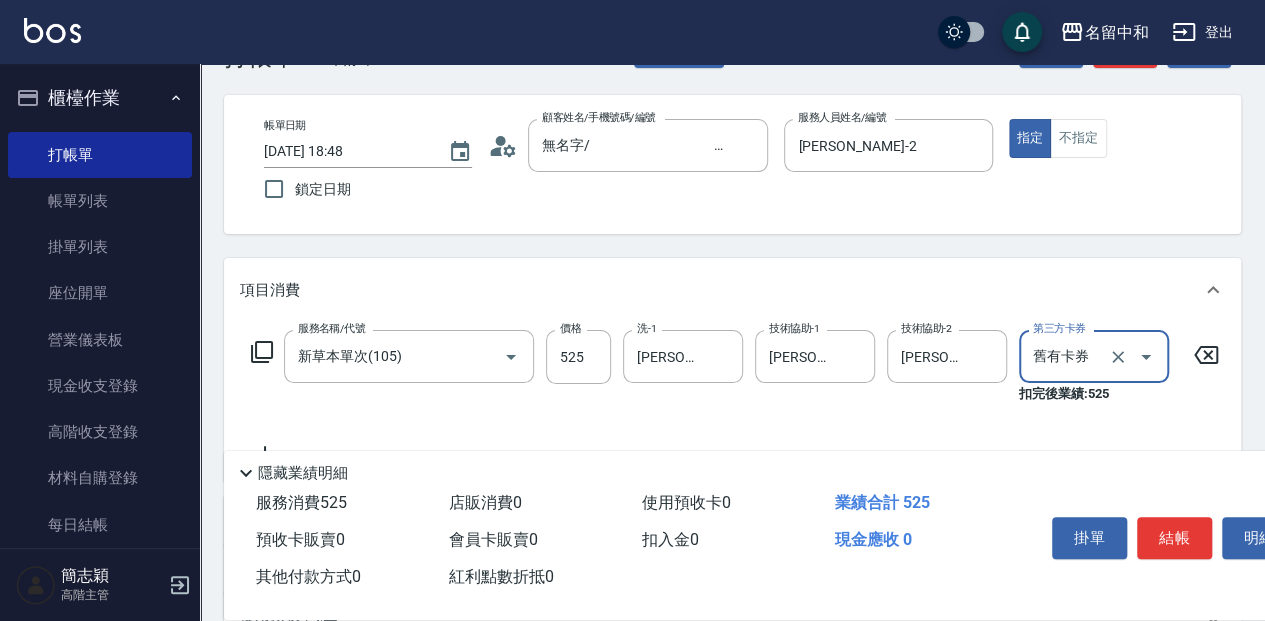 click on "結帳" at bounding box center [1174, 538] 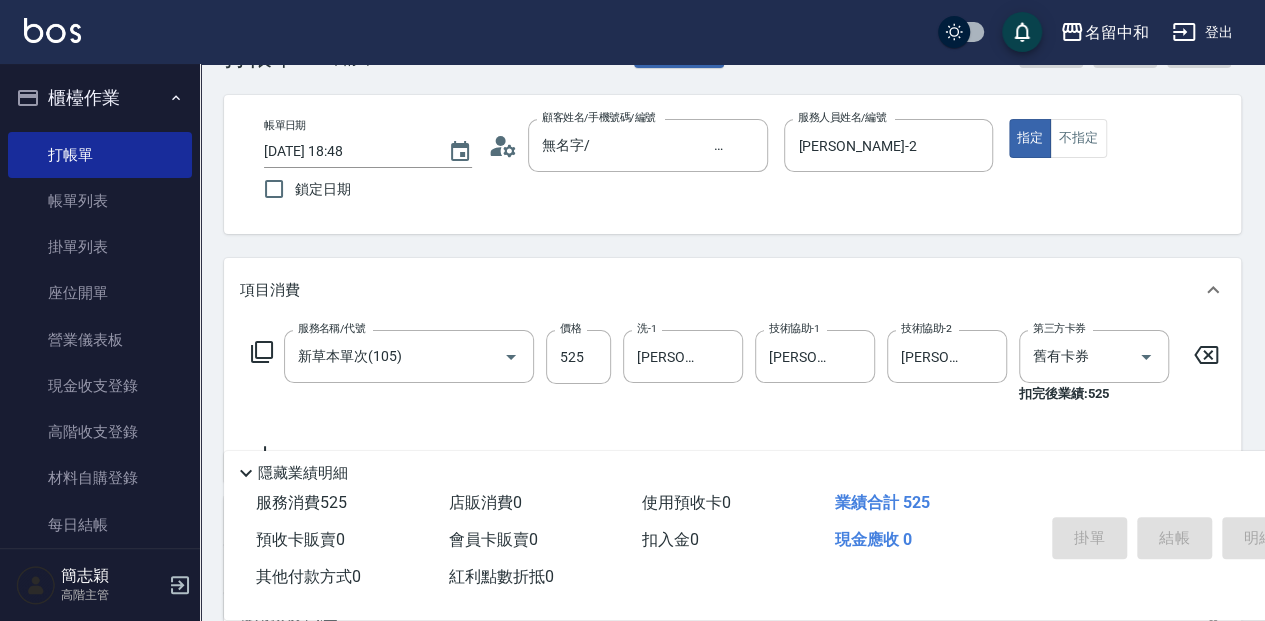 type on "[DATE] 18:49" 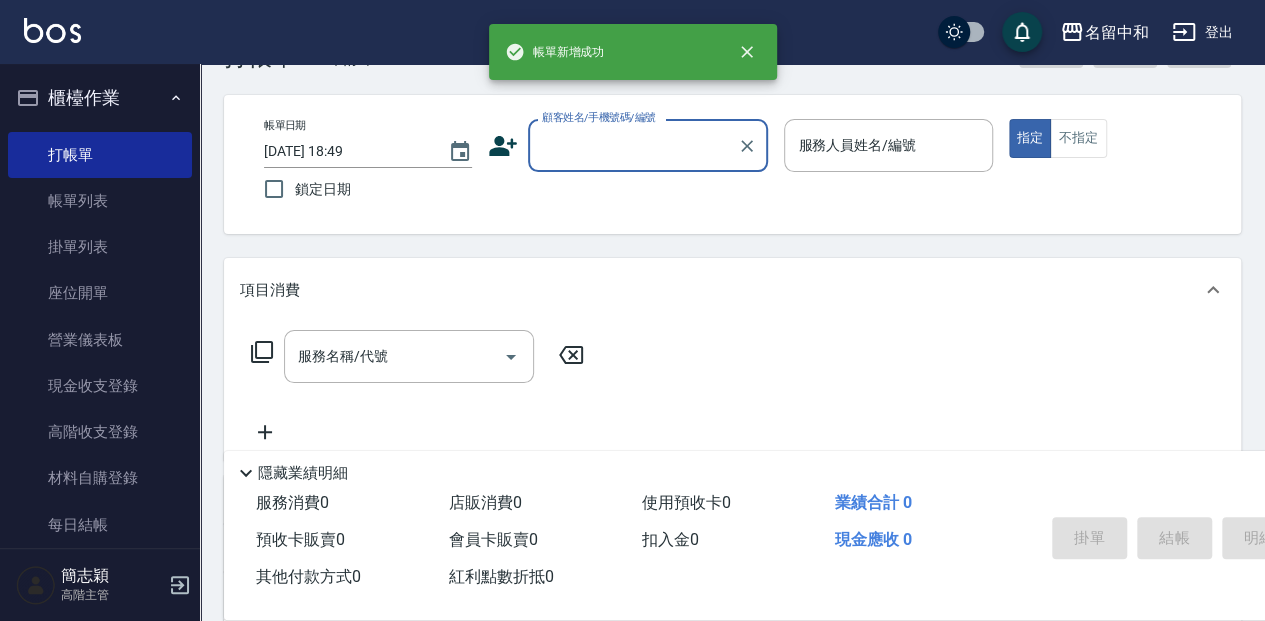 scroll, scrollTop: 0, scrollLeft: 0, axis: both 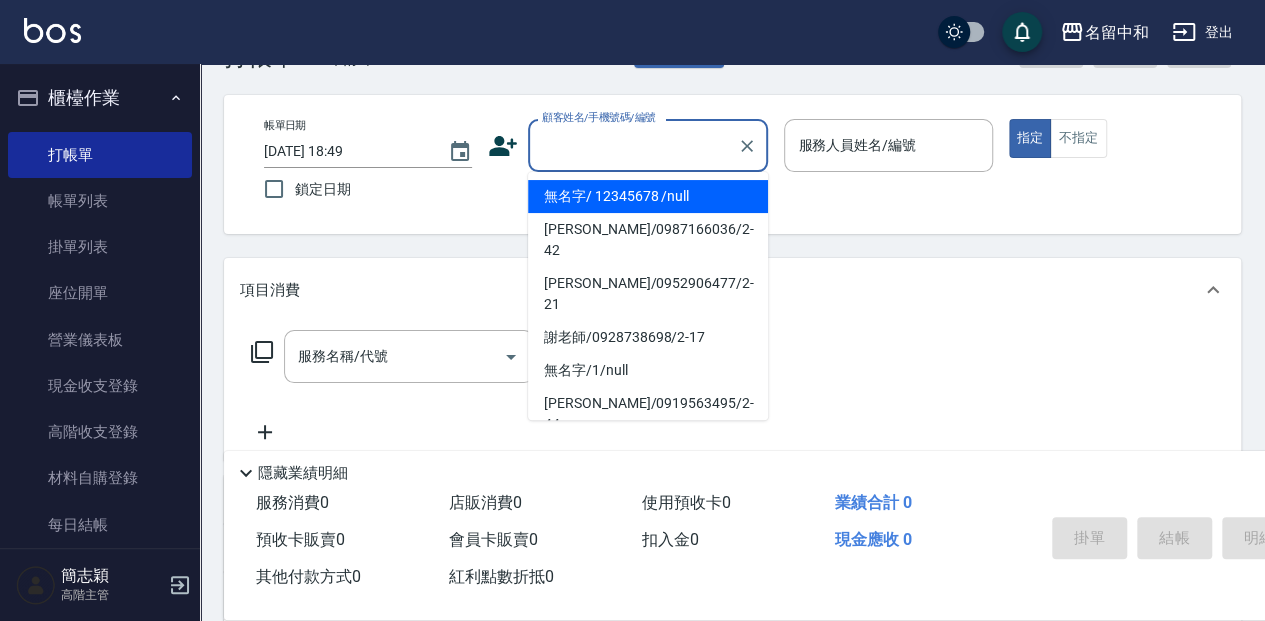 drag, startPoint x: 589, startPoint y: 186, endPoint x: 862, endPoint y: 141, distance: 276.68393 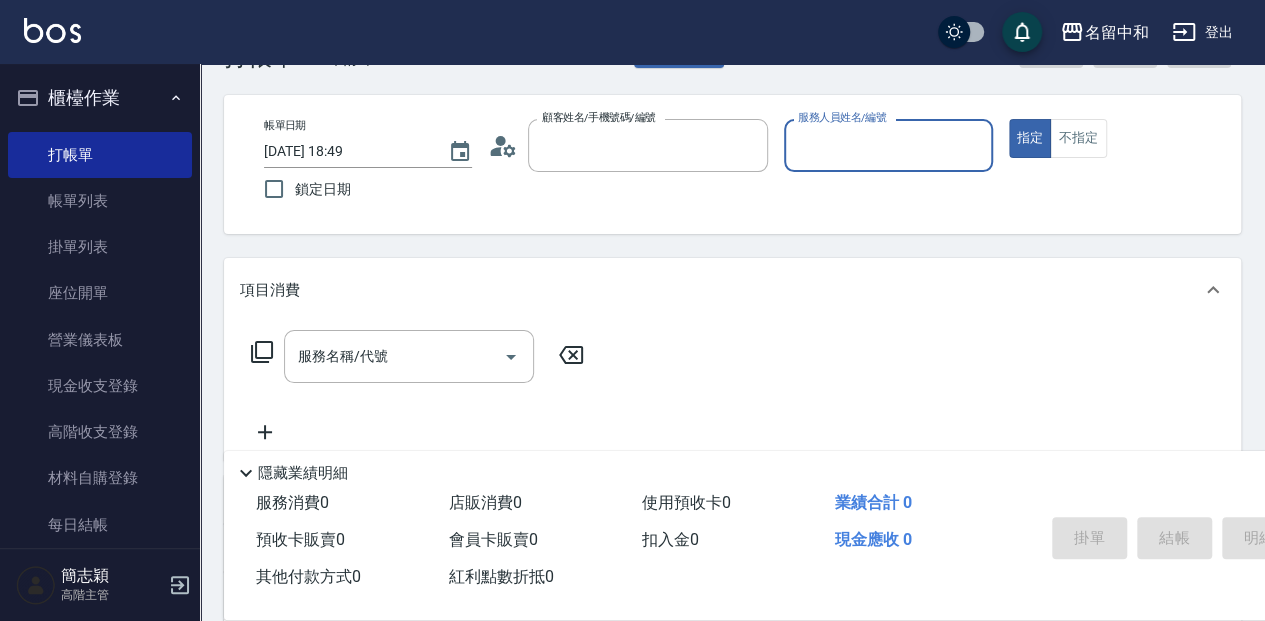 type on "無名字/                                                 12345678                              /null" 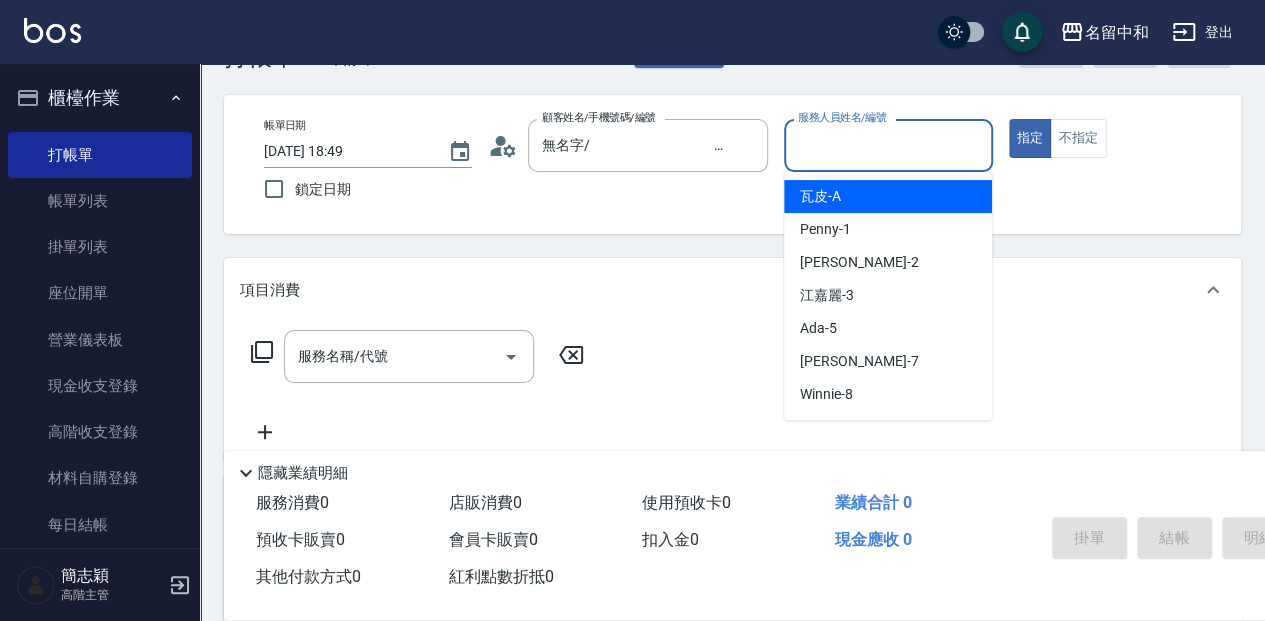 click on "服務人員姓名/編號" at bounding box center (888, 145) 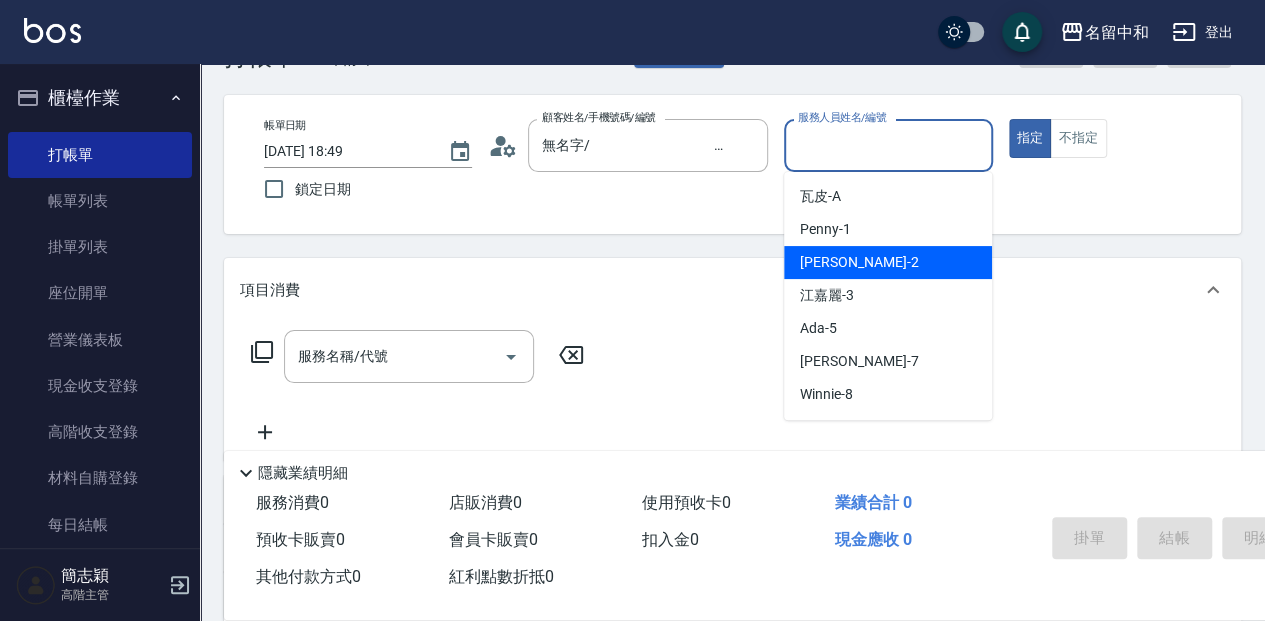 drag, startPoint x: 865, startPoint y: 257, endPoint x: 822, endPoint y: 271, distance: 45.221676 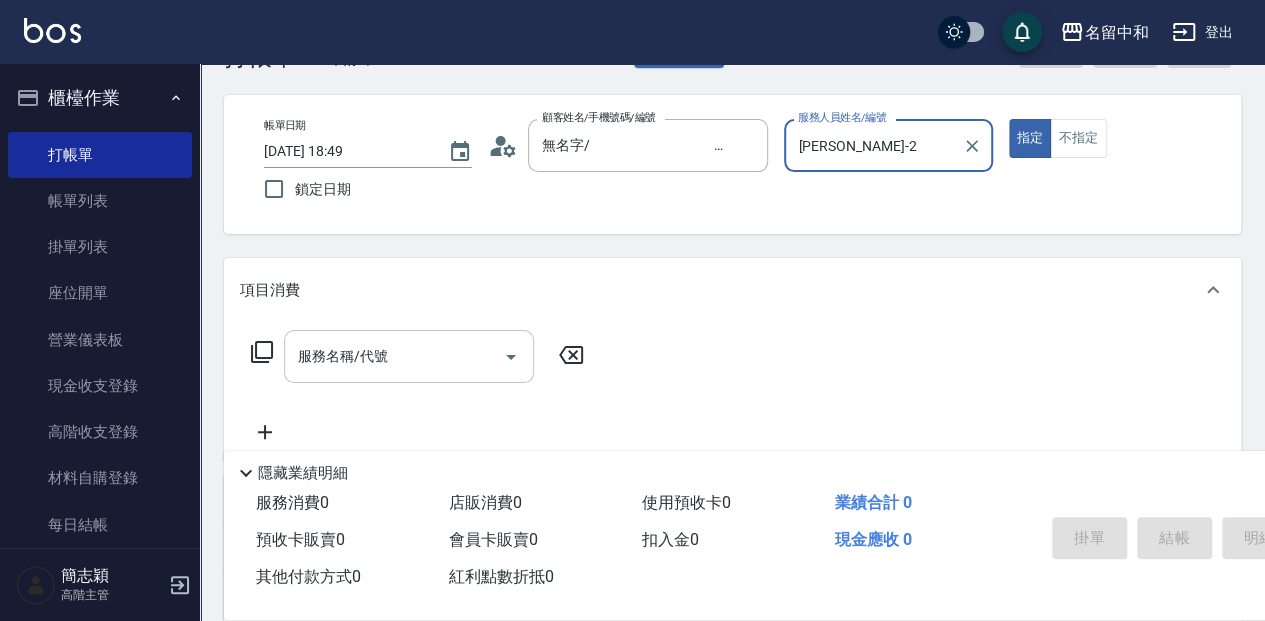 drag, startPoint x: 343, startPoint y: 348, endPoint x: 404, endPoint y: 346, distance: 61.03278 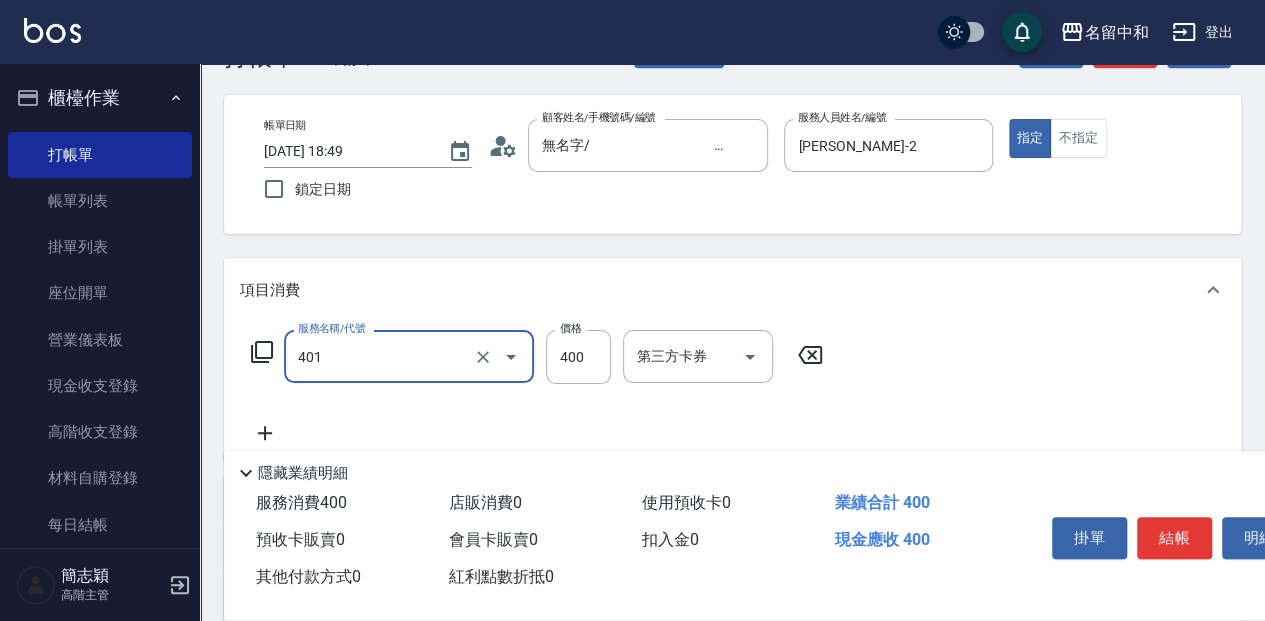 type on "剪髮(400)(401)" 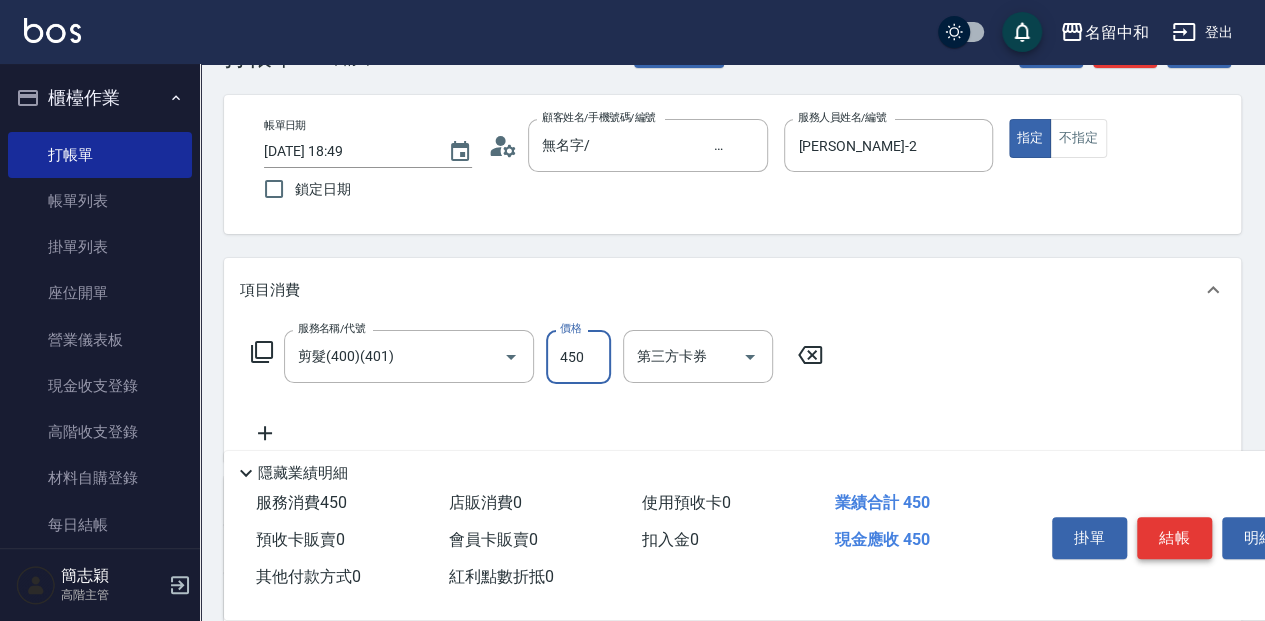 type on "450" 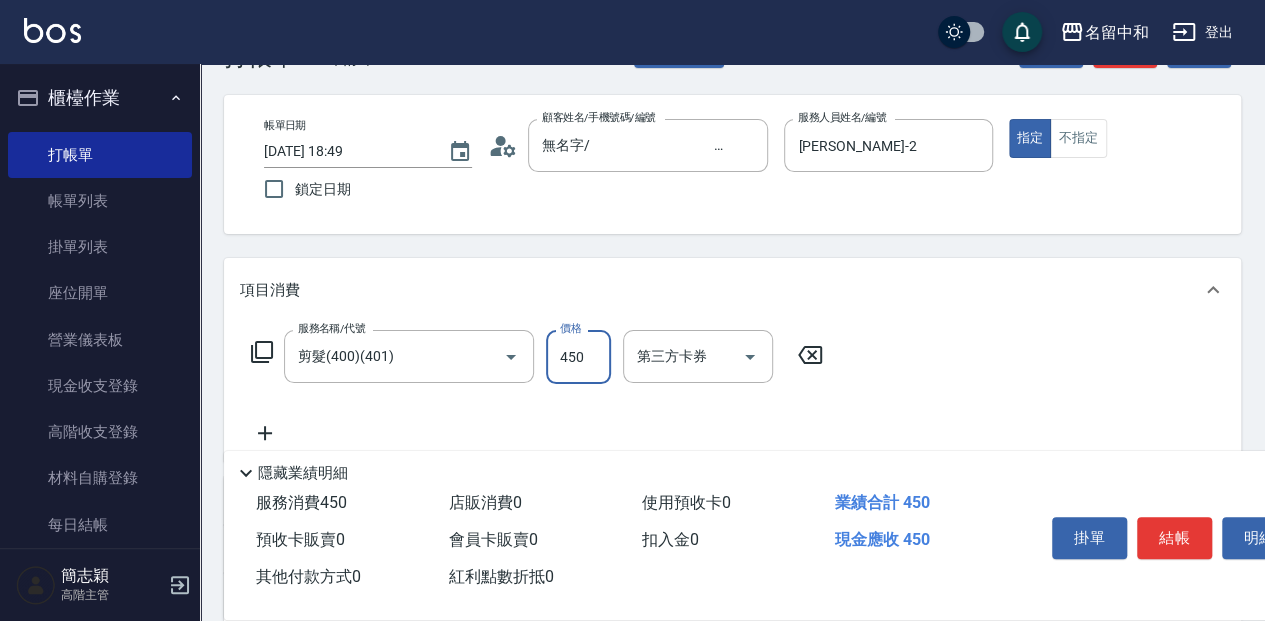 click on "結帳" at bounding box center (1174, 538) 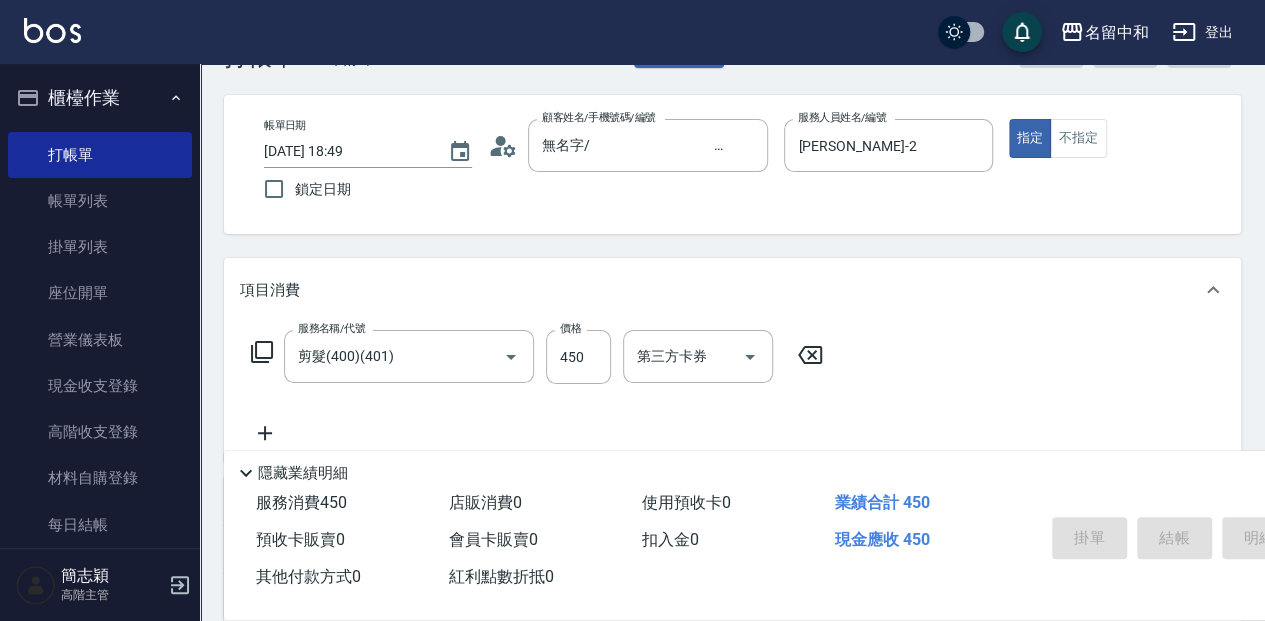 type 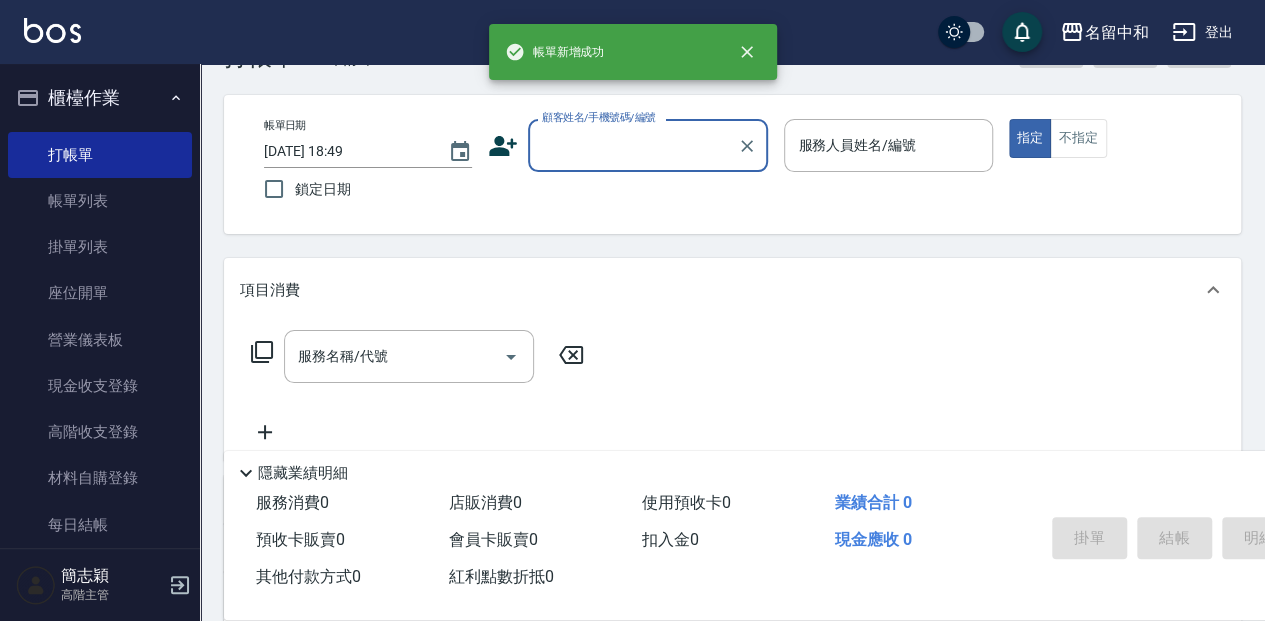 scroll, scrollTop: 0, scrollLeft: 0, axis: both 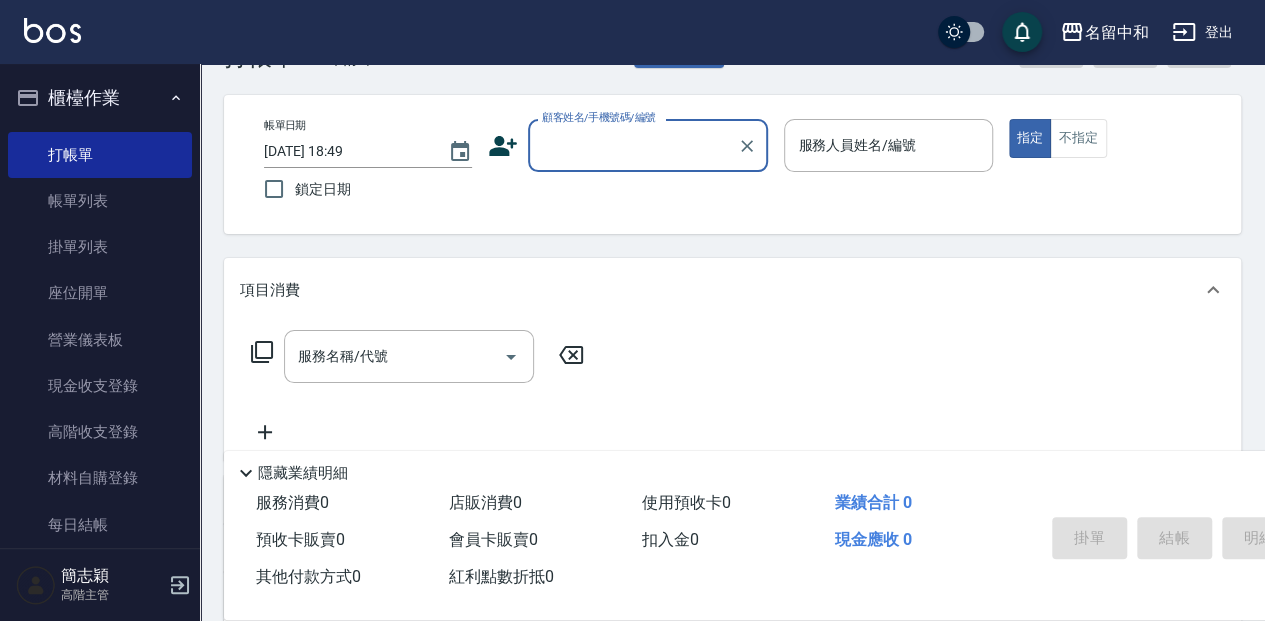 drag, startPoint x: 88, startPoint y: 197, endPoint x: 1058, endPoint y: 517, distance: 1021.4206 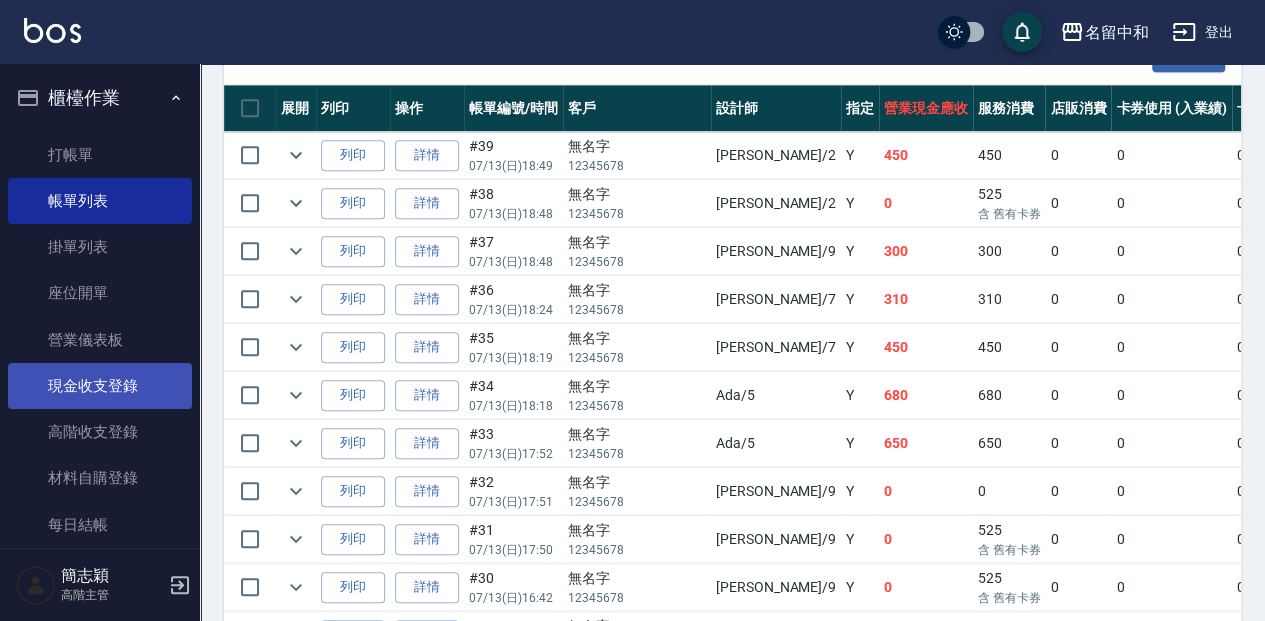 scroll, scrollTop: 400, scrollLeft: 0, axis: vertical 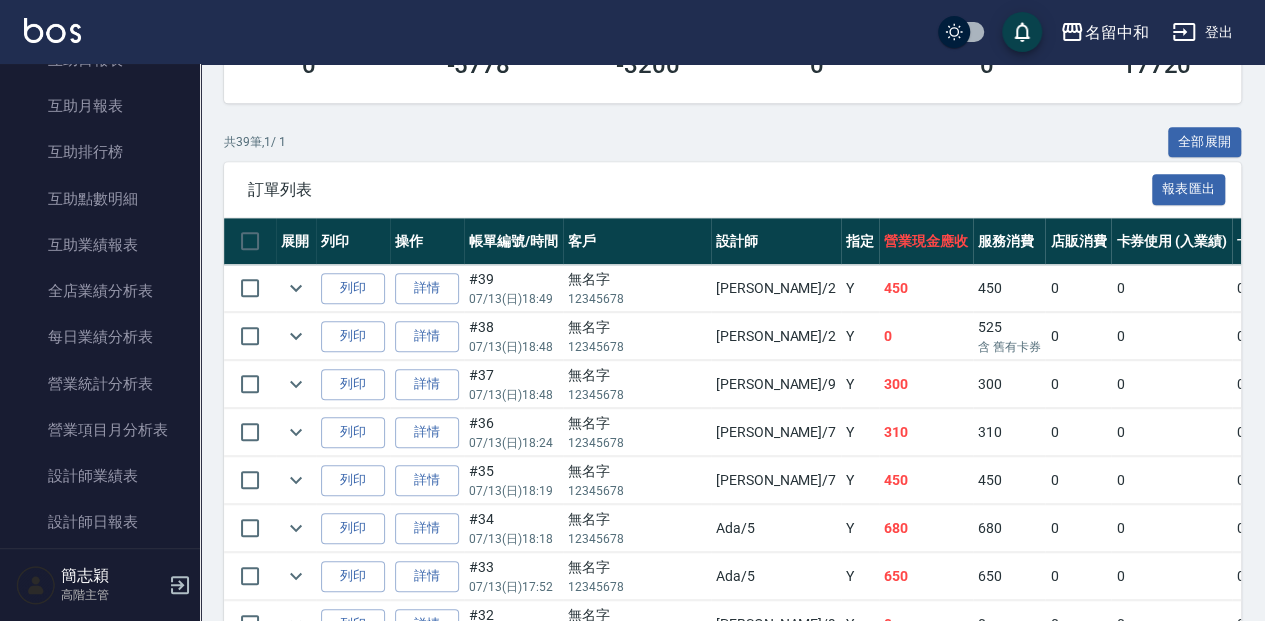 drag, startPoint x: 114, startPoint y: 517, endPoint x: 528, endPoint y: 620, distance: 426.62045 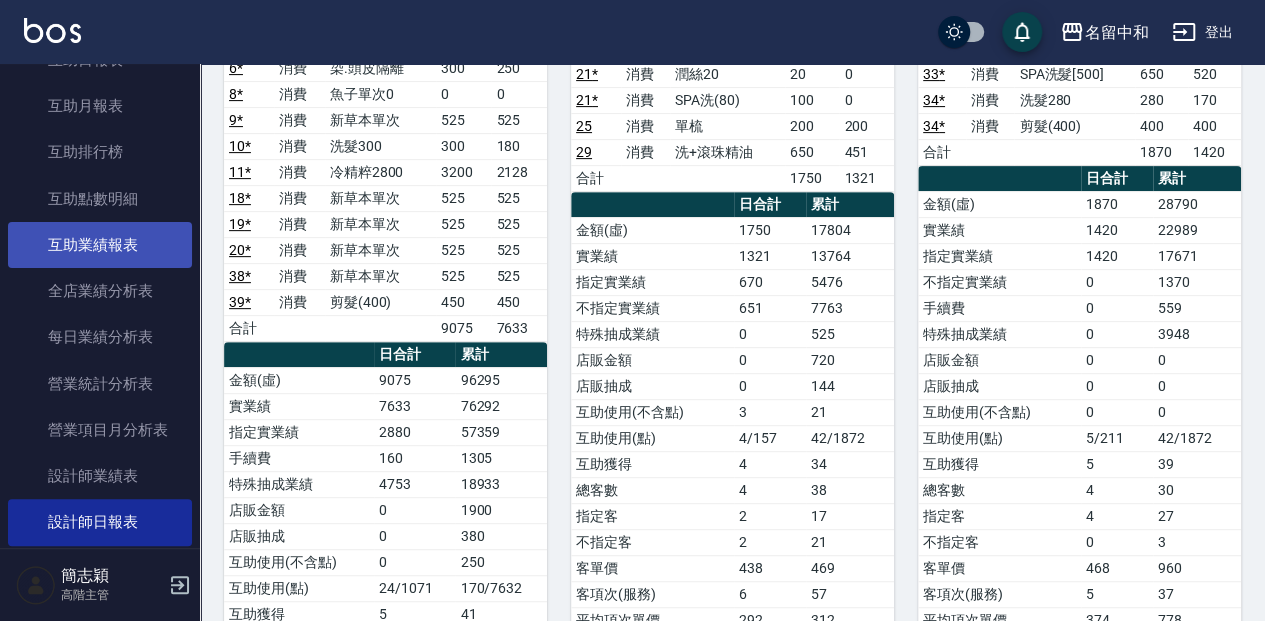 scroll, scrollTop: 266, scrollLeft: 0, axis: vertical 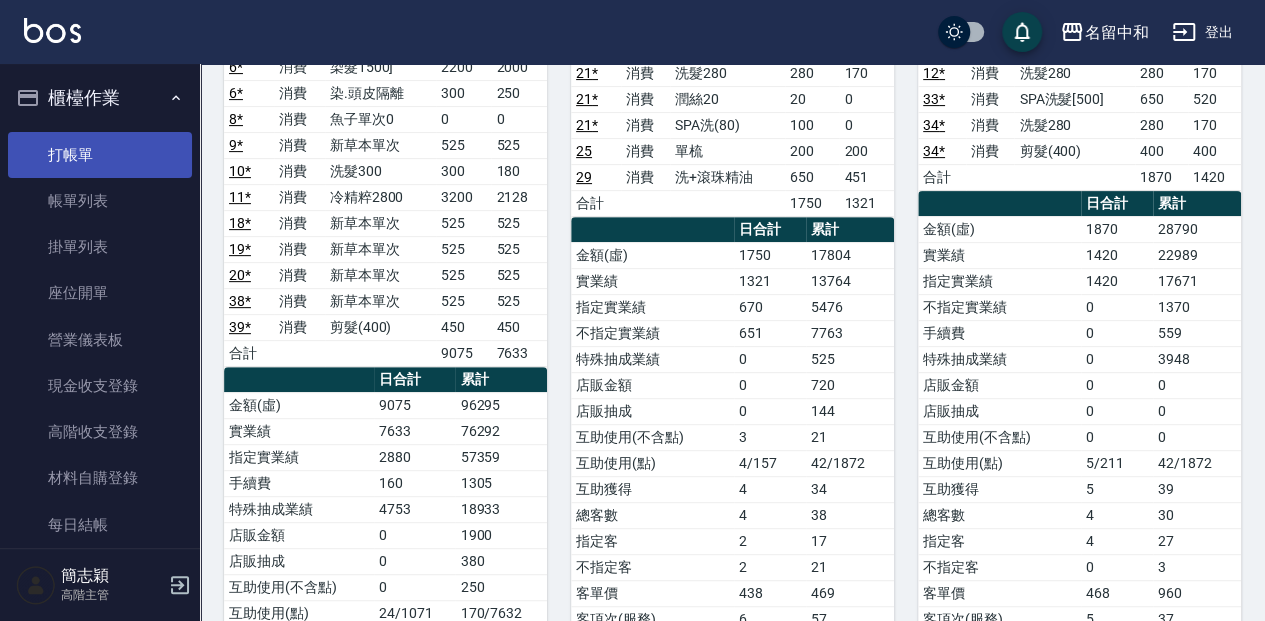 drag, startPoint x: 118, startPoint y: 149, endPoint x: 130, endPoint y: 166, distance: 20.808653 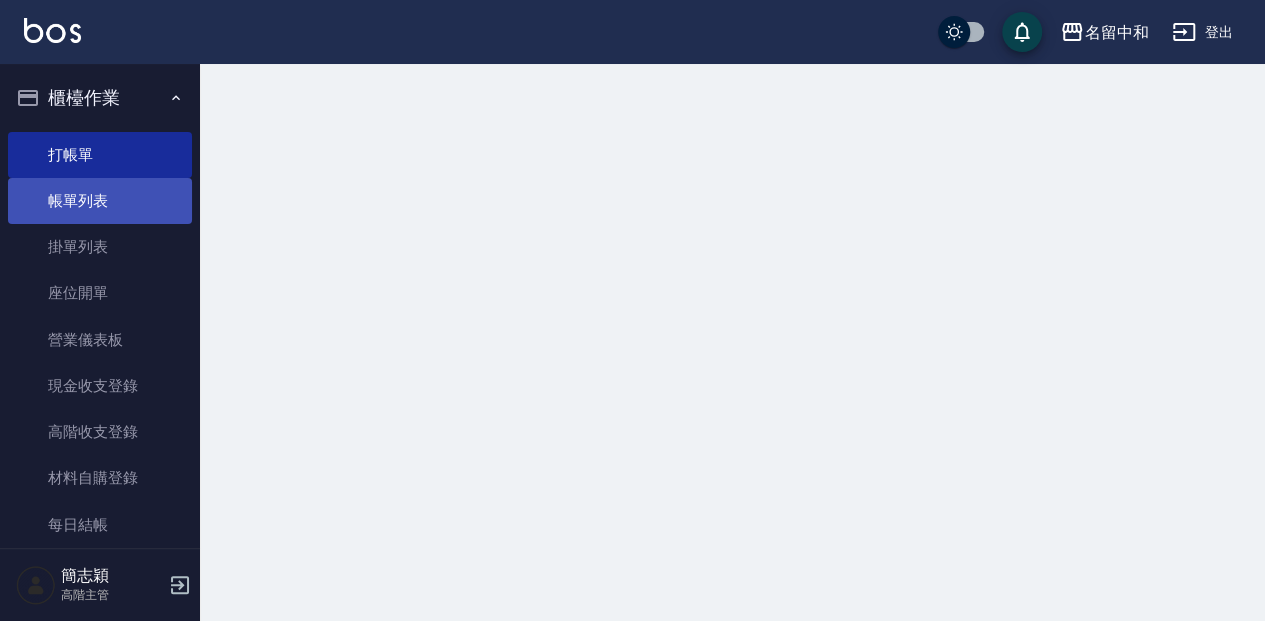 scroll, scrollTop: 0, scrollLeft: 0, axis: both 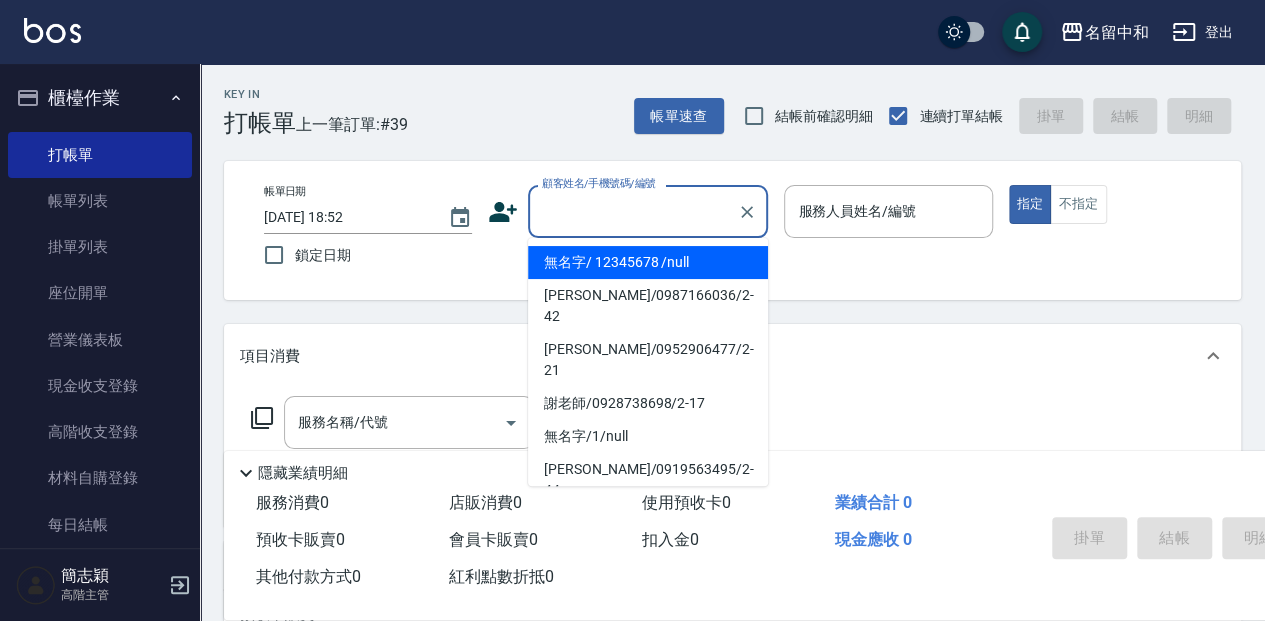 click on "顧客姓名/手機號碼/編號" at bounding box center (633, 211) 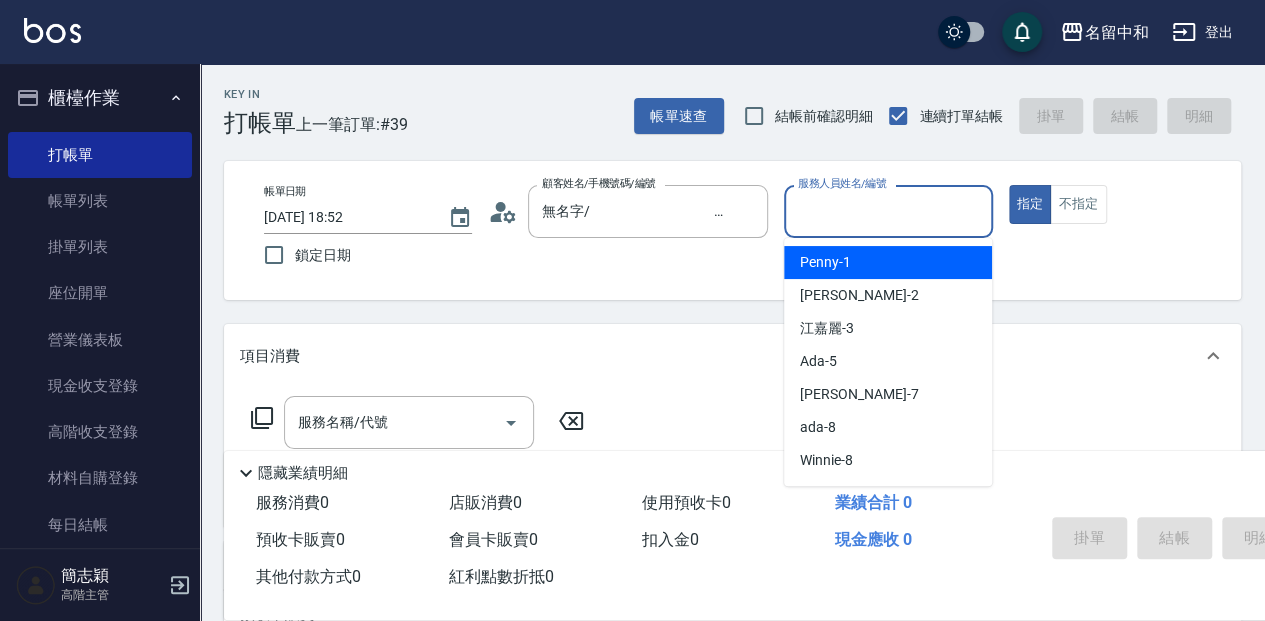 click on "服務人員姓名/編號" at bounding box center [888, 211] 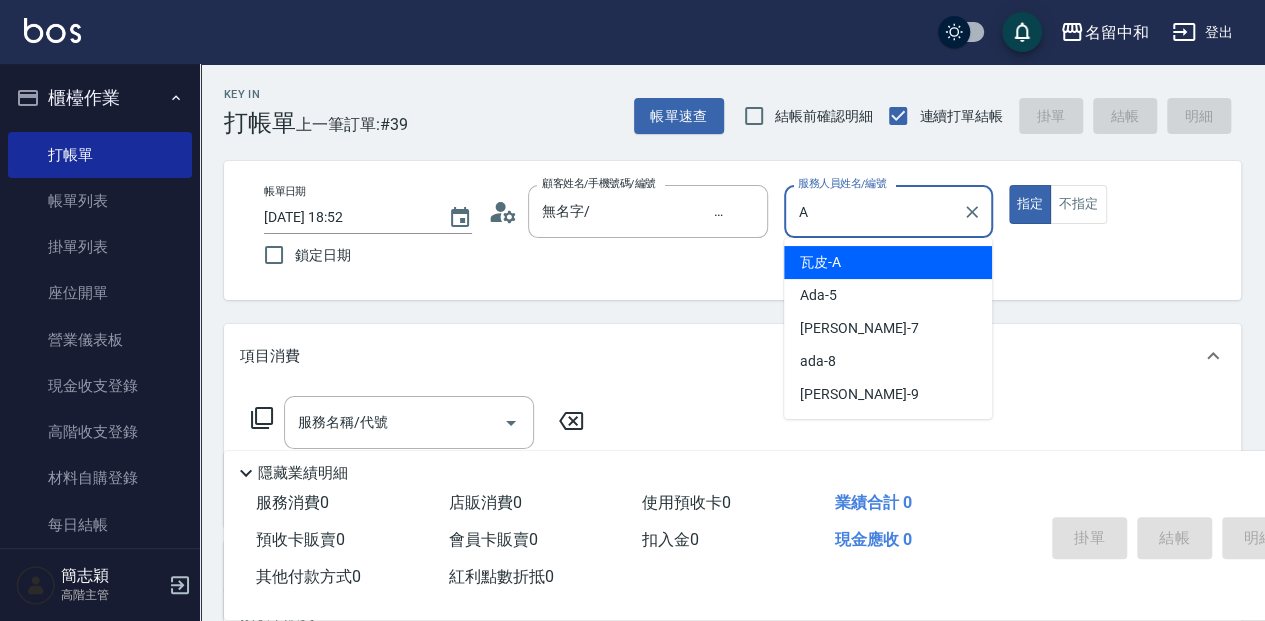 type on "瓦皮-A" 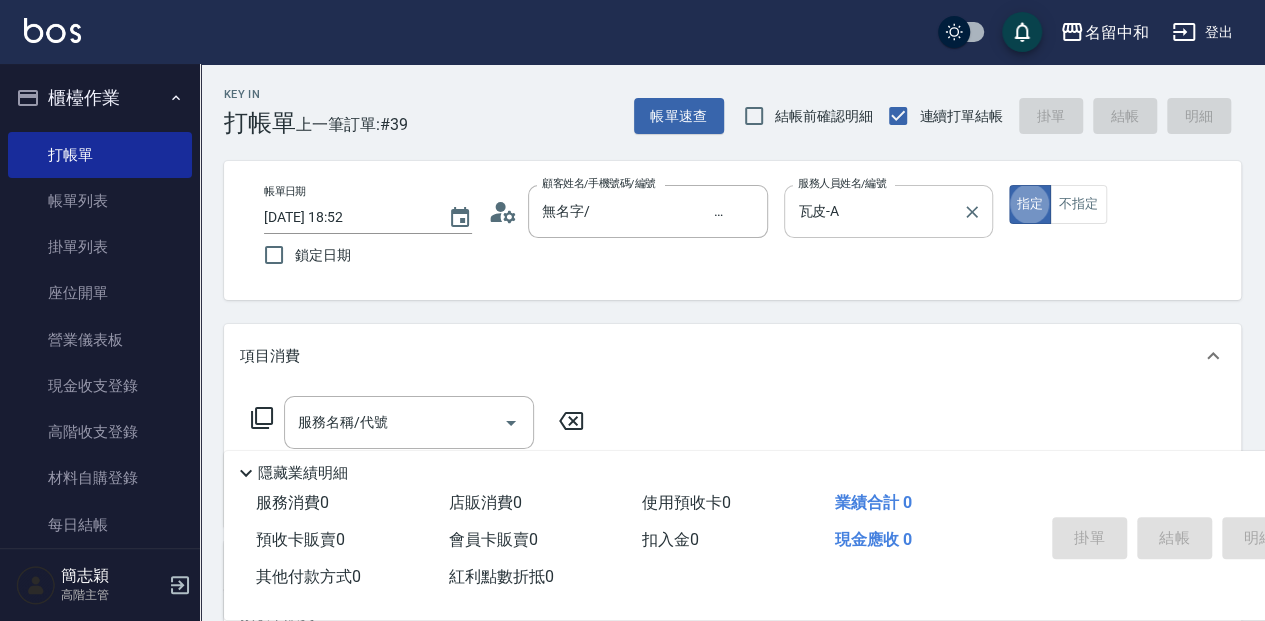 type on "true" 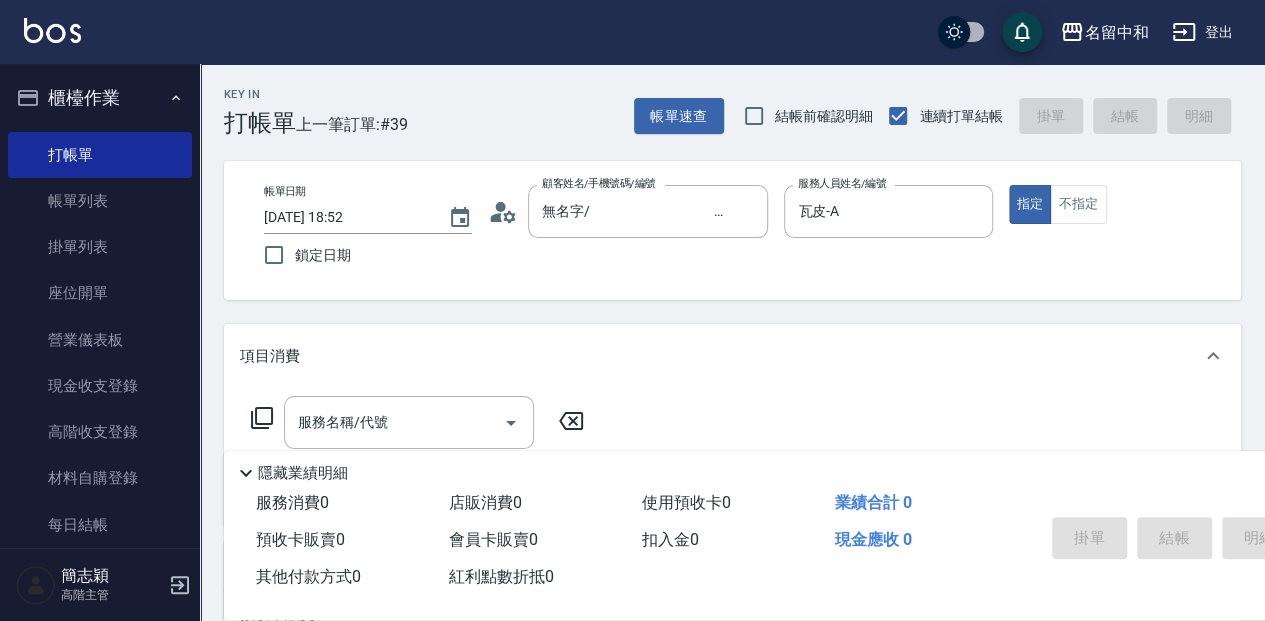 click on "隱藏業績明細" at bounding box center (303, 473) 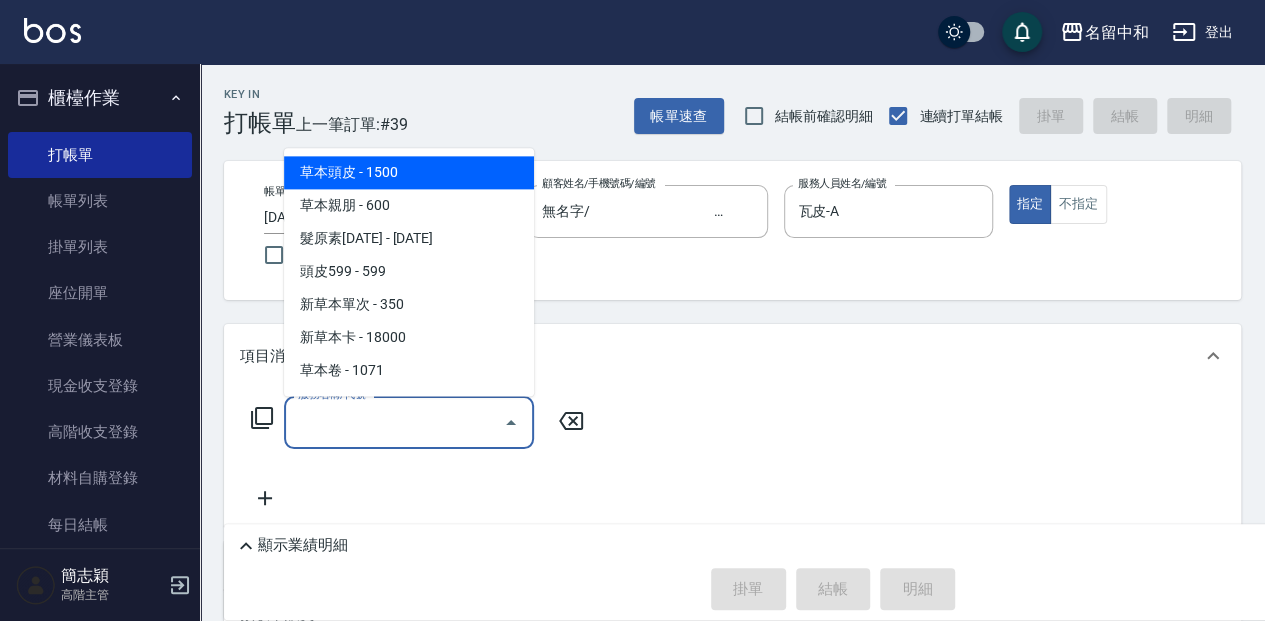 click on "服務名稱/代號" at bounding box center [394, 422] 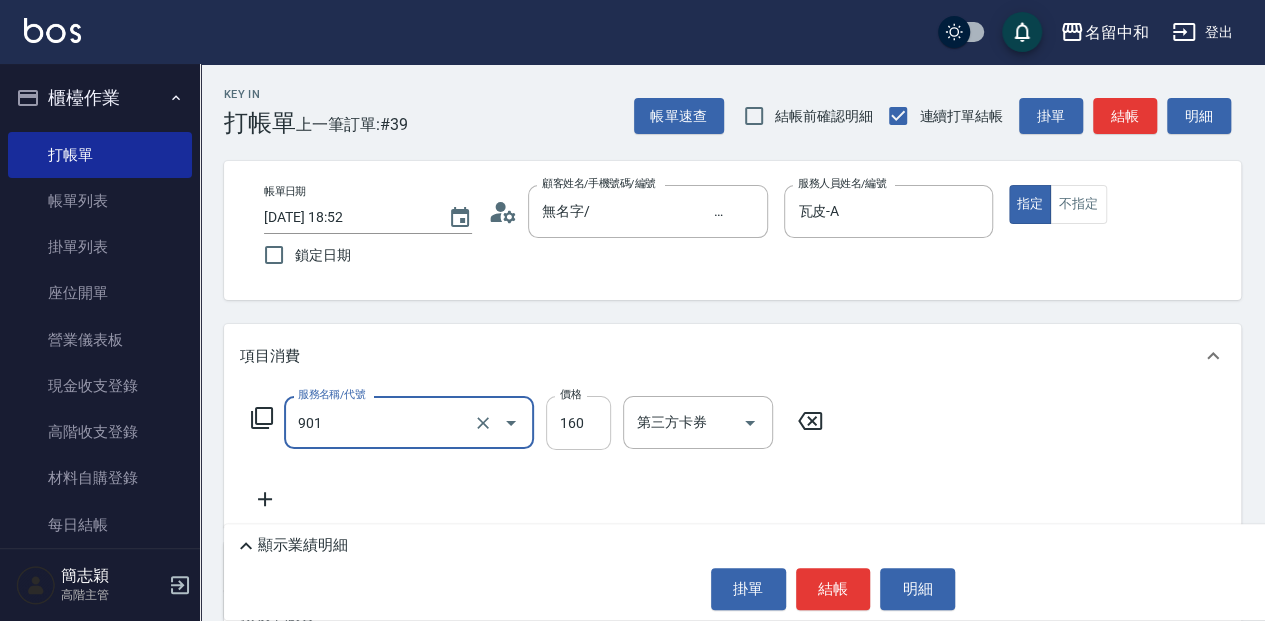 type on "修手(901)" 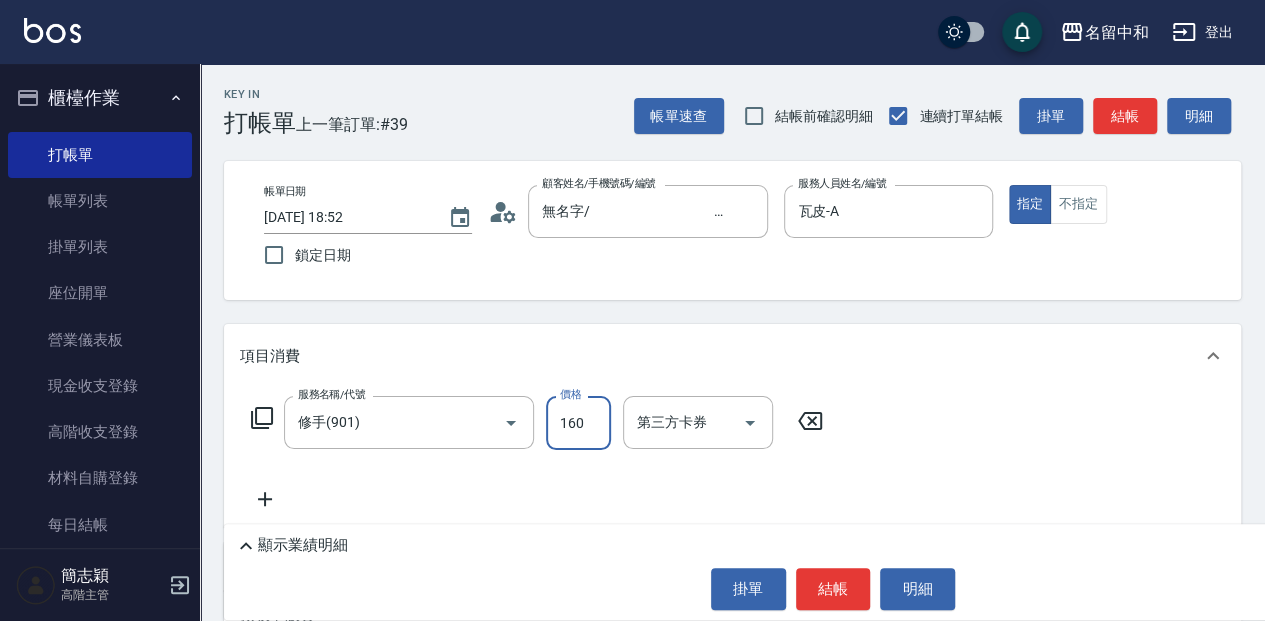 click on "160" at bounding box center [578, 423] 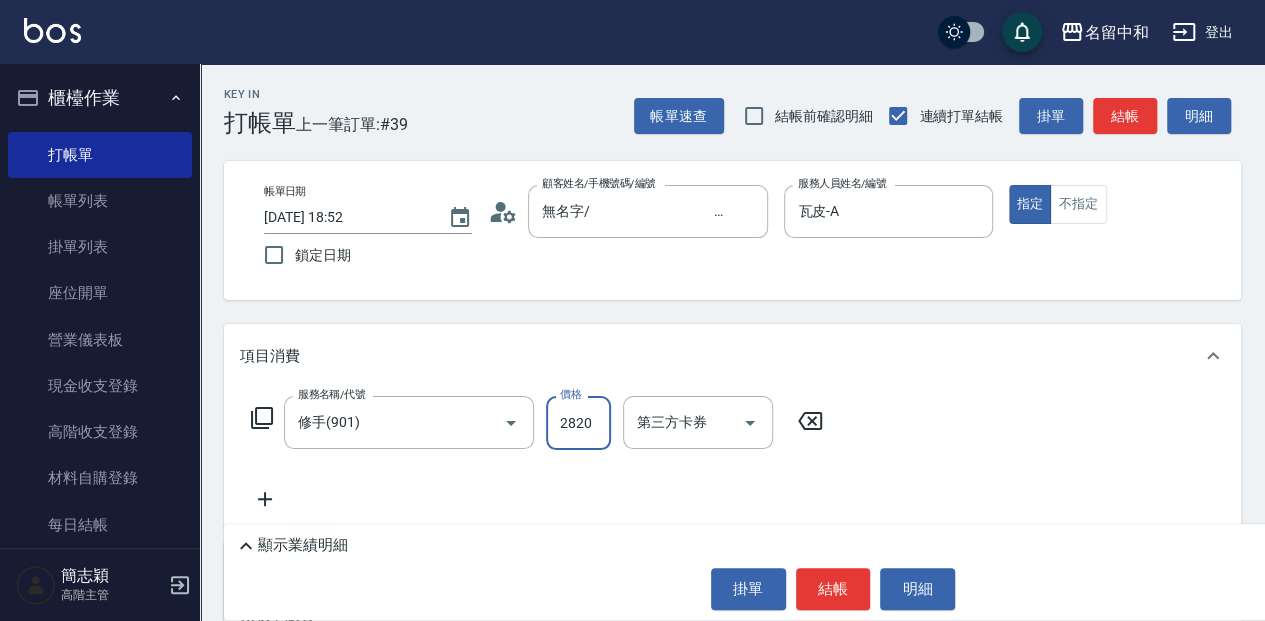 type on "2820" 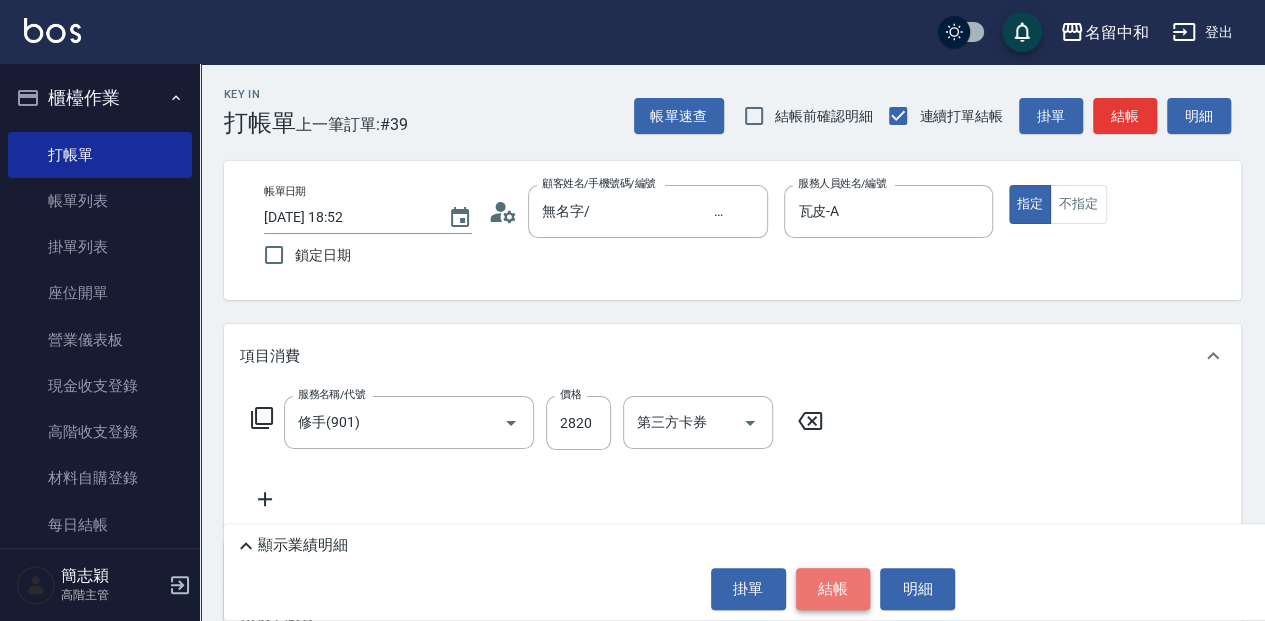 click on "結帳" at bounding box center (833, 589) 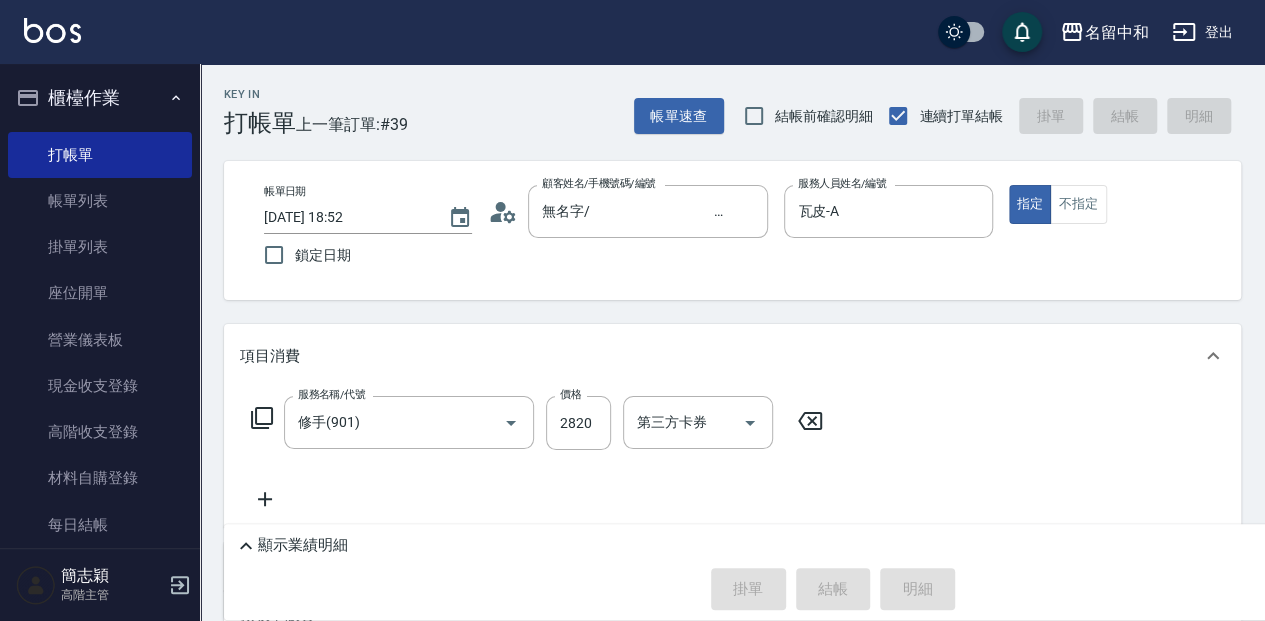 type on "[DATE] 18:57" 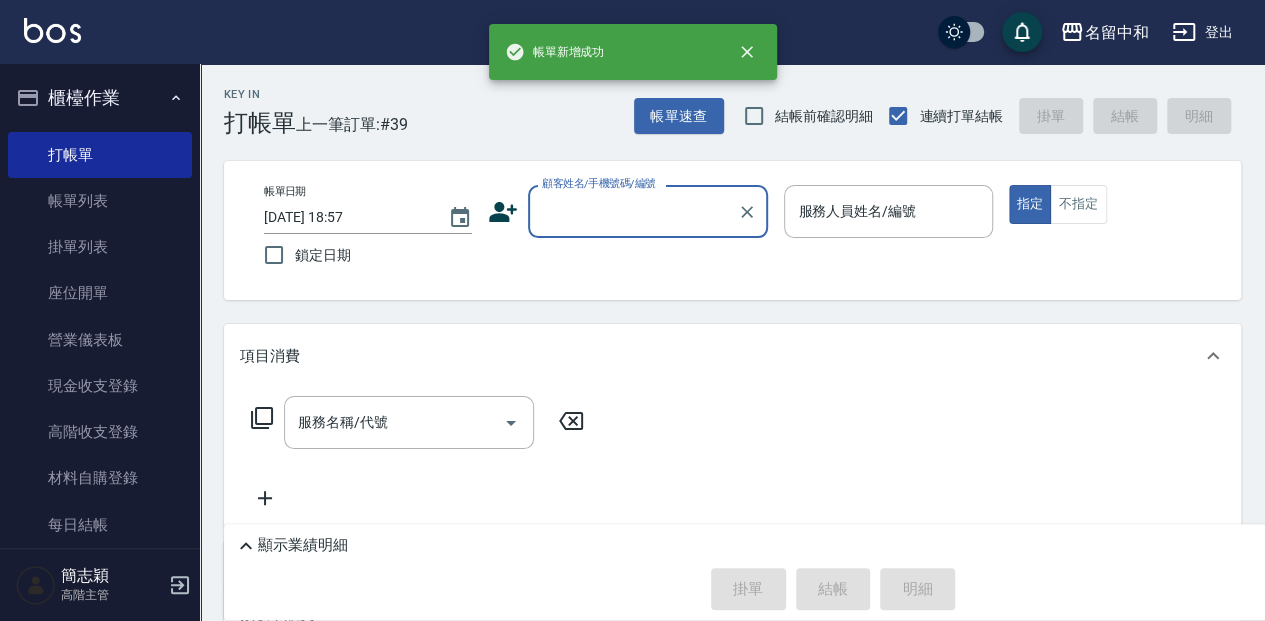 scroll, scrollTop: 0, scrollLeft: 0, axis: both 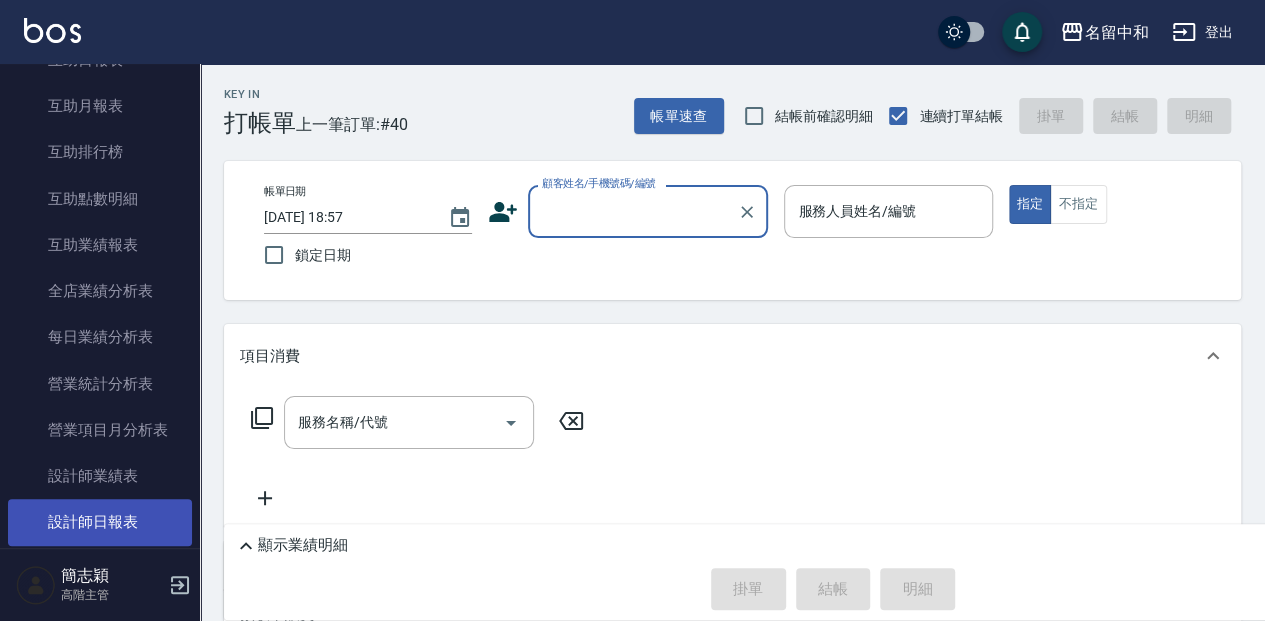 click on "設計師日報表" at bounding box center [100, 522] 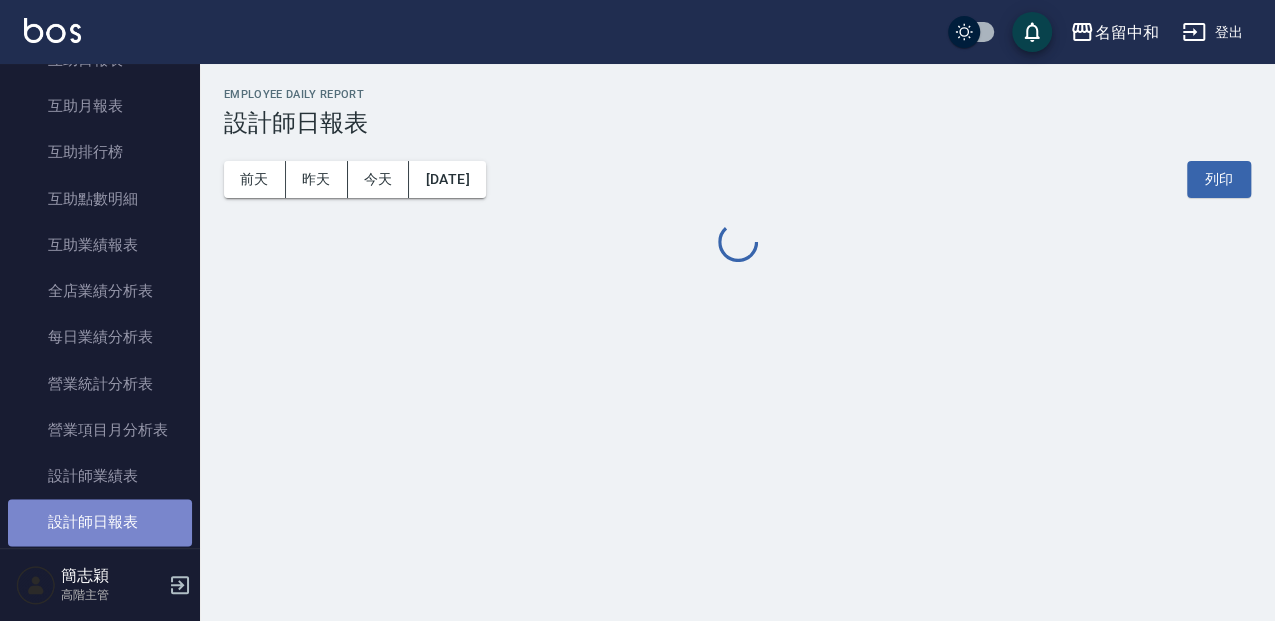click on "設計師日報表" at bounding box center [100, 522] 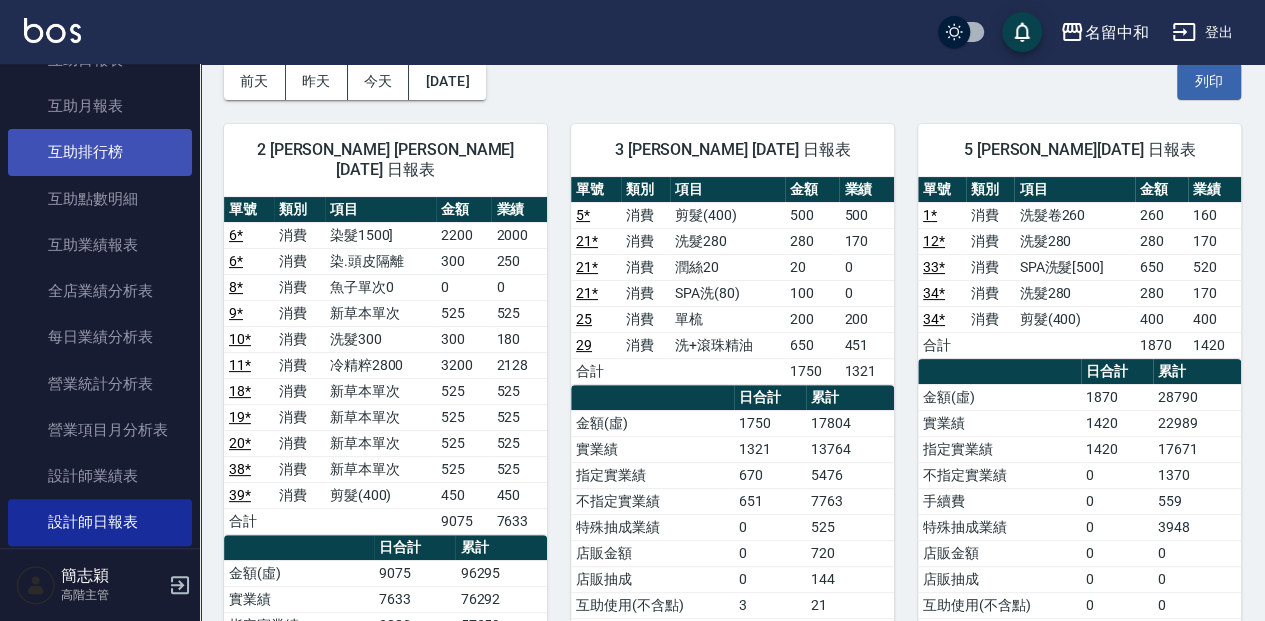 scroll, scrollTop: 66, scrollLeft: 0, axis: vertical 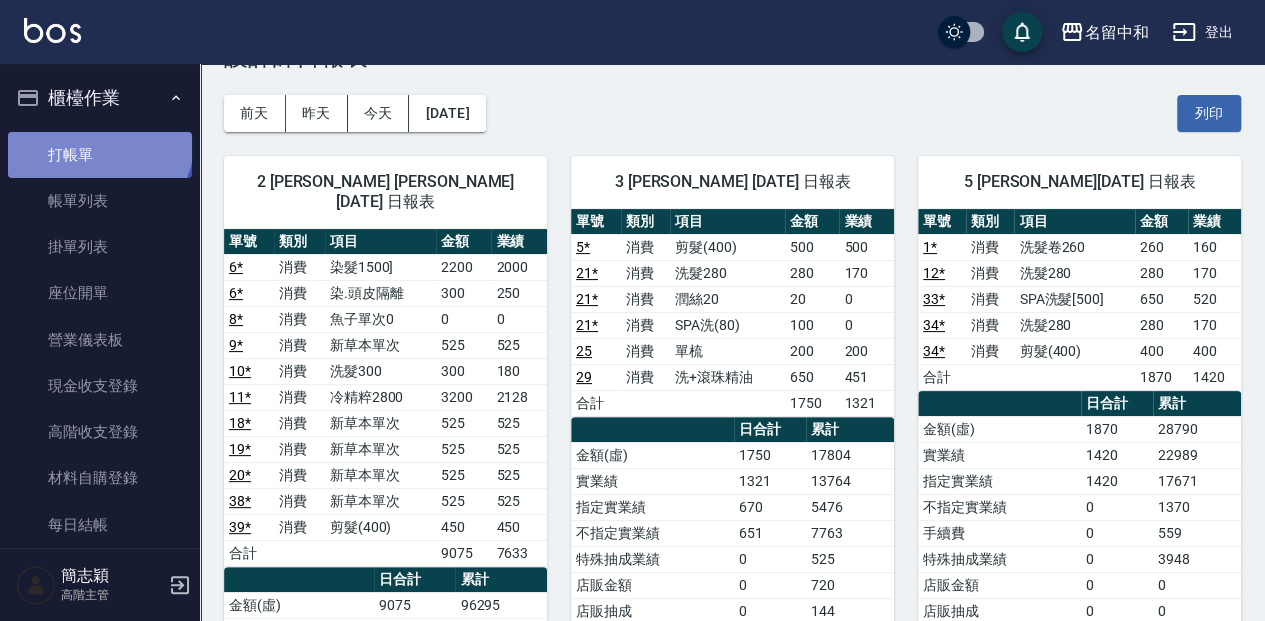 click on "打帳單" at bounding box center [100, 155] 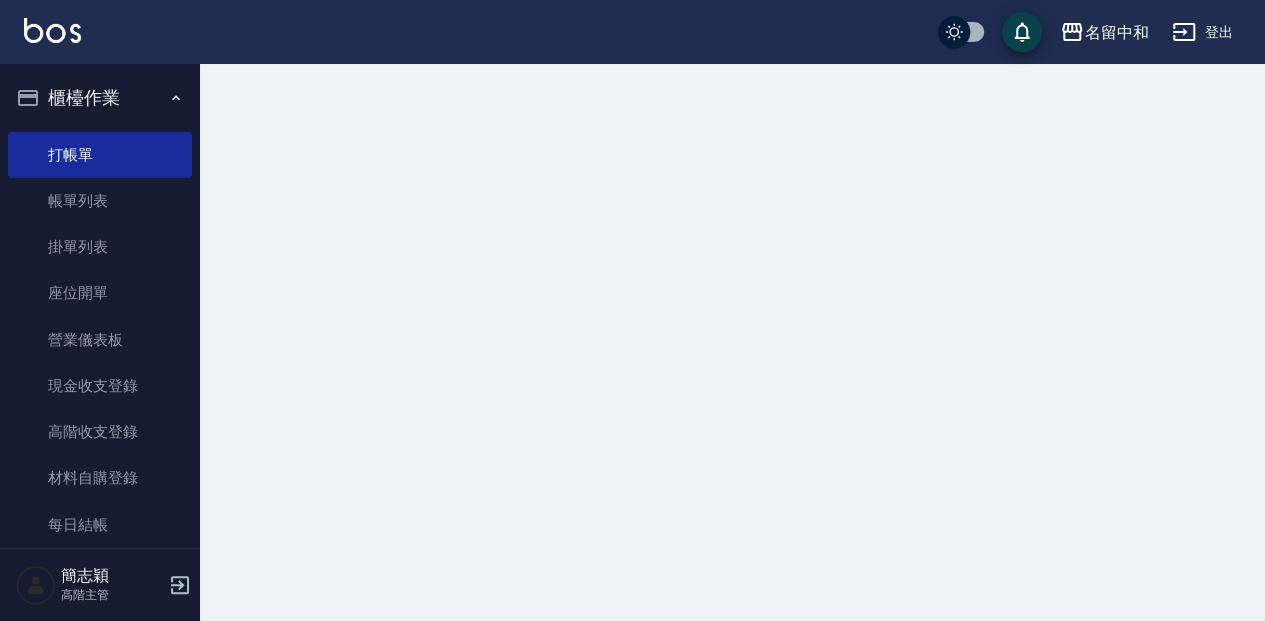 scroll, scrollTop: 0, scrollLeft: 0, axis: both 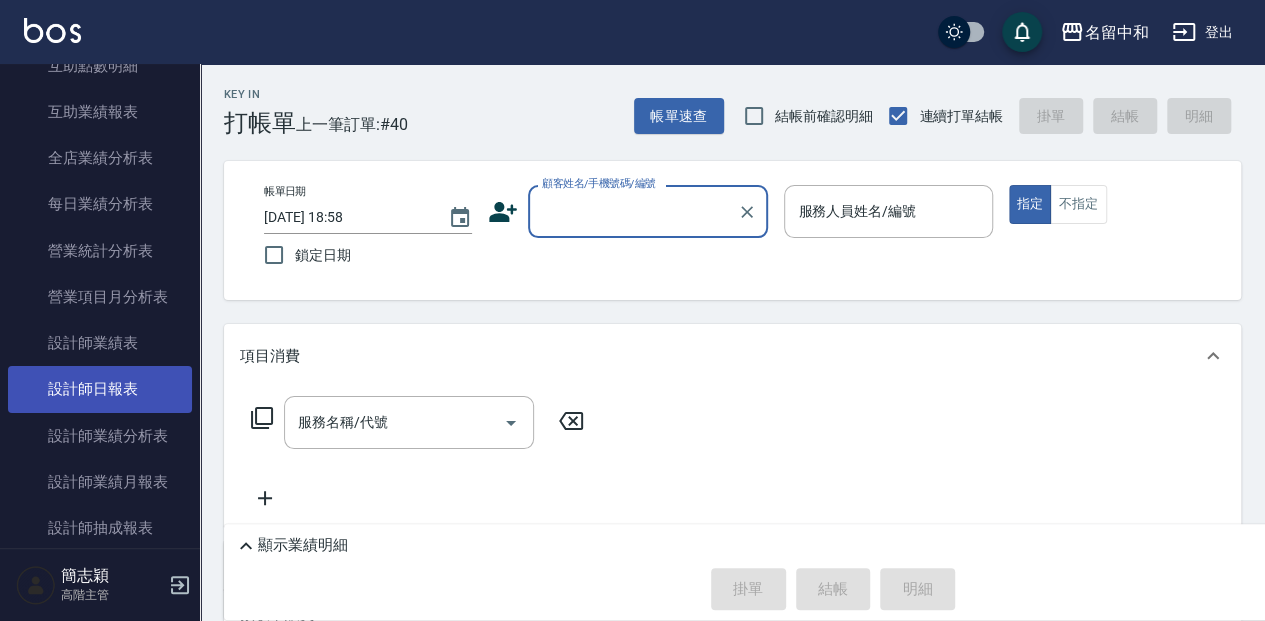 click on "設計師日報表" at bounding box center (100, 389) 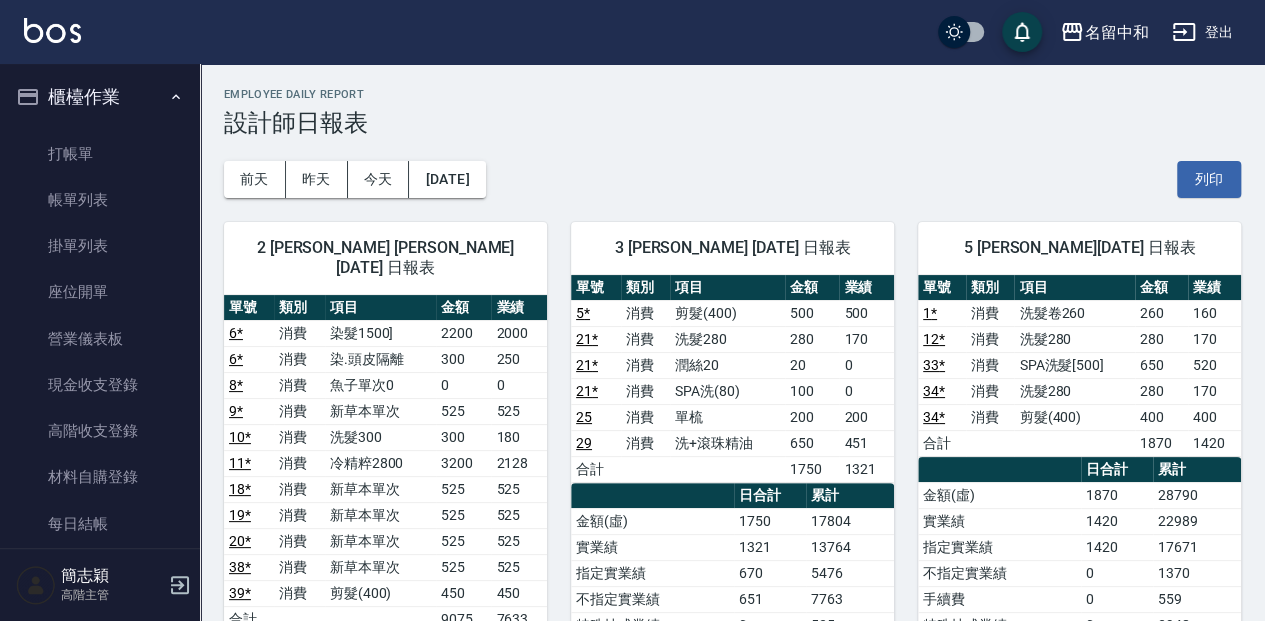 scroll, scrollTop: 0, scrollLeft: 0, axis: both 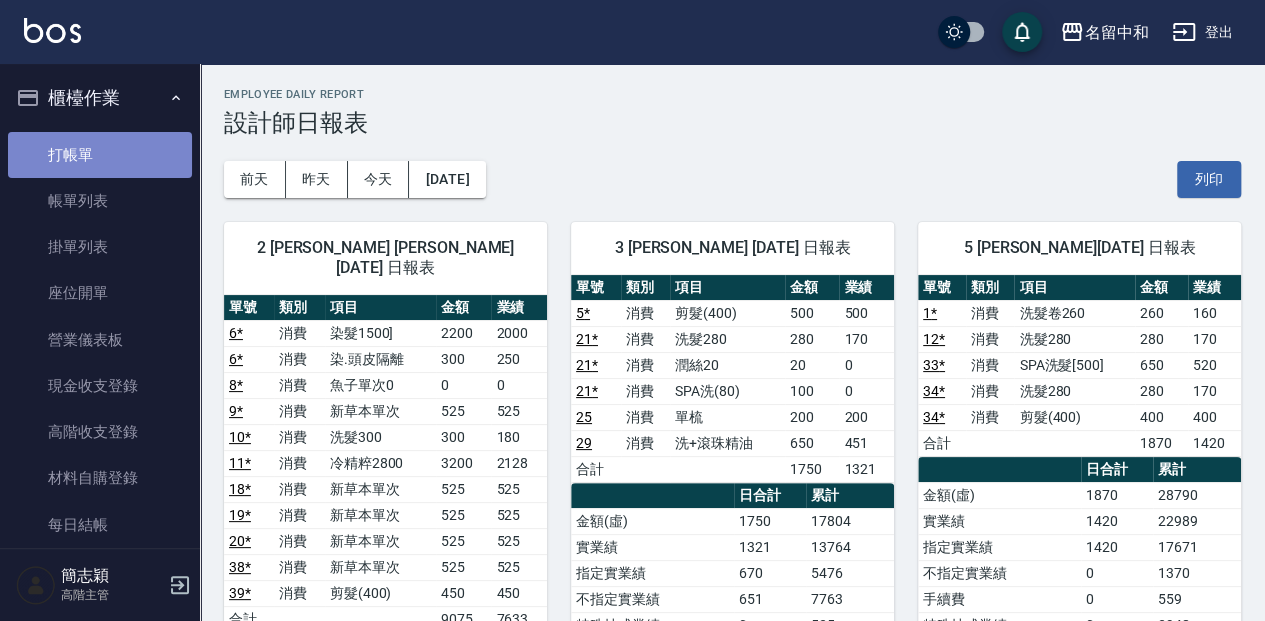 click on "打帳單" at bounding box center (100, 155) 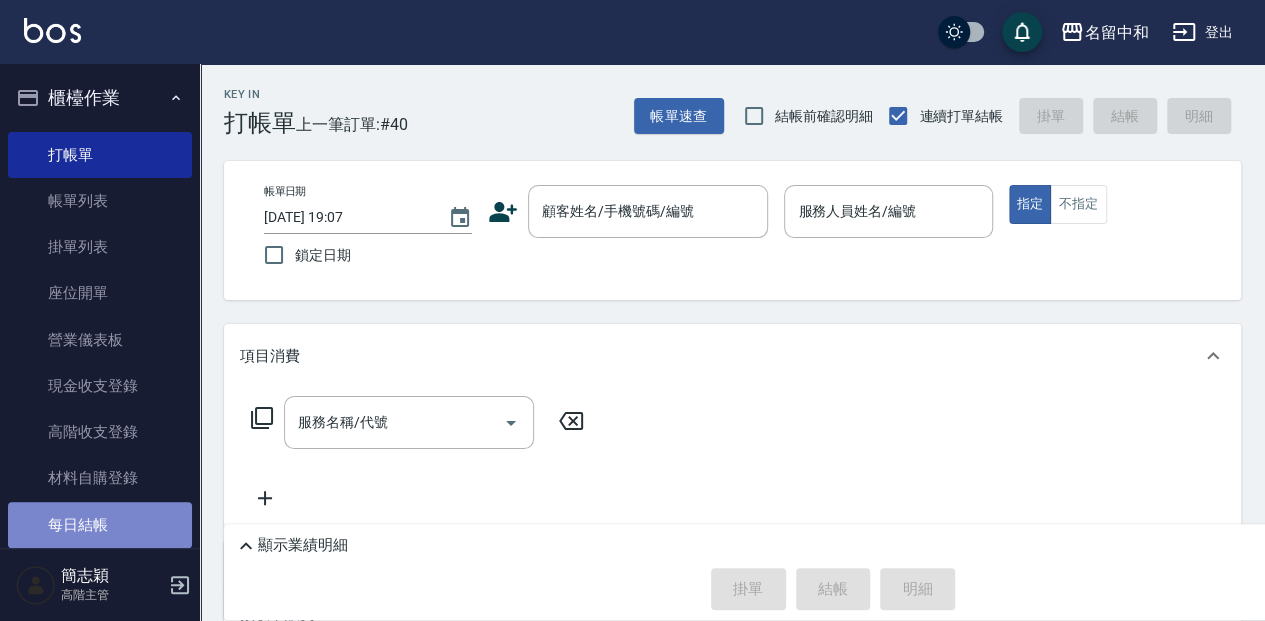 click on "每日結帳" at bounding box center (100, 525) 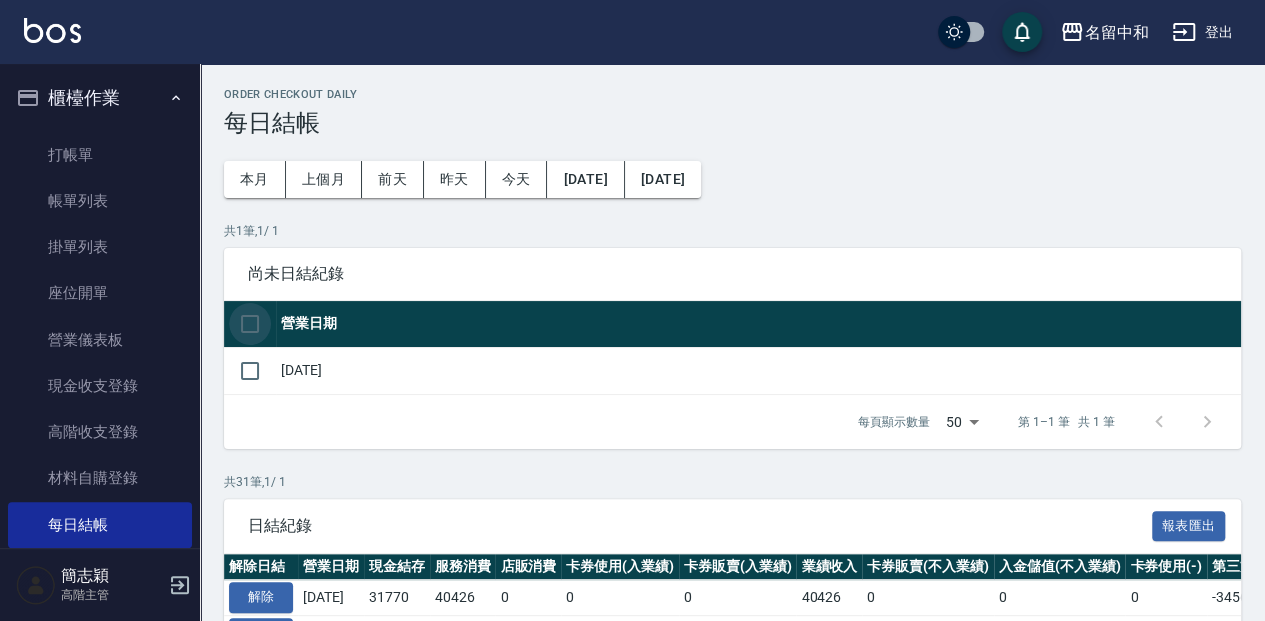 click at bounding box center [250, 324] 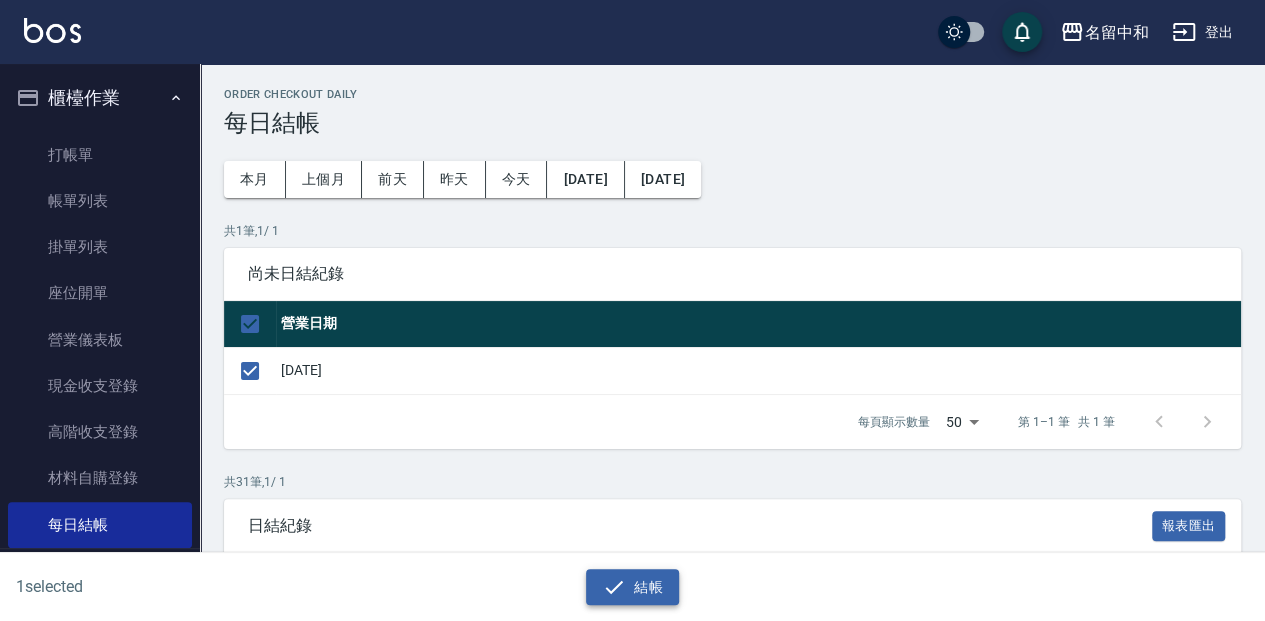 click on "結帳" at bounding box center (632, 587) 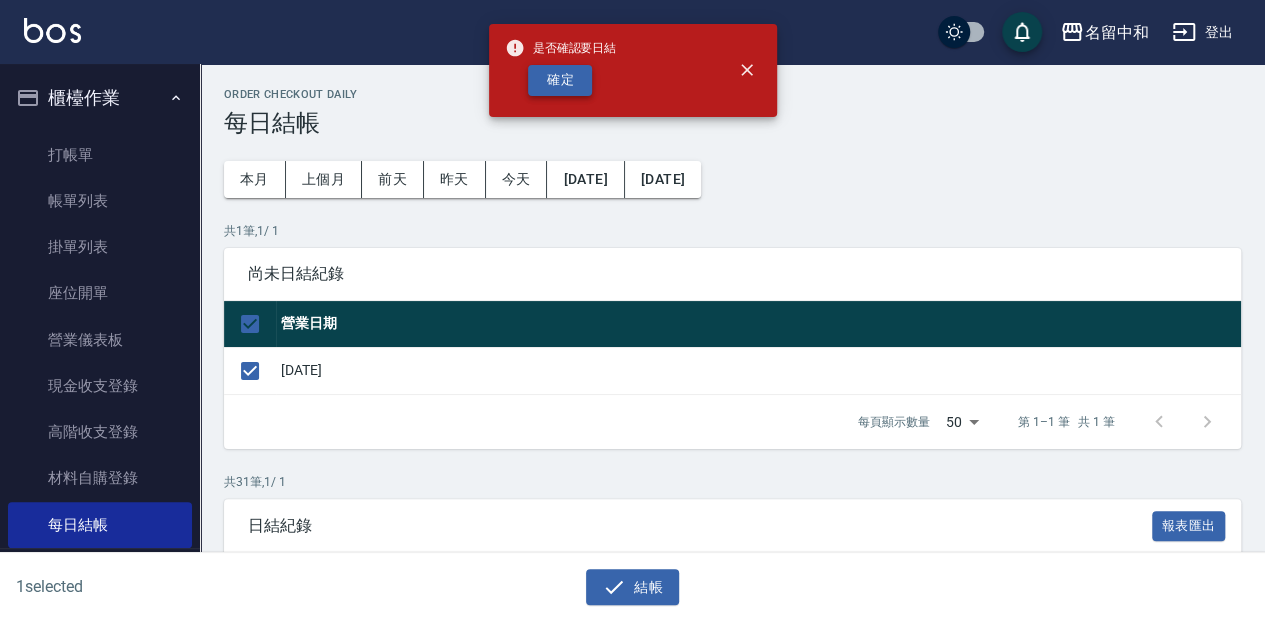 click on "確定" at bounding box center [560, 80] 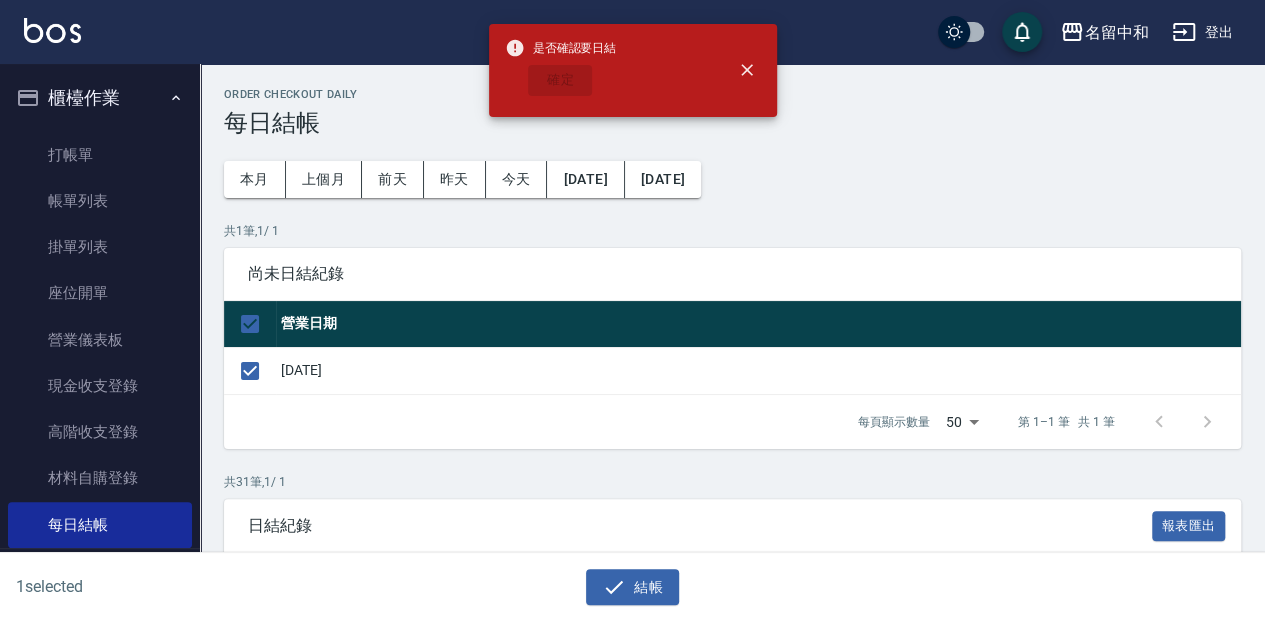 checkbox on "false" 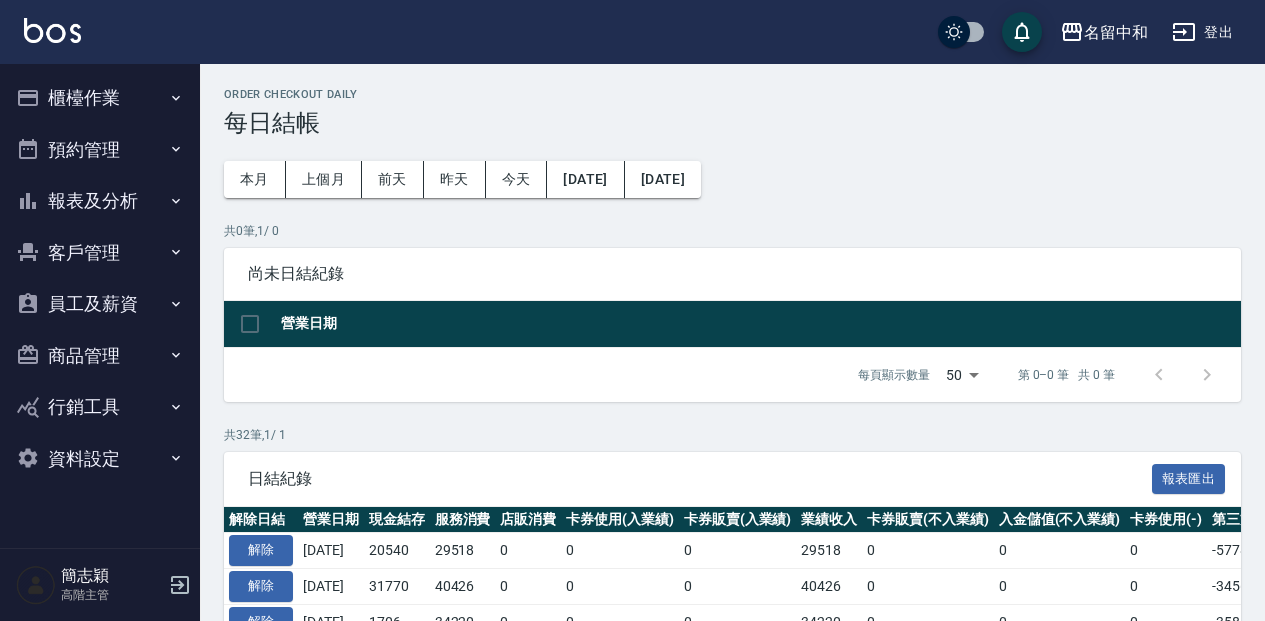 scroll, scrollTop: 0, scrollLeft: 0, axis: both 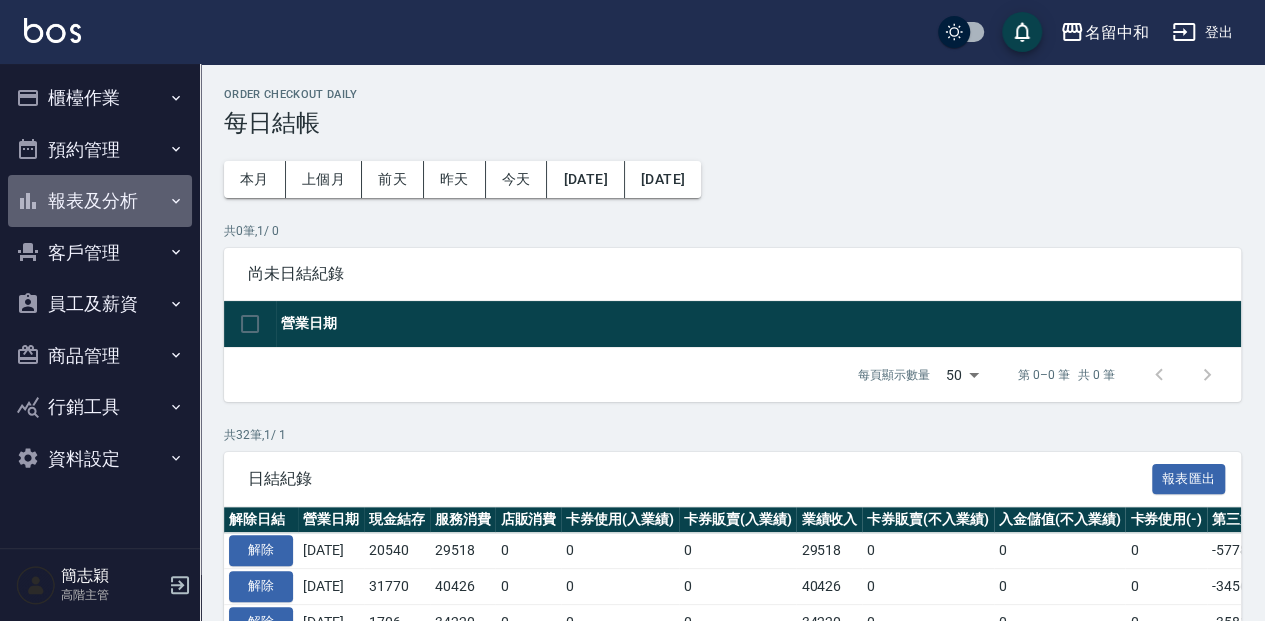 click on "報表及分析" at bounding box center (100, 201) 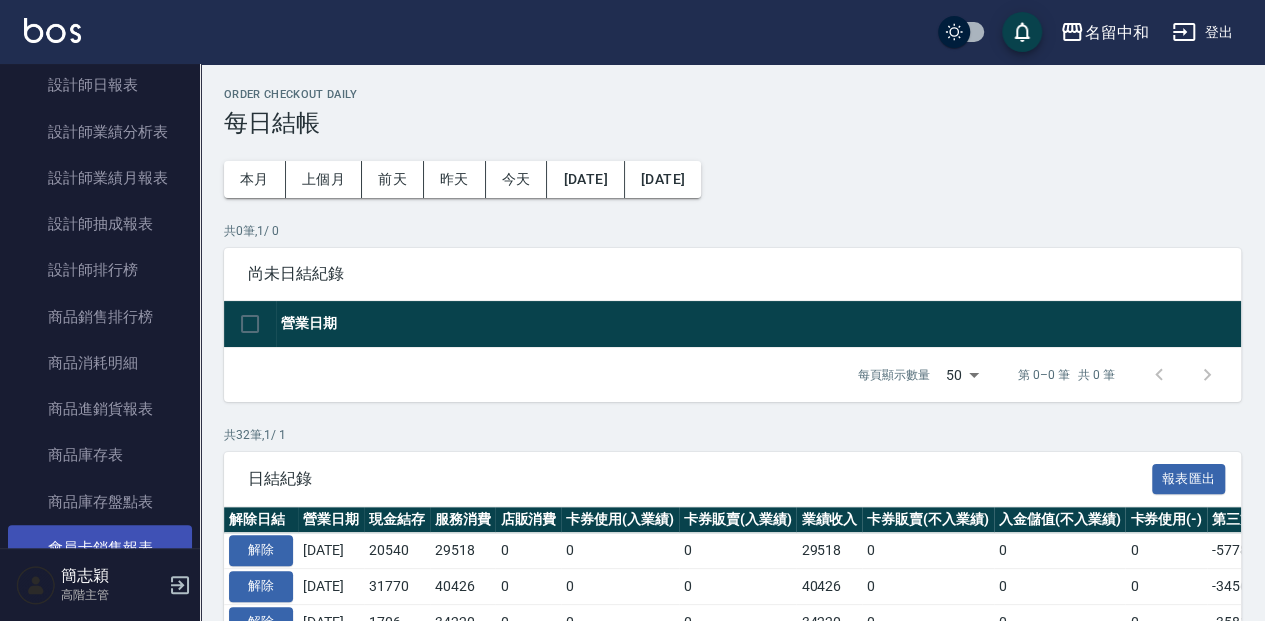 scroll, scrollTop: 800, scrollLeft: 0, axis: vertical 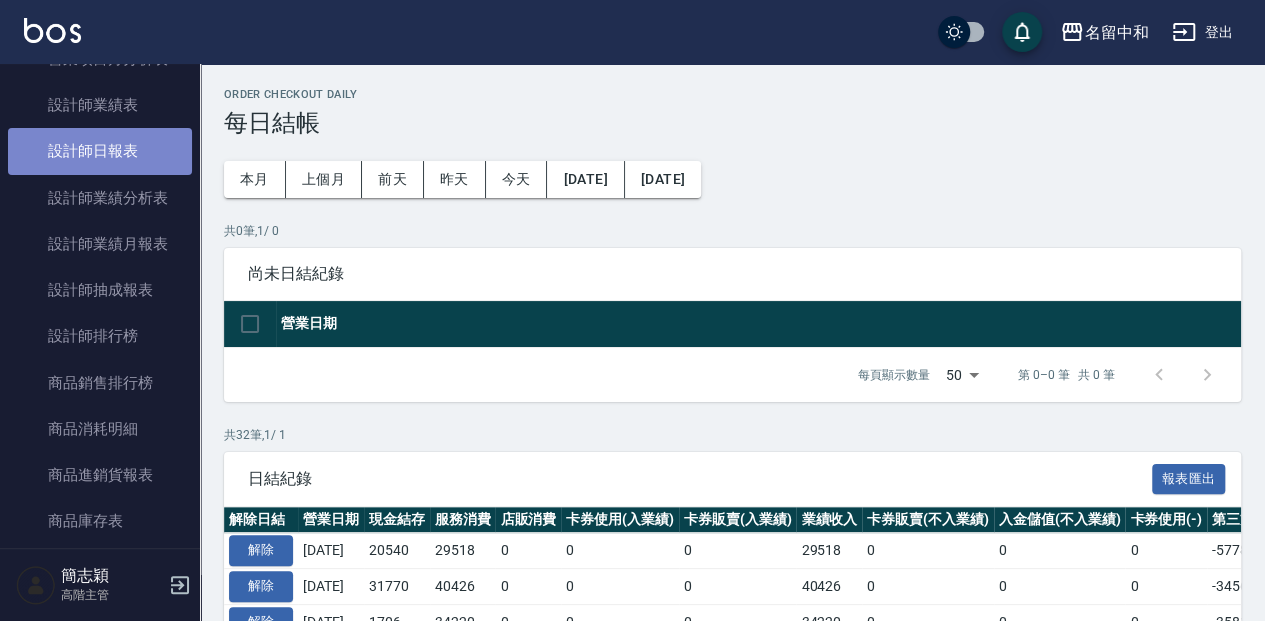 click on "設計師日報表" at bounding box center (100, 151) 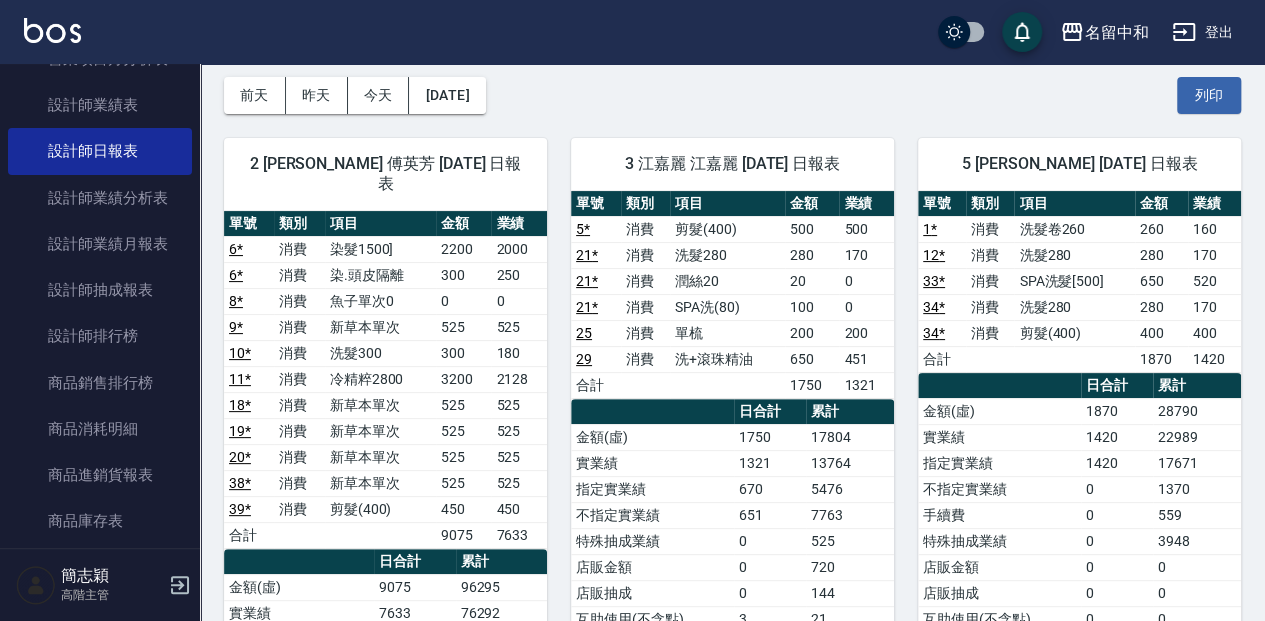 scroll, scrollTop: 133, scrollLeft: 0, axis: vertical 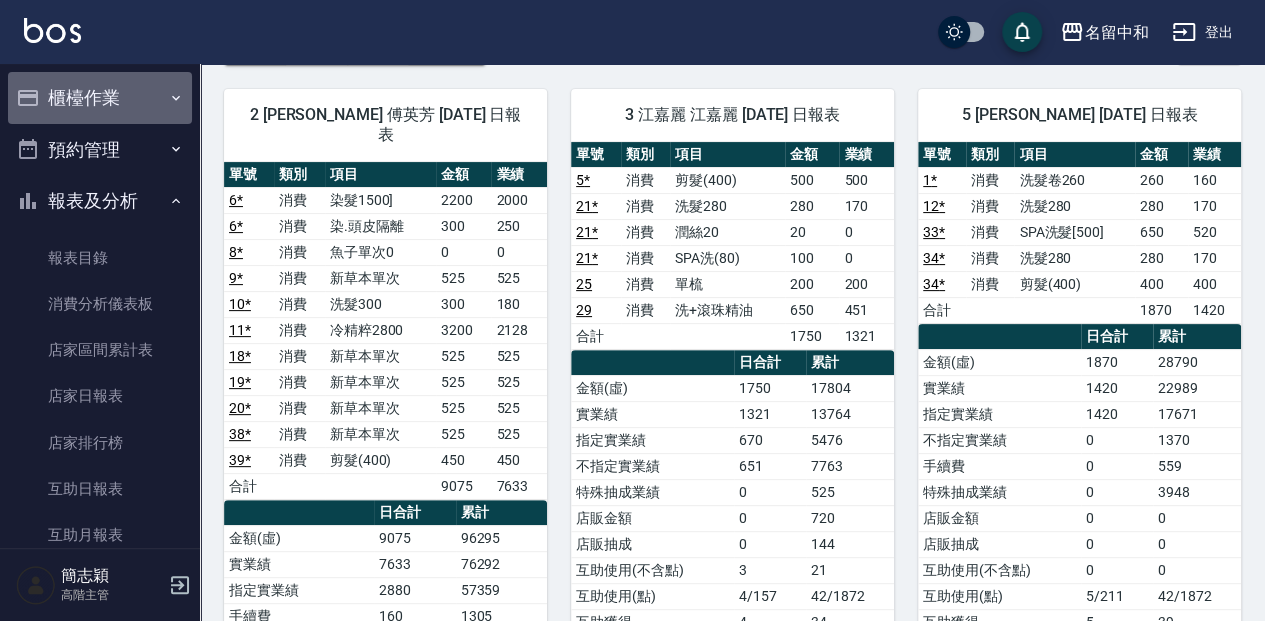 click on "櫃檯作業" at bounding box center [100, 98] 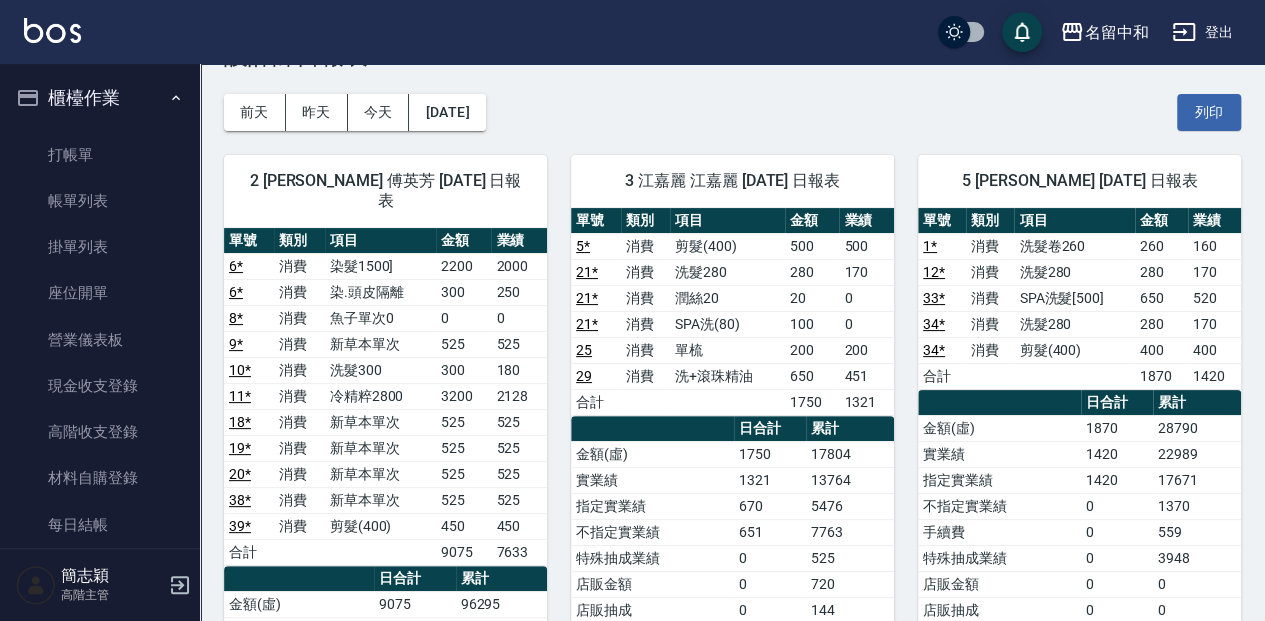 scroll, scrollTop: 66, scrollLeft: 0, axis: vertical 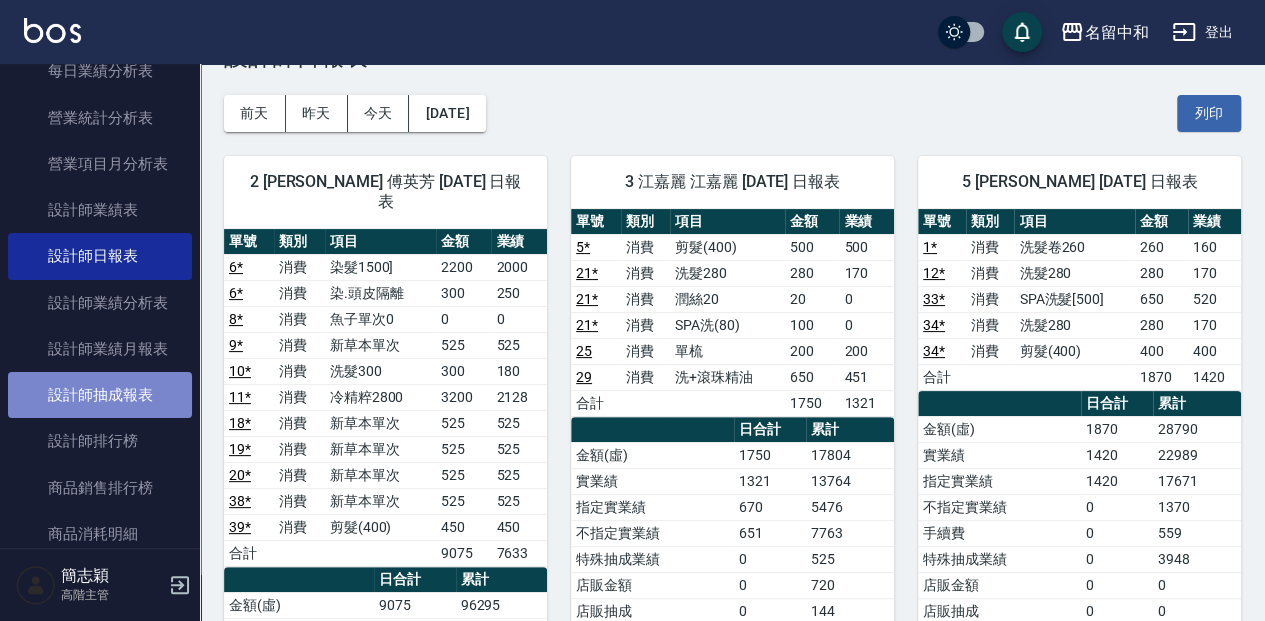 click on "設計師抽成報表" at bounding box center (100, 395) 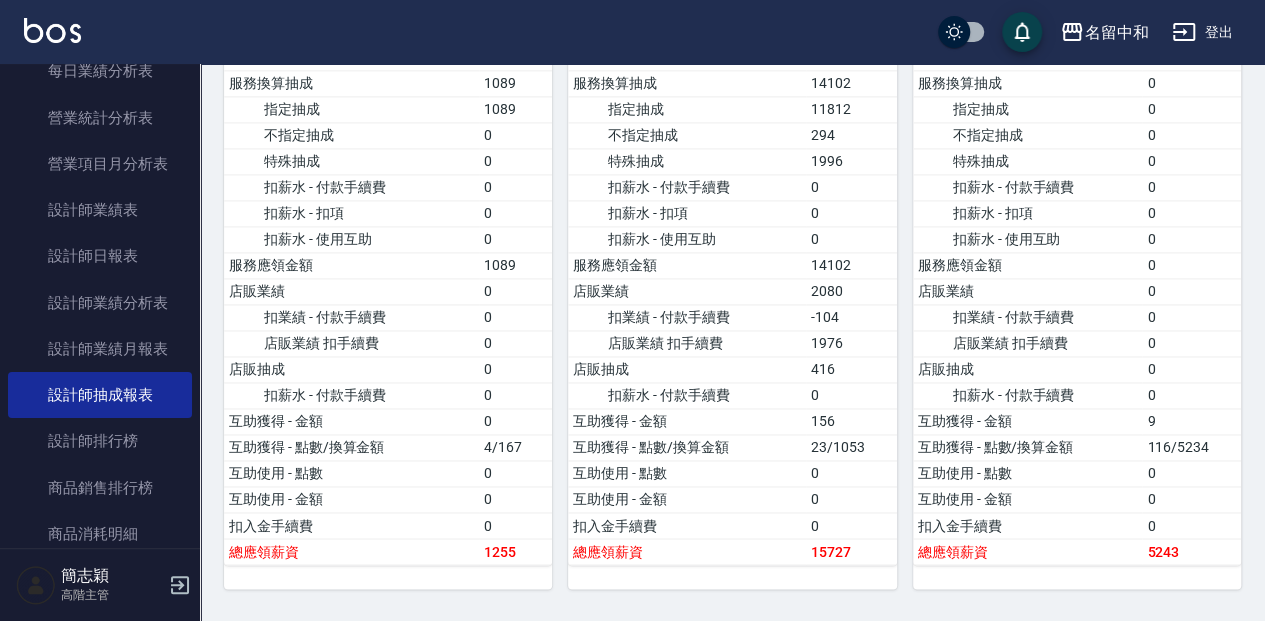 scroll, scrollTop: 1400, scrollLeft: 0, axis: vertical 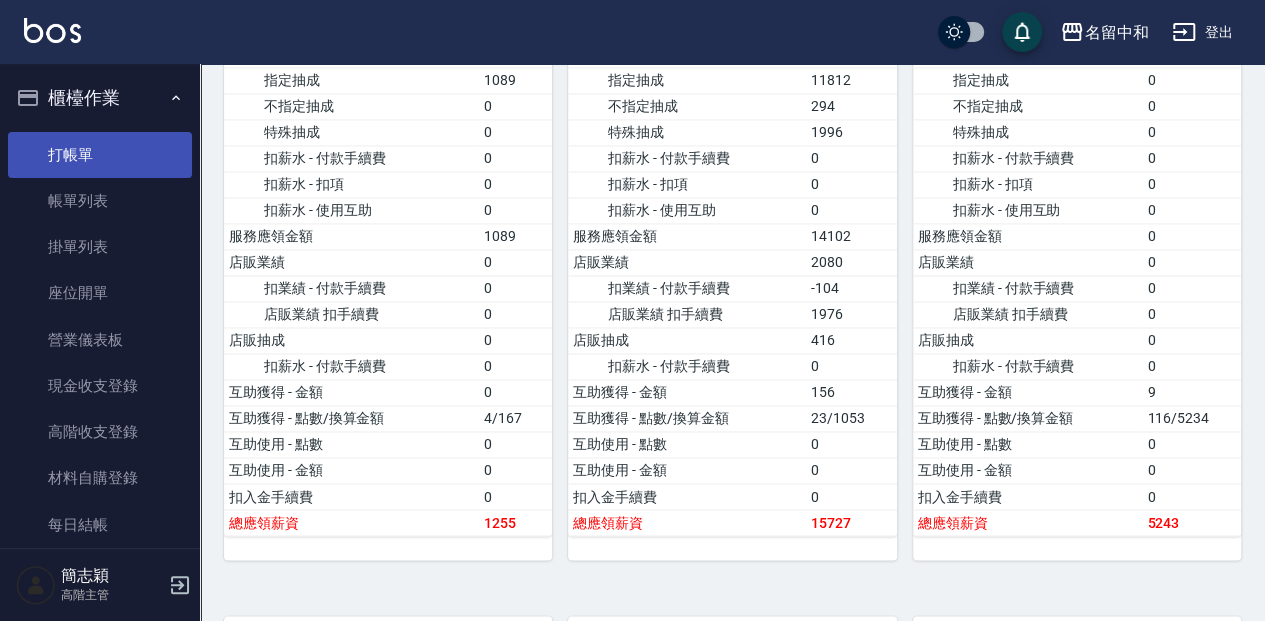 drag, startPoint x: 84, startPoint y: 145, endPoint x: 78, endPoint y: 156, distance: 12.529964 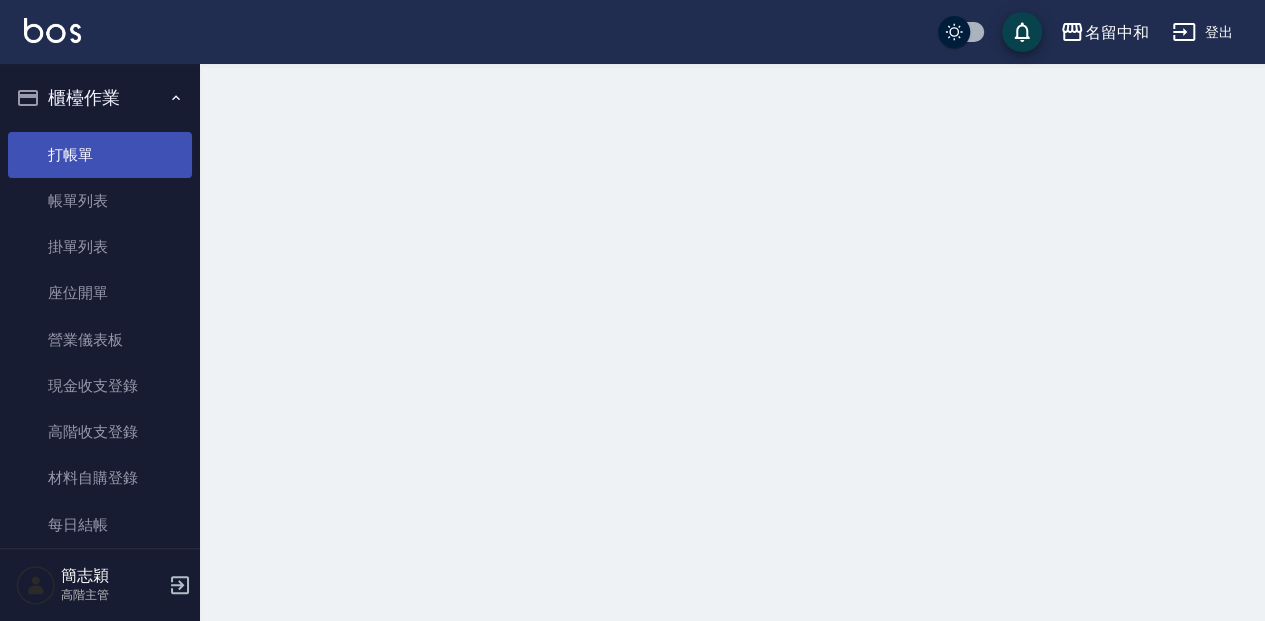 scroll, scrollTop: 0, scrollLeft: 0, axis: both 